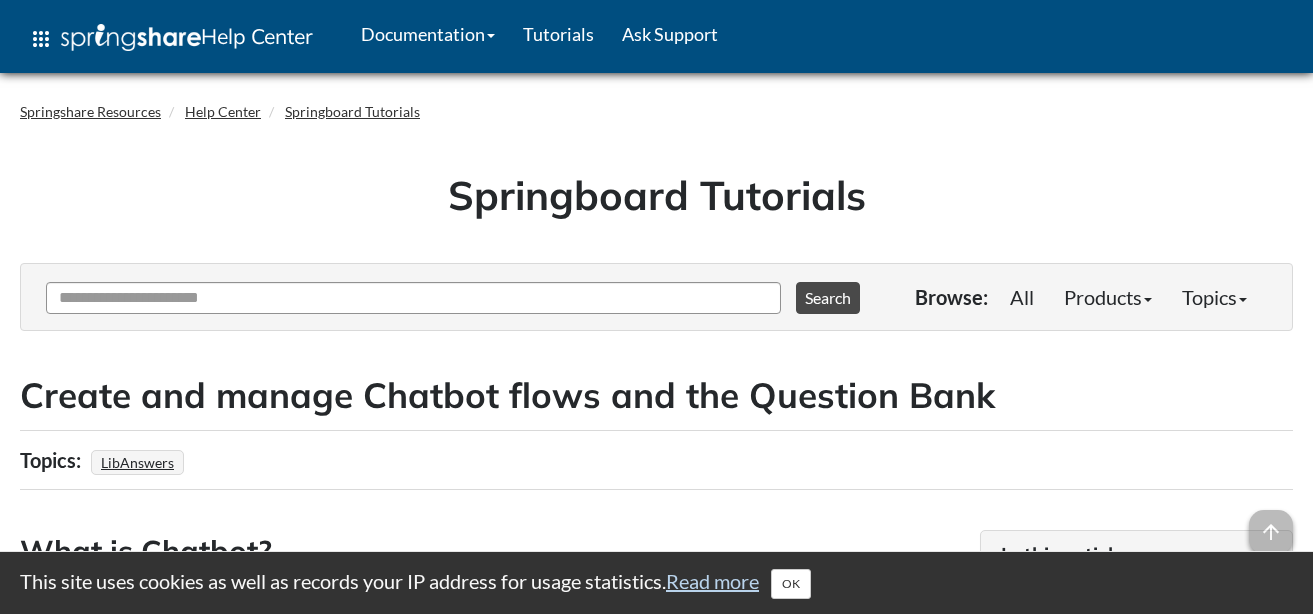 scroll, scrollTop: 0, scrollLeft: 0, axis: both 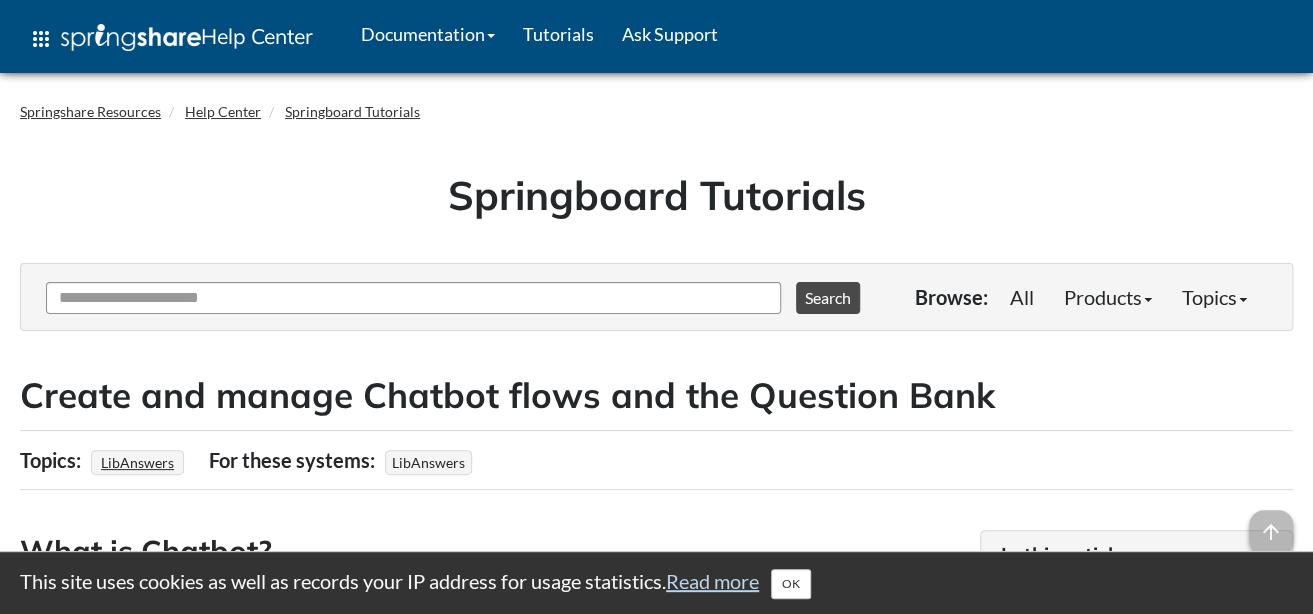 click on "Springshare Resources
Help Center
Springboard Tutorials
Springboard Tutorials
Toggle menu visibility
Find Articles
Ask Another Question
0 options available. Use up and down arrows to browse available options and enter to select one.
Browse: All" at bounding box center [656, 5944] 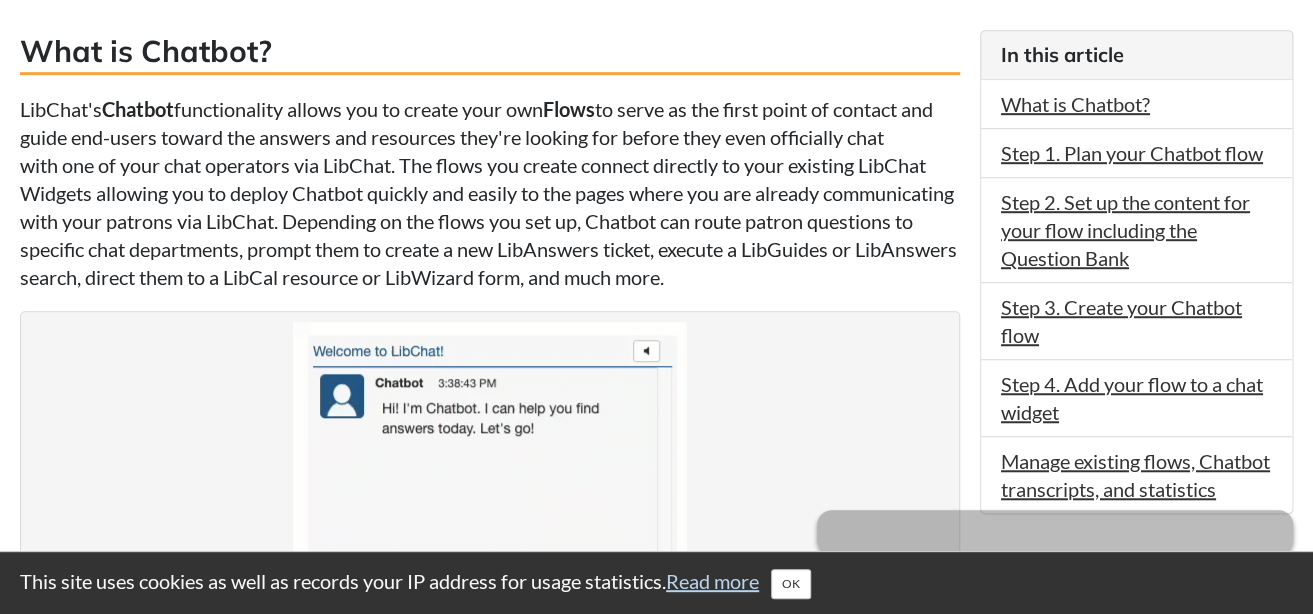 scroll, scrollTop: 513, scrollLeft: 0, axis: vertical 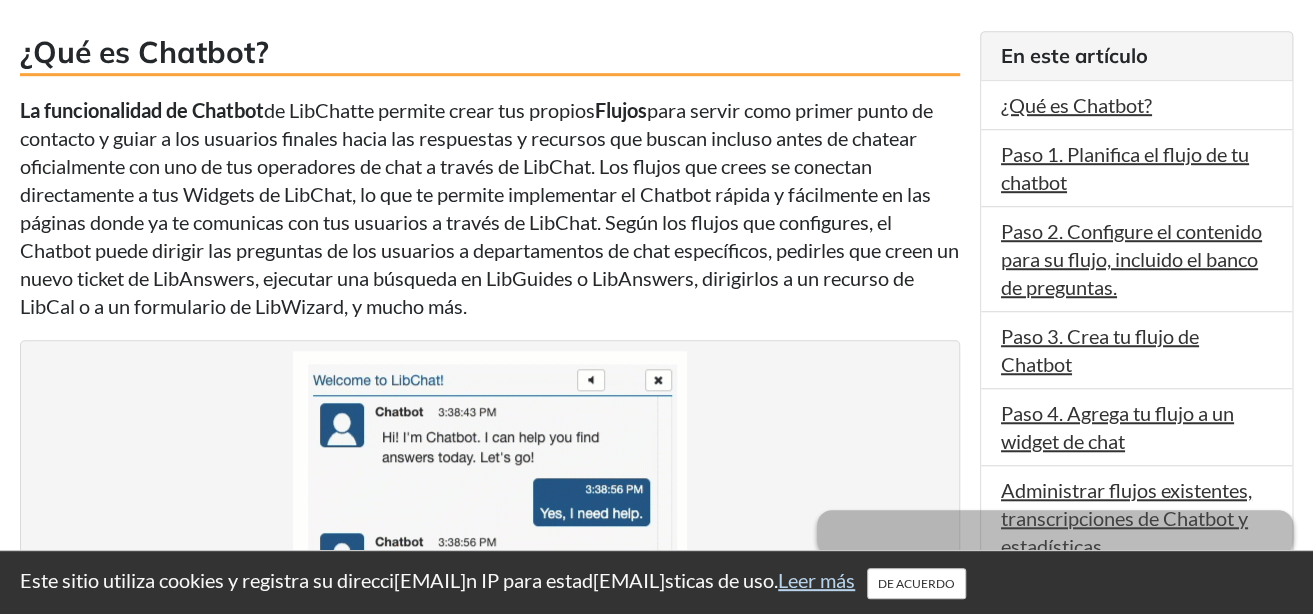 click on "La funcionalidad de Chatbot  de LibChat  te permite crear tus propios  Flujos   para servir como primer punto de contacto y guiar a los usuarios finales hacia las respuestas y recursos que buscan incluso antes de chatear oficialmente con uno de tus operadores de chat a través de LibChat. Los flujos que crees se conectan directamente a tus Widgets de LibChat, lo que te permite implementar el Chatbot rápida y fácilmente en las páginas donde ya te comunicas con tus usuarios a través de LibChat. Según los flujos que configures, el Chatbot puede dirigir las preguntas de los usuarios a departamentos de chat específicos, pedirles que creen un nuevo ticket de LibAnswers, ejecutar una búsqueda en LibGuides o LibAnswers, dirigirlos a un recurso de LibCal o a un formulario de LibWizard, y mucho más." at bounding box center (490, 208) 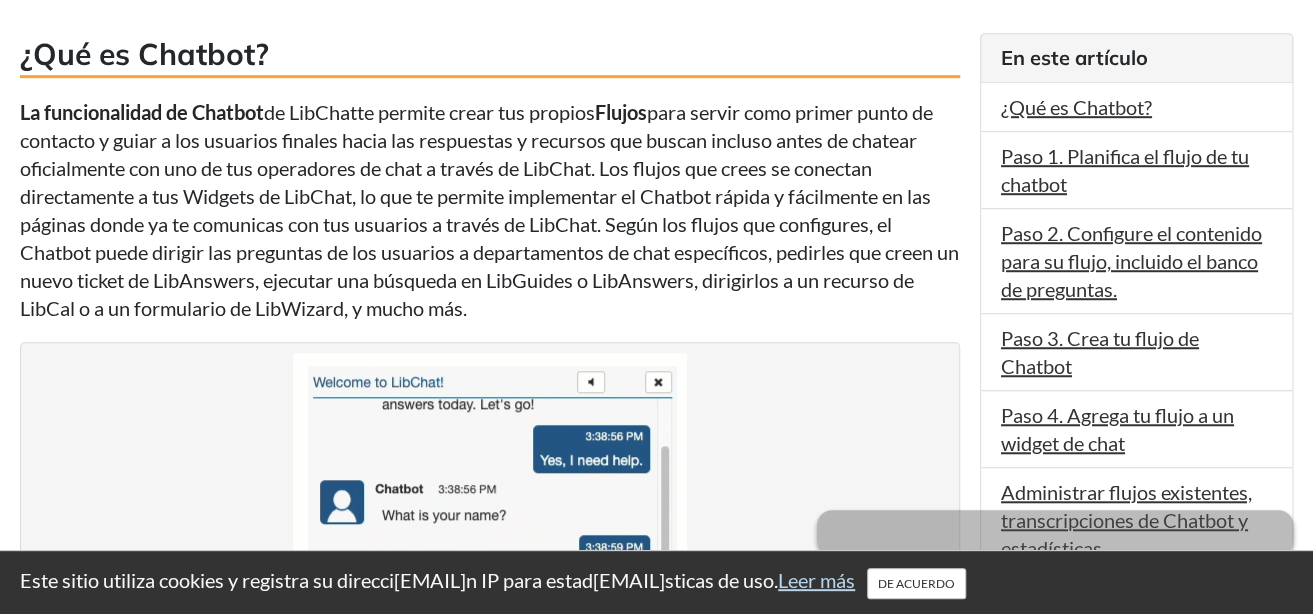 scroll, scrollTop: 513, scrollLeft: 0, axis: vertical 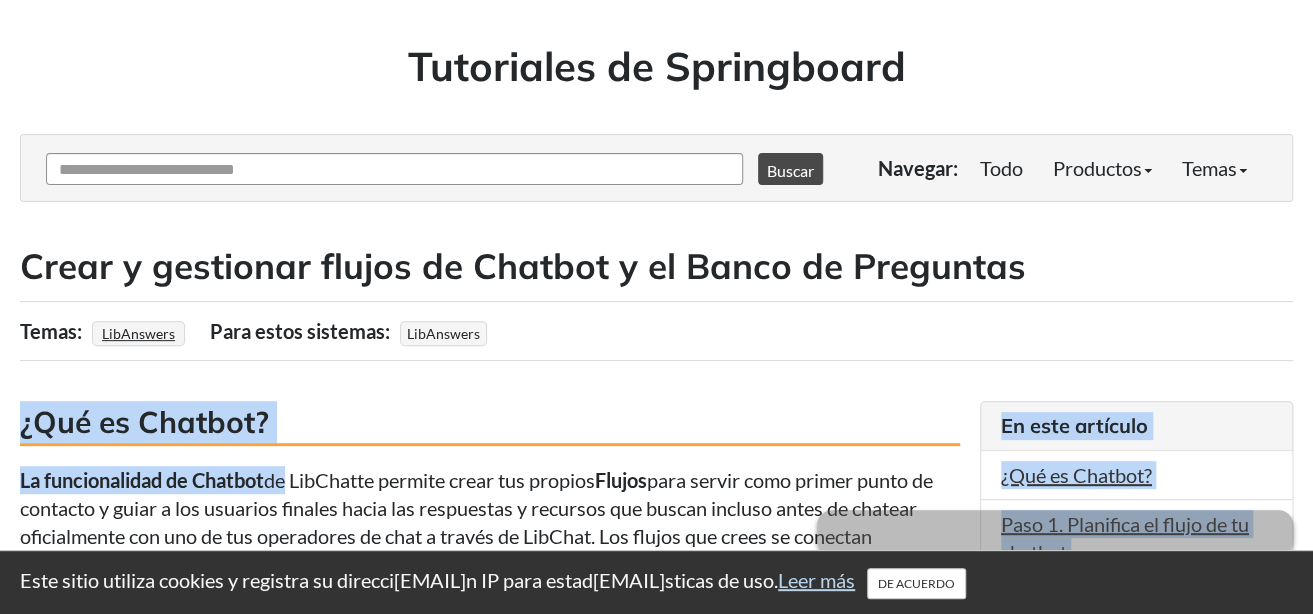 drag, startPoint x: 287, startPoint y: 106, endPoint x: 749, endPoint y: 351, distance: 522.9426 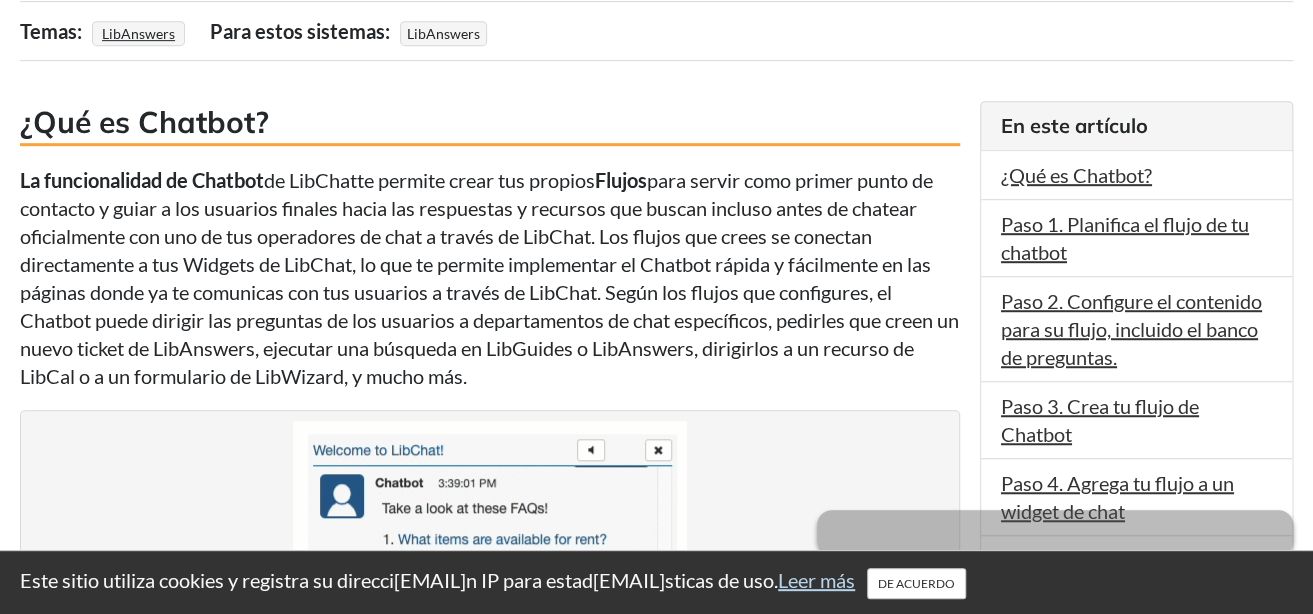 click on "para servir como primer punto de contacto y guiar a los usuarios finales hacia las respuestas y recursos que buscan incluso antes de chatear oficialmente con uno de tus operadores de chat a través de LibChat. Los flujos que crees se conectan directamente a tus Widgets de LibChat, lo que te permite implementar el Chatbot rápida y fácilmente en las páginas donde ya te comunicas con tus usuarios a través de LibChat. Según los flujos que configures, el Chatbot puede dirigir las preguntas de los usuarios a departamentos de chat específicos, pedirles que creen un nuevo ticket de LibAnswers, ejecutar una búsqueda en LibGuides o LibAnswers, dirigirlos a un recurso de LibCal o a un formulario de LibWizard, y mucho más." at bounding box center (489, 278) 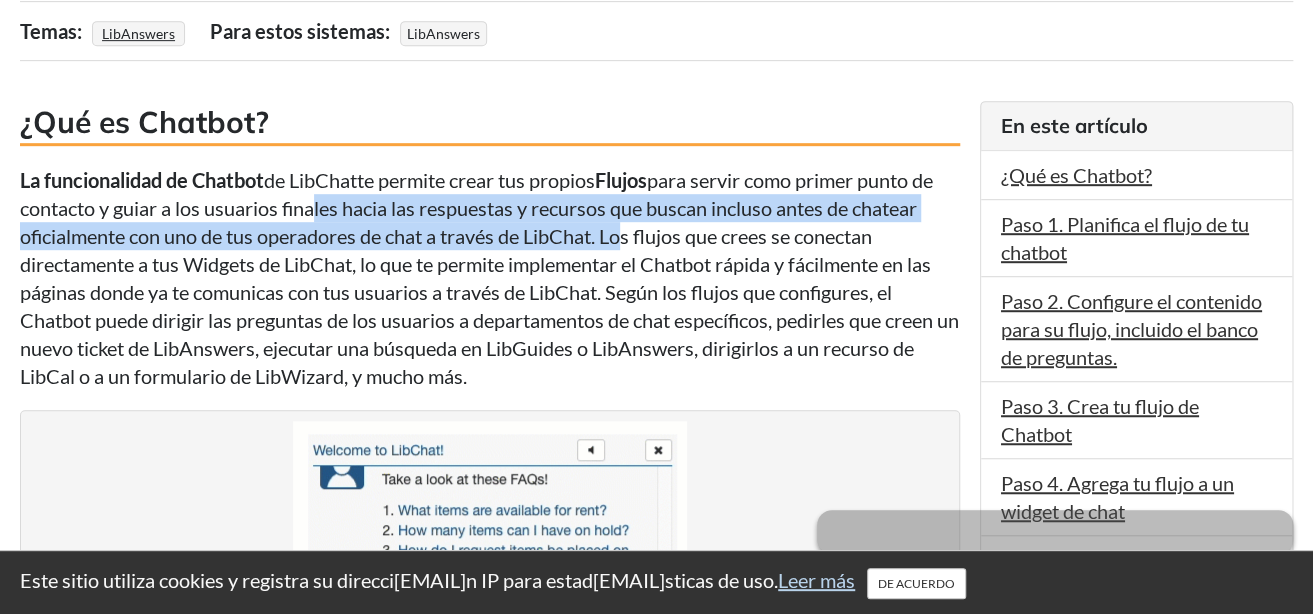 drag, startPoint x: 344, startPoint y: 199, endPoint x: 607, endPoint y: 236, distance: 265.5899 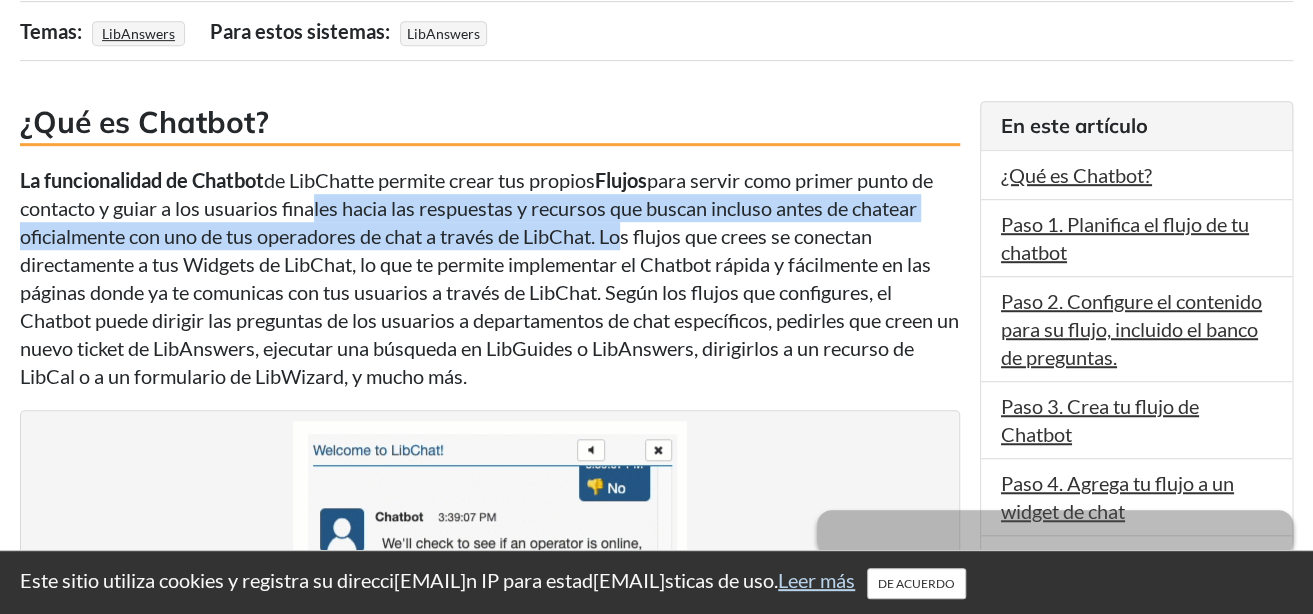 click on "para servir como primer punto de contacto y guiar a los usuarios finales hacia las respuestas y recursos que buscan incluso antes de chatear oficialmente con uno de tus operadores de chat a través de LibChat. Los flujos que crees se conectan directamente a tus Widgets de LibChat, lo que te permite implementar el Chatbot rápida y fácilmente en las páginas donde ya te comunicas con tus usuarios a través de LibChat. Según los flujos que configures, el Chatbot puede dirigir las preguntas de los usuarios a departamentos de chat específicos, pedirles que creen un nuevo ticket de LibAnswers, ejecutar una búsqueda en LibGuides o LibAnswers, dirigirlos a un recurso de LibCal o a un formulario de LibWizard, y mucho más." at bounding box center (489, 278) 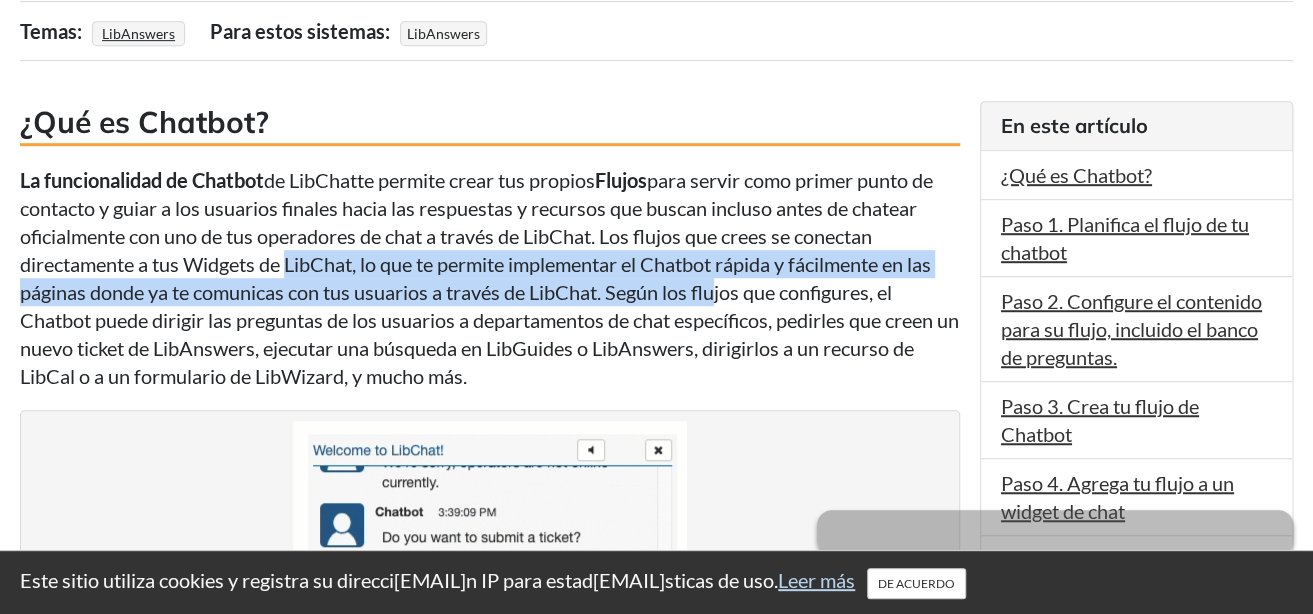drag, startPoint x: 444, startPoint y: 193, endPoint x: 701, endPoint y: 283, distance: 272.30313 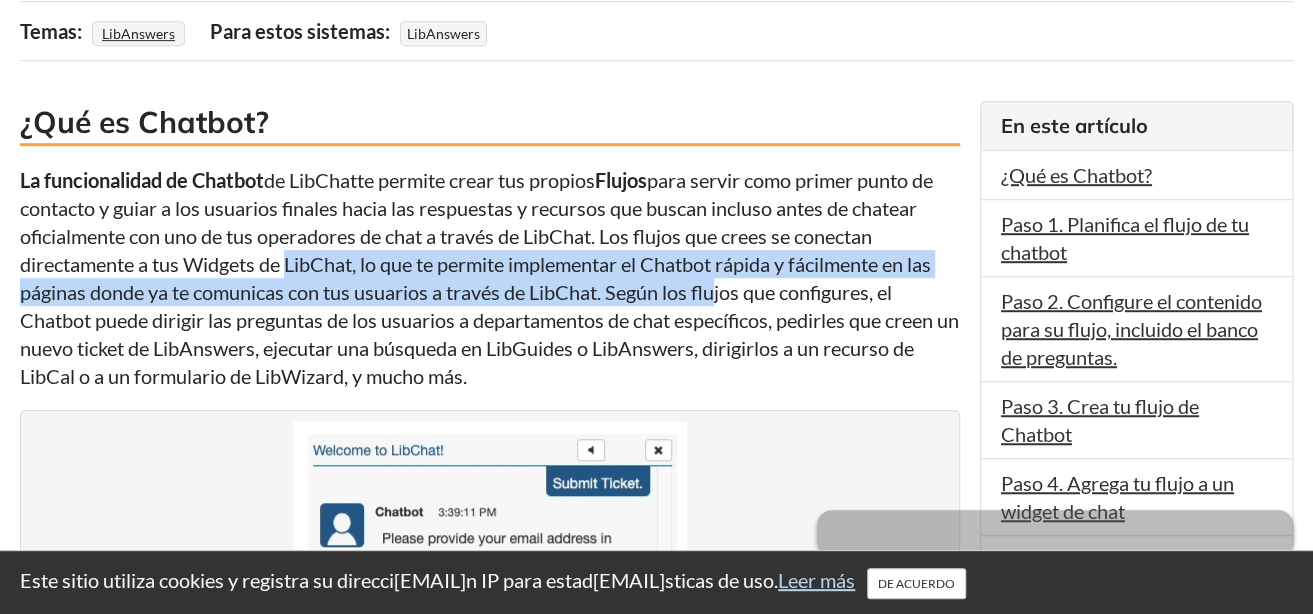 click on "para servir como primer punto de contacto y guiar a los usuarios finales hacia las respuestas y recursos que buscan incluso antes de chatear oficialmente con uno de tus operadores de chat a través de LibChat. Los flujos que crees se conectan directamente a tus Widgets de LibChat, lo que te permite implementar el Chatbot rápida y fácilmente en las páginas donde ya te comunicas con tus usuarios a través de LibChat. Según los flujos que configures, el Chatbot puede dirigir las preguntas de los usuarios a departamentos de chat específicos, pedirles que creen un nuevo ticket de LibAnswers, ejecutar una búsqueda en LibGuides o LibAnswers, dirigirlos a un recurso de LibCal o a un formulario de LibWizard, y mucho más." at bounding box center (489, 278) 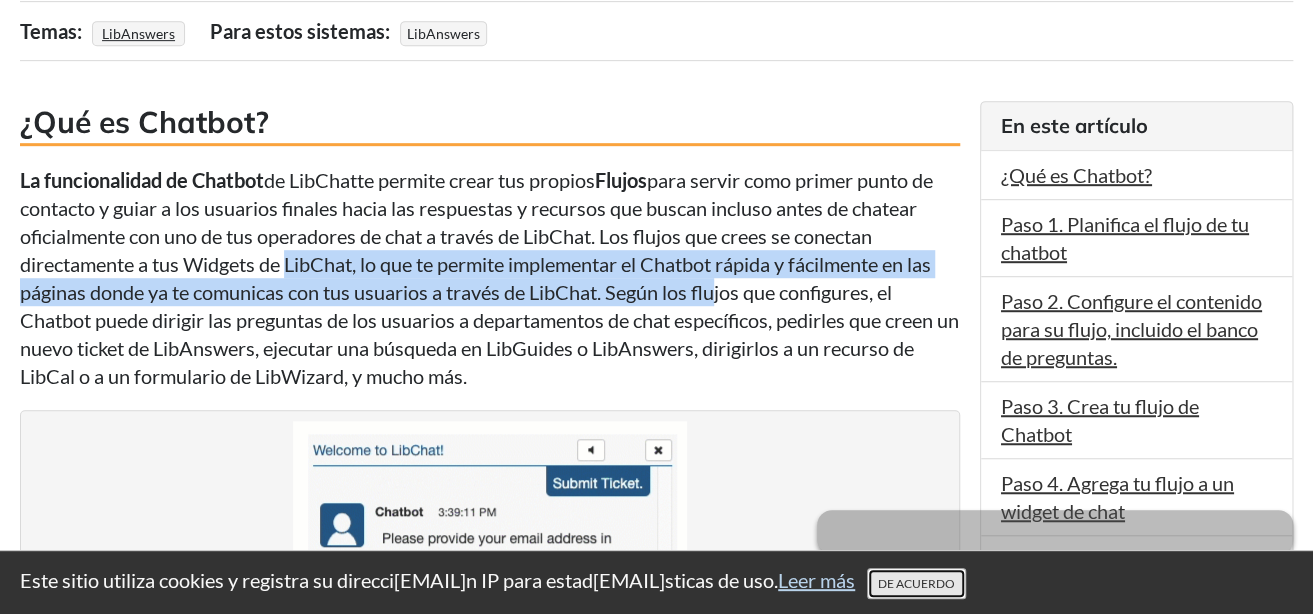 click on "DE ACUERDO" at bounding box center [916, 583] 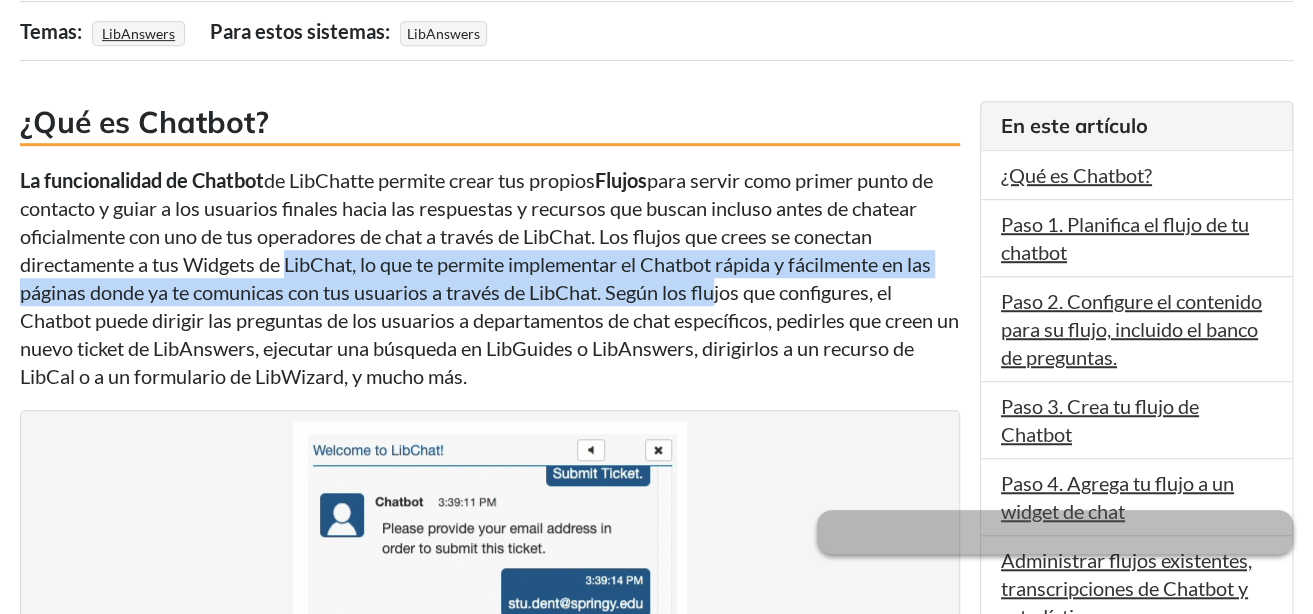 click on "para servir como primer punto de contacto y guiar a los usuarios finales hacia las respuestas y recursos que buscan incluso antes de chatear oficialmente con uno de tus operadores de chat a través de LibChat. Los flujos que crees se conectan directamente a tus Widgets de LibChat, lo que te permite implementar el Chatbot rápida y fácilmente en las páginas donde ya te comunicas con tus usuarios a través de LibChat. Según los flujos que configures, el Chatbot puede dirigir las preguntas de los usuarios a departamentos de chat específicos, pedirles que creen un nuevo ticket de LibAnswers, ejecutar una búsqueda en LibGuides o LibAnswers, dirigirlos a un recurso de LibCal o a un formulario de LibWizard, y mucho más." at bounding box center [489, 278] 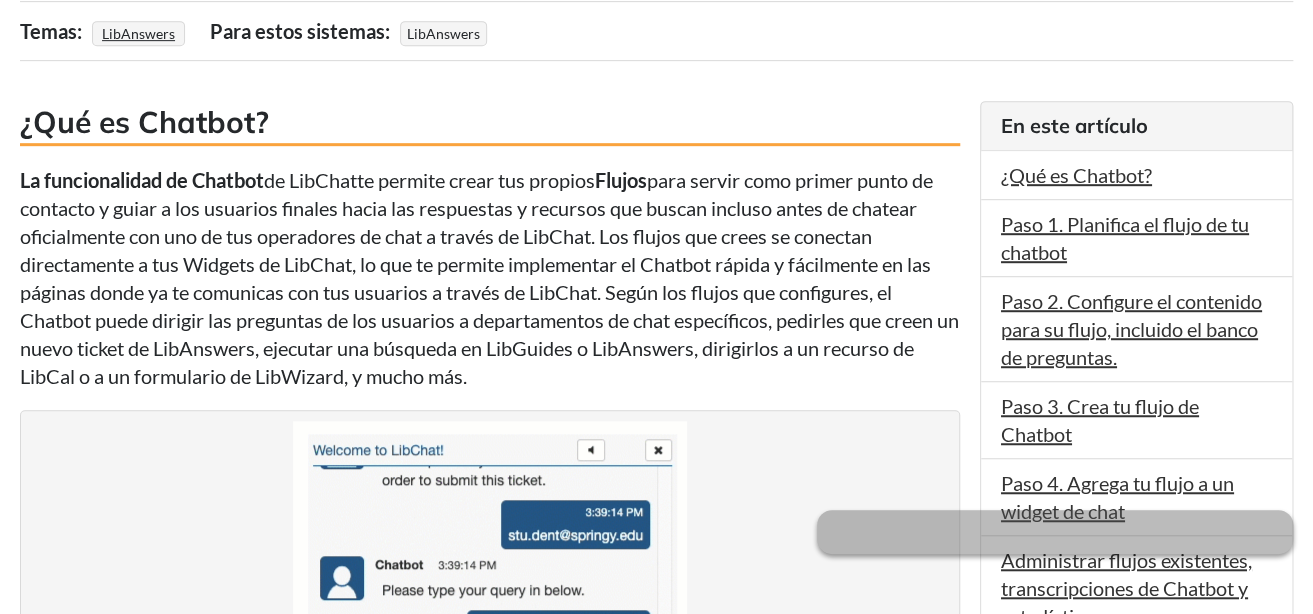 drag, startPoint x: 612, startPoint y: 294, endPoint x: 574, endPoint y: 377, distance: 91.28527 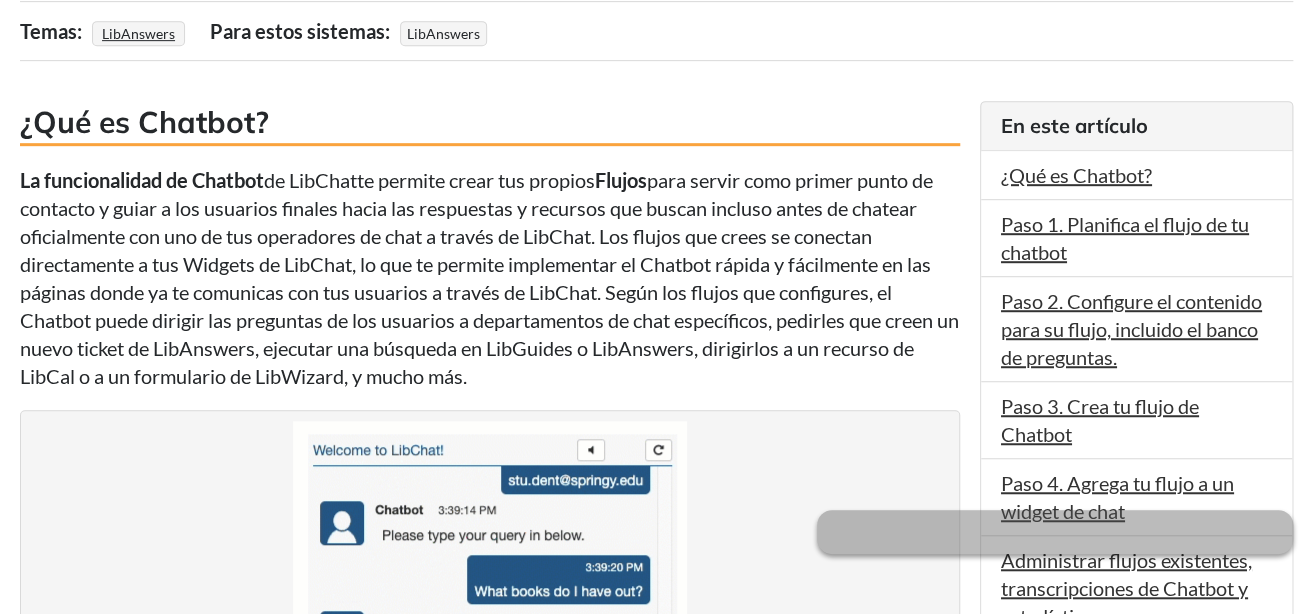 click on "La funcionalidad de Chatbot  de LibChat  te permite crear tus propios  Flujos   para servir como primer punto de contacto y guiar a los usuarios finales hacia las respuestas y recursos que buscan incluso antes de chatear oficialmente con uno de tus operadores de chat a través de LibChat. Los flujos que crees se conectan directamente a tus Widgets de LibChat, lo que te permite implementar el Chatbot rápida y fácilmente en las páginas donde ya te comunicas con tus usuarios a través de LibChat. Según los flujos que configures, el Chatbot puede dirigir las preguntas de los usuarios a departamentos de chat específicos, pedirles que creen un nuevo ticket de LibAnswers, ejecutar una búsqueda en LibGuides o LibAnswers, dirigirlos a un recurso de LibCal o a un formulario de LibWizard, y mucho más." at bounding box center [490, 278] 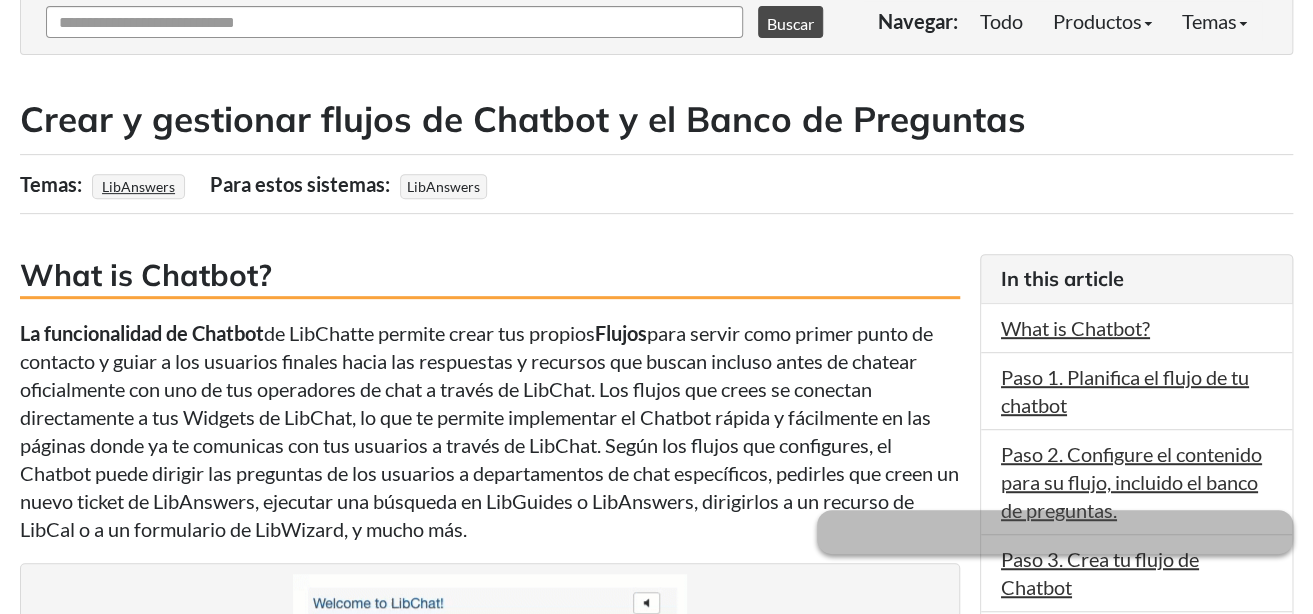 scroll, scrollTop: 400, scrollLeft: 0, axis: vertical 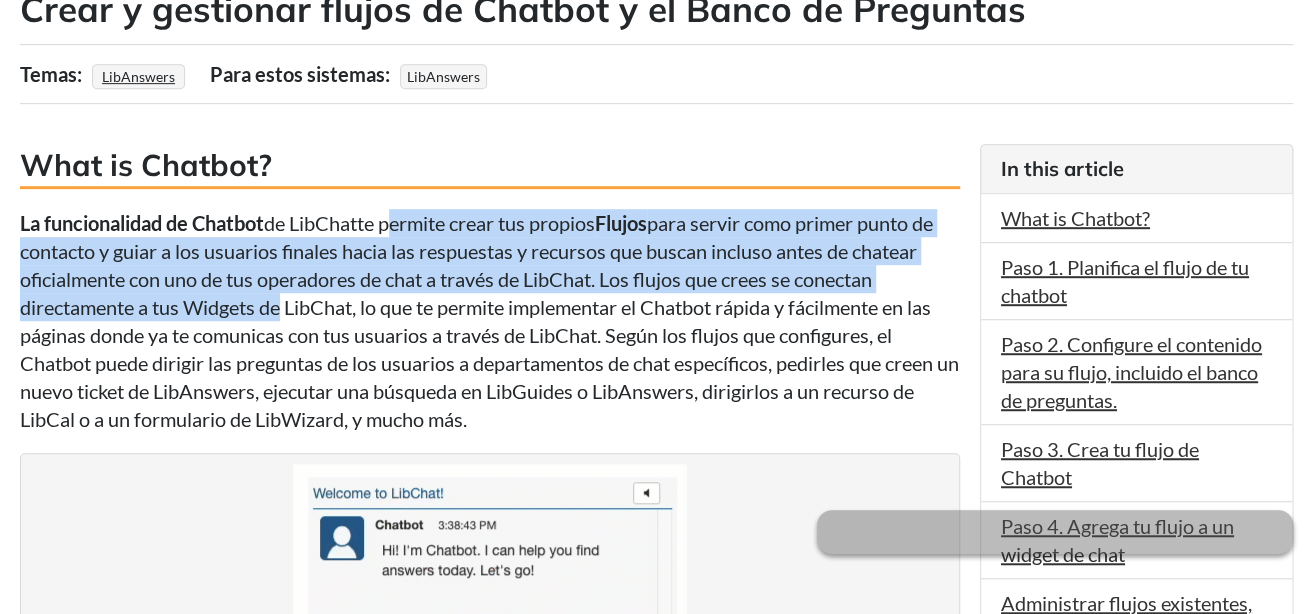 drag, startPoint x: 400, startPoint y: 209, endPoint x: 264, endPoint y: 296, distance: 161.44658 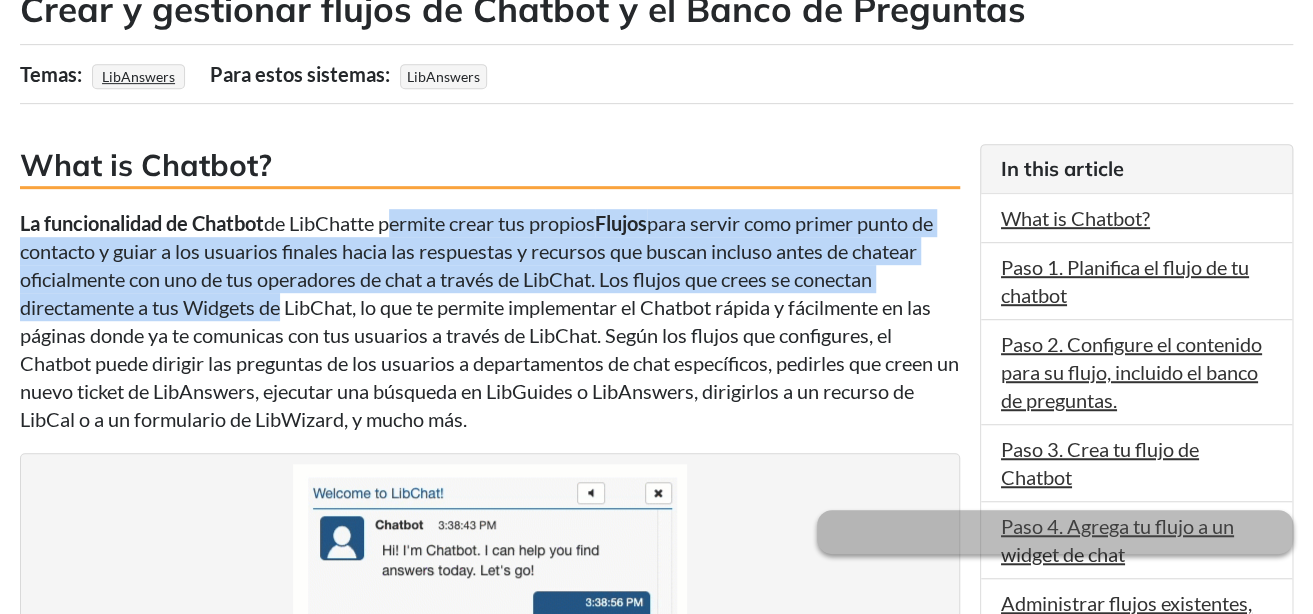 click on "La funcionalidad de Chatbot  de LibChat  te permite crear tus propios  Flujos   para servir como primer punto de contacto y guiar a los usuarios finales hacia las respuestas y recursos que buscan incluso antes de chatear oficialmente con uno de tus operadores de chat a través de LibChat. Los flujos que crees se conectan directamente a tus Widgets de LibChat, lo que te permite implementar el Chatbot rápida y fácilmente en las páginas donde ya te comunicas con tus usuarios a través de LibChat. Según los flujos que configures, el Chatbot puede dirigir las preguntas de los usuarios a departamentos de chat específicos, pedirles que creen un nuevo ticket de LibAnswers, ejecutar una búsqueda en LibGuides o LibAnswers, dirigirlos a un recurso de LibCal o a un formulario de LibWizard, y mucho más." at bounding box center [490, 321] 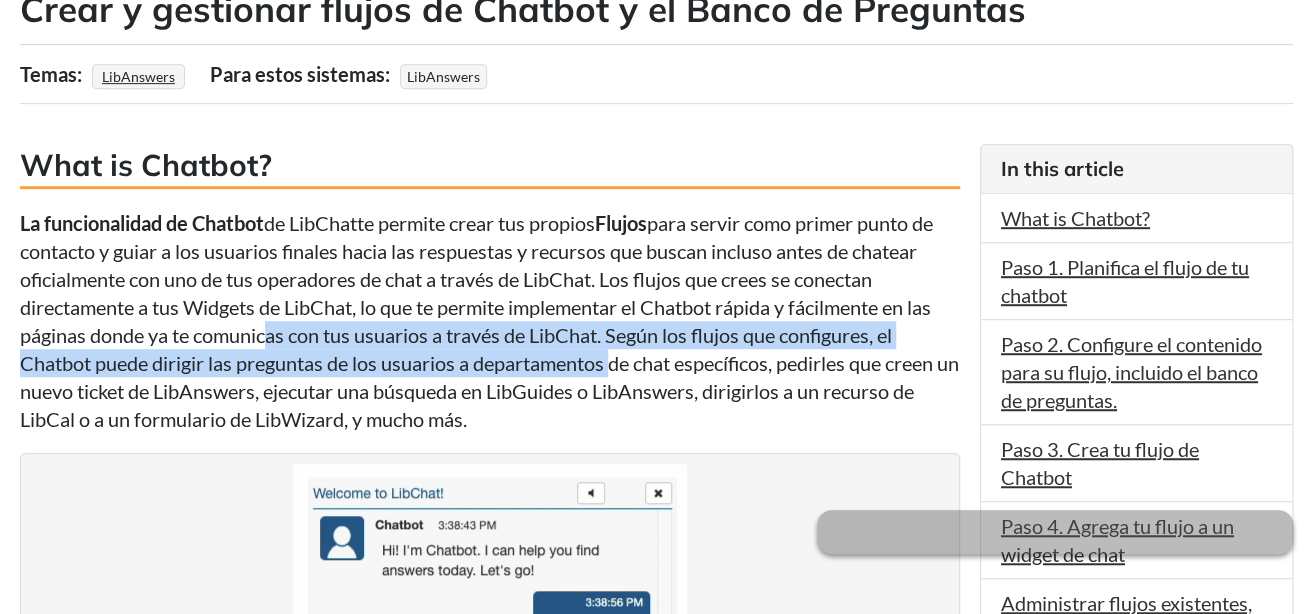 drag, startPoint x: 365, startPoint y: 318, endPoint x: 598, endPoint y: 360, distance: 236.75514 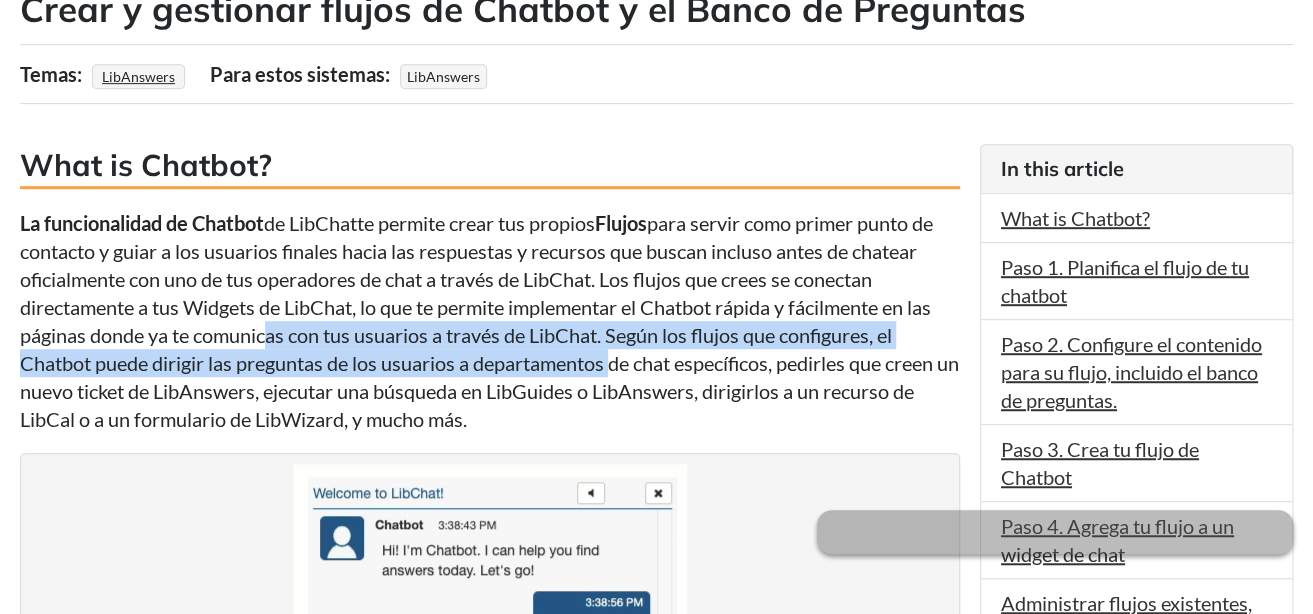 click on "para servir como primer punto de contacto y guiar a los usuarios finales hacia las respuestas y recursos que buscan incluso antes de chatear oficialmente con uno de tus operadores de chat a través de LibChat. Los flujos que crees se conectan directamente a tus Widgets de LibChat, lo que te permite implementar el Chatbot rápida y fácilmente en las páginas donde ya te comunicas con tus usuarios a través de LibChat. Según los flujos que configures, el Chatbot puede dirigir las preguntas de los usuarios a departamentos de chat específicos, pedirles que creen un nuevo ticket de LibAnswers, ejecutar una búsqueda en LibGuides o LibAnswers, dirigirlos a un recurso de LibCal o a un formulario de LibWizard, y mucho más." at bounding box center (489, 321) 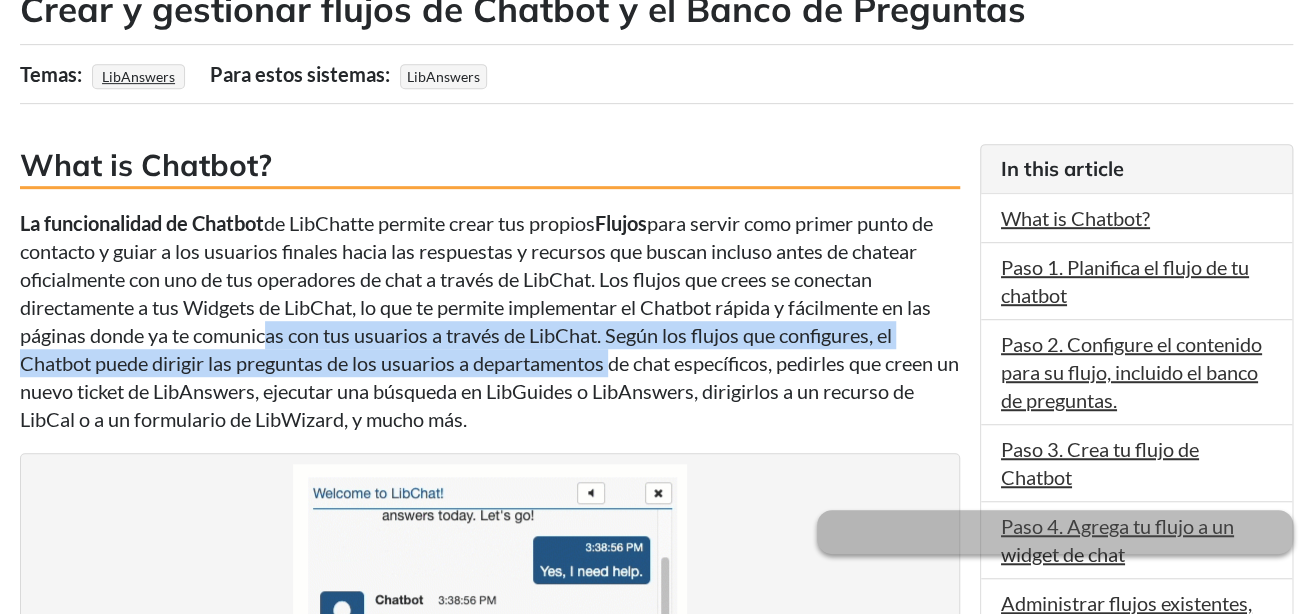 click on "para servir como primer punto de contacto y guiar a los usuarios finales hacia las respuestas y recursos que buscan incluso antes de chatear oficialmente con uno de tus operadores de chat a través de LibChat. Los flujos que crees se conectan directamente a tus Widgets de LibChat, lo que te permite implementar el Chatbot rápida y fácilmente en las páginas donde ya te comunicas con tus usuarios a través de LibChat. Según los flujos que configures, el Chatbot puede dirigir las preguntas de los usuarios a departamentos de chat específicos, pedirles que creen un nuevo ticket de LibAnswers, ejecutar una búsqueda en LibGuides o LibAnswers, dirigirlos a un recurso de LibCal o a un formulario de LibWizard, y mucho más." at bounding box center (489, 321) 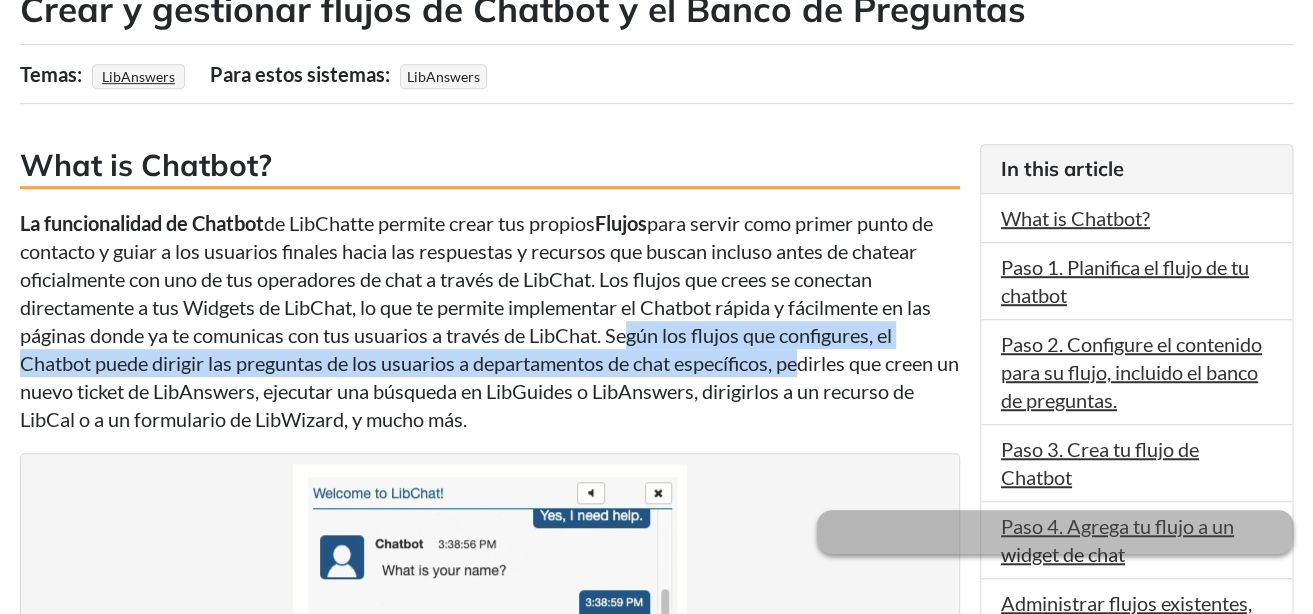 drag, startPoint x: 606, startPoint y: 353, endPoint x: 784, endPoint y: 373, distance: 179.12007 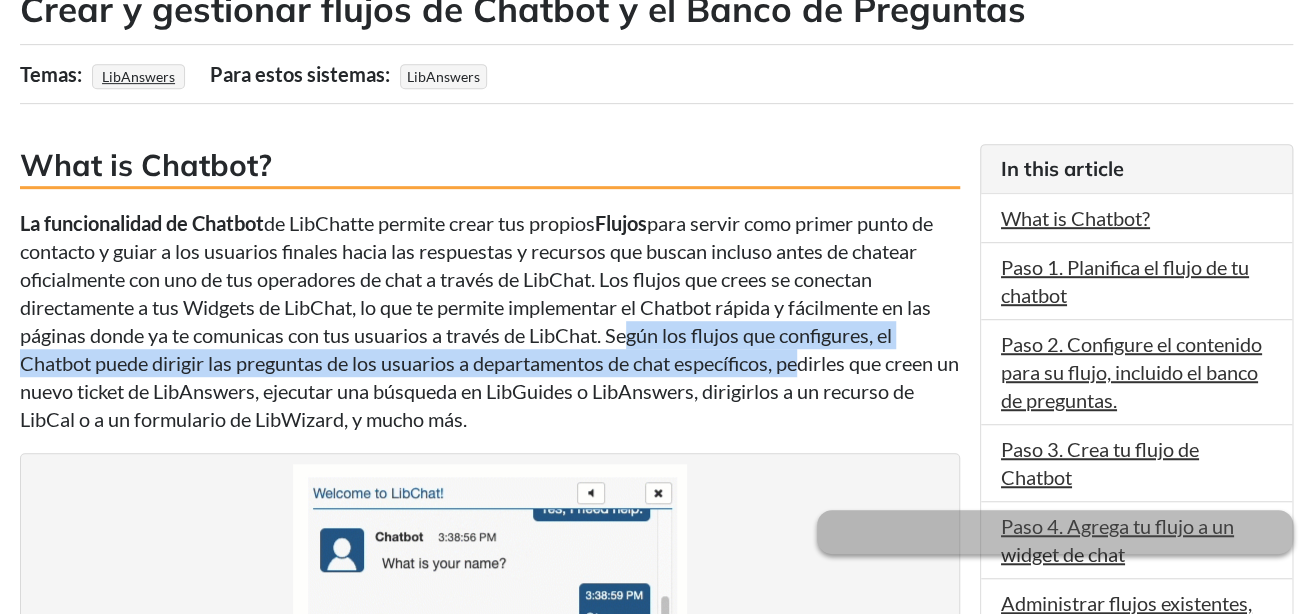 click on "La funcionalidad de Chatbot  de LibChat  te permite crear tus propios  Flujos   para servir como primer punto de contacto y guiar a los usuarios finales hacia las respuestas y recursos que buscan incluso antes de chatear oficialmente con uno de tus operadores de chat a través de LibChat. Los flujos que crees se conectan directamente a tus Widgets de LibChat, lo que te permite implementar el Chatbot rápida y fácilmente en las páginas donde ya te comunicas con tus usuarios a través de LibChat. Según los flujos que configures, el Chatbot puede dirigir las preguntas de los usuarios a departamentos de chat específicos, pedirles que creen un nuevo ticket de LibAnswers, ejecutar una búsqueda en LibGuides o LibAnswers, dirigirlos a un recurso de LibCal o a un formulario de LibWizard, y mucho más." at bounding box center (490, 321) 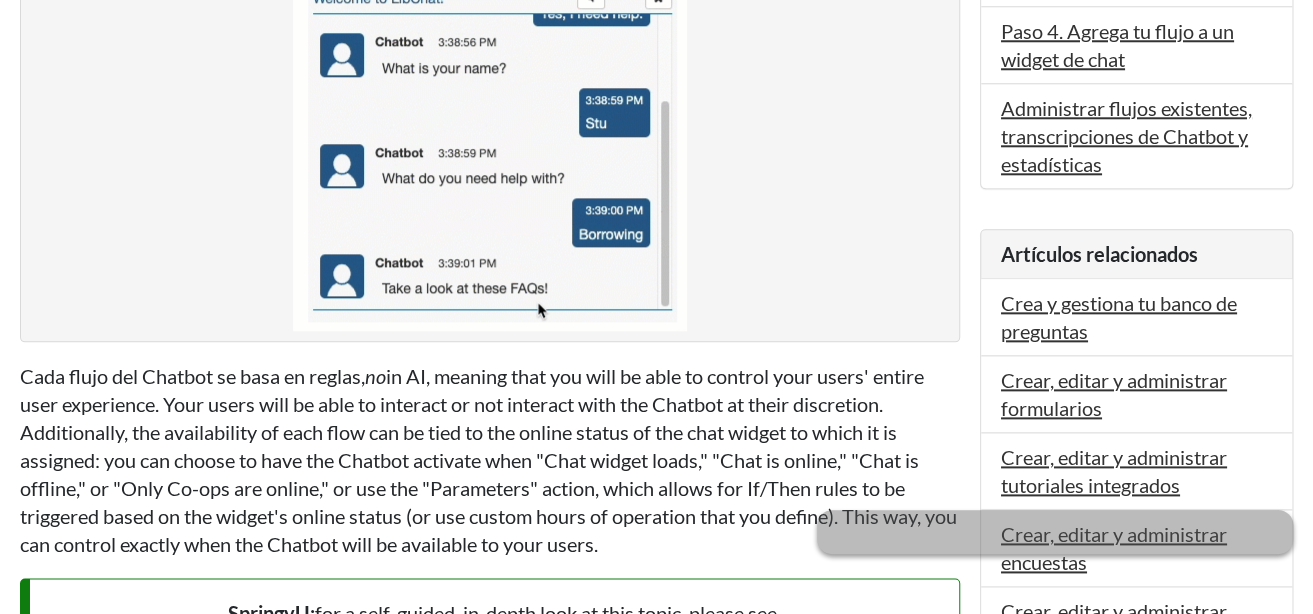 scroll, scrollTop: 1100, scrollLeft: 0, axis: vertical 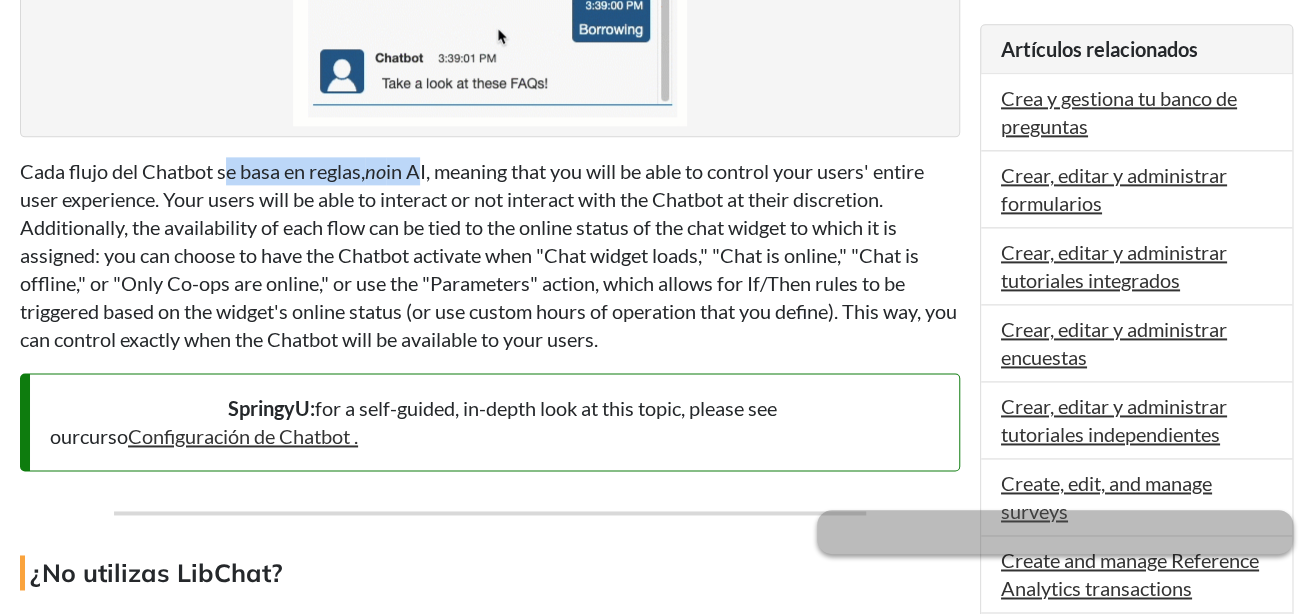 drag, startPoint x: 241, startPoint y: 165, endPoint x: 421, endPoint y: 168, distance: 180.025 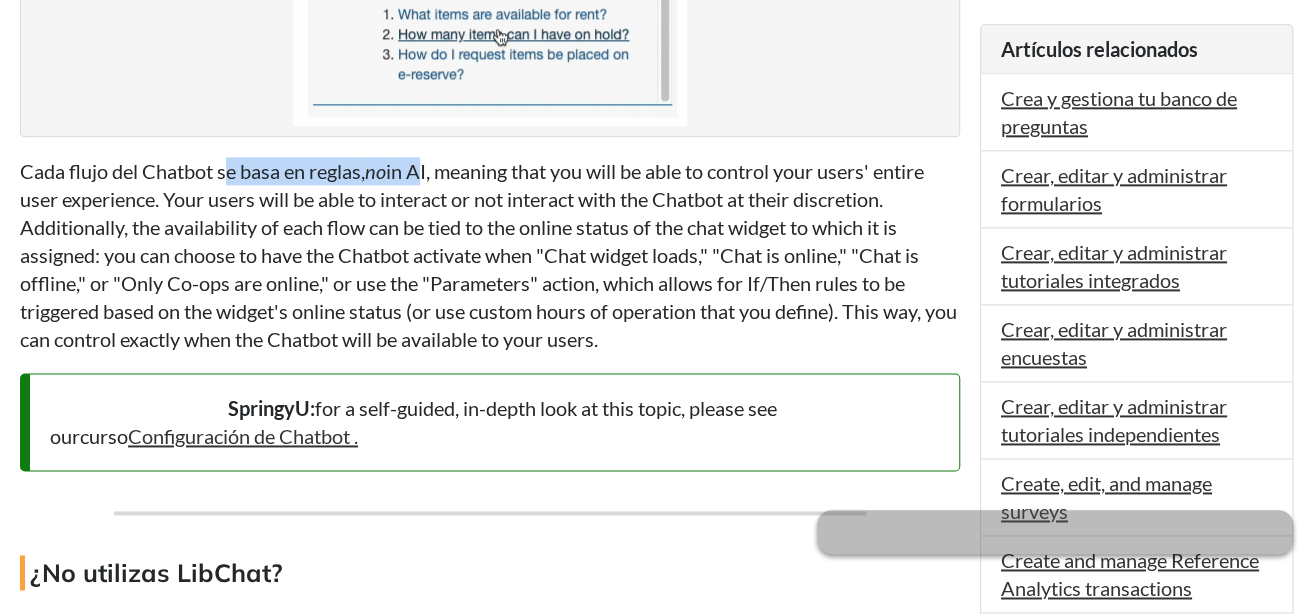 click on "Each Chatbot flow is rule-based, not AI-based, meaning that you will be able to control your users' entire user experience. Your users will be able to interact or not interact with the Chatbot at their discretion. Additionally, the availability of each flow can be tied to the online status of the chat widget to which it is assigned: you can choose to have the Chatbot activate when "Chat widget loads," "Chat is online," "Chat is offline," or "Only Co-ops are online," or use the "Parameters" action, which allows for If/Then rules to be triggered based on the widget's online status (or use custom hours of operation that you define). This way, you can control exactly when the Chatbot will be available to your users." at bounding box center (490, 255) 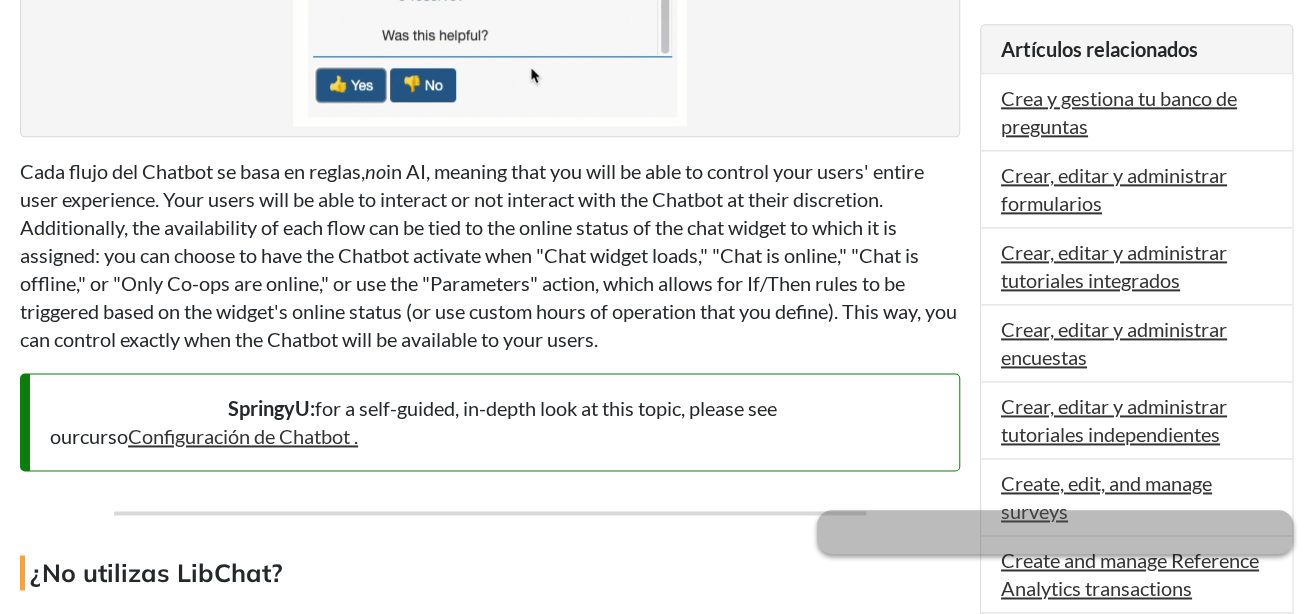 click on "in AI, meaning that you will be able to control your users' entire user experience. Your users will be able to interact or not interact with the Chatbot at their discretion. Additionally, the availability of each flow can be tied to the online status of the chat widget to which it is assigned: you can choose to have the Chatbot activate when "Chat widget loads," "Chat is online," "Chat is offline," or "Only Co-ops are online," or use the "Parameters" action, which allows for If/Then rules to be triggered based on the widget's online status (or use custom hours of operation that you define). This way, you can control exactly when the Chatbot will be available to your users." at bounding box center (488, 255) 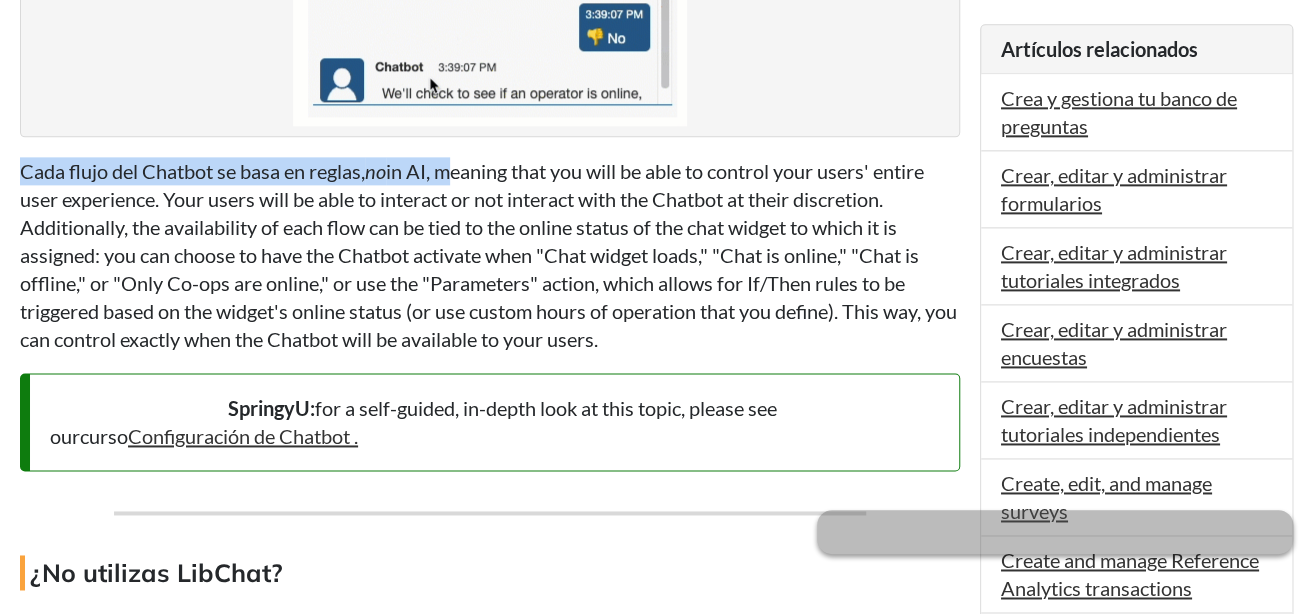 drag, startPoint x: 448, startPoint y: 170, endPoint x: 12, endPoint y: 175, distance: 436.02866 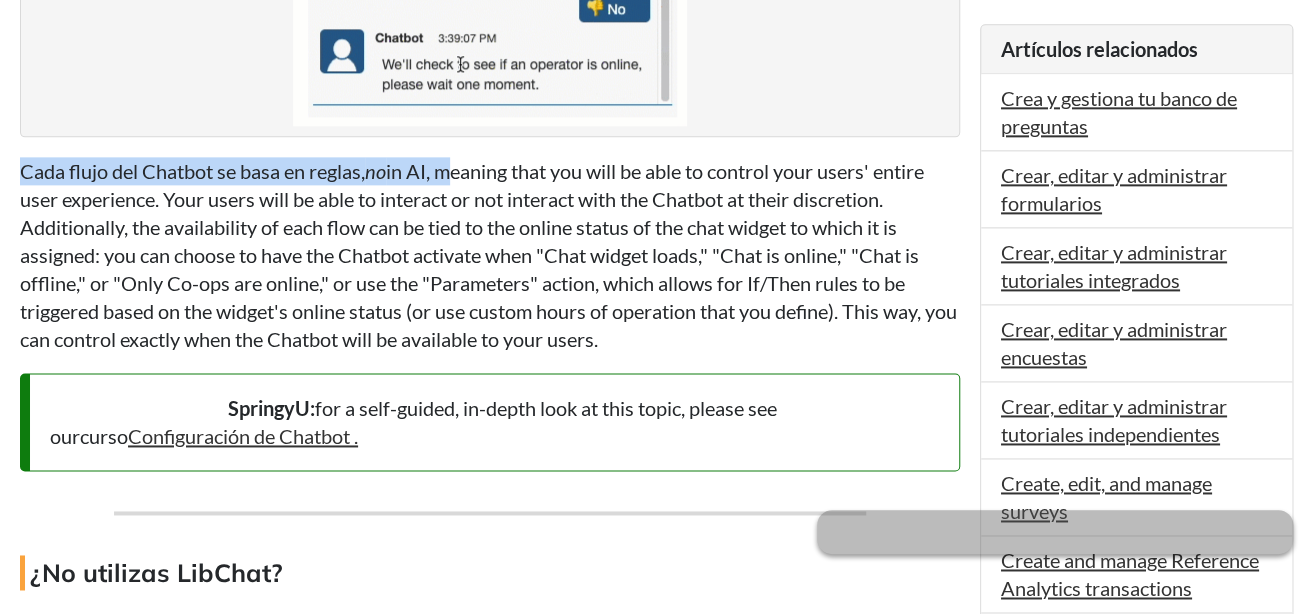 click on "FAQ Content
Create and manage Chatbot flows and the Question Bank
Topics:
LibAnswers
For these users:
For these systems:
LibAnswers
In this article
What is Chatbot?" at bounding box center (656, 5028) 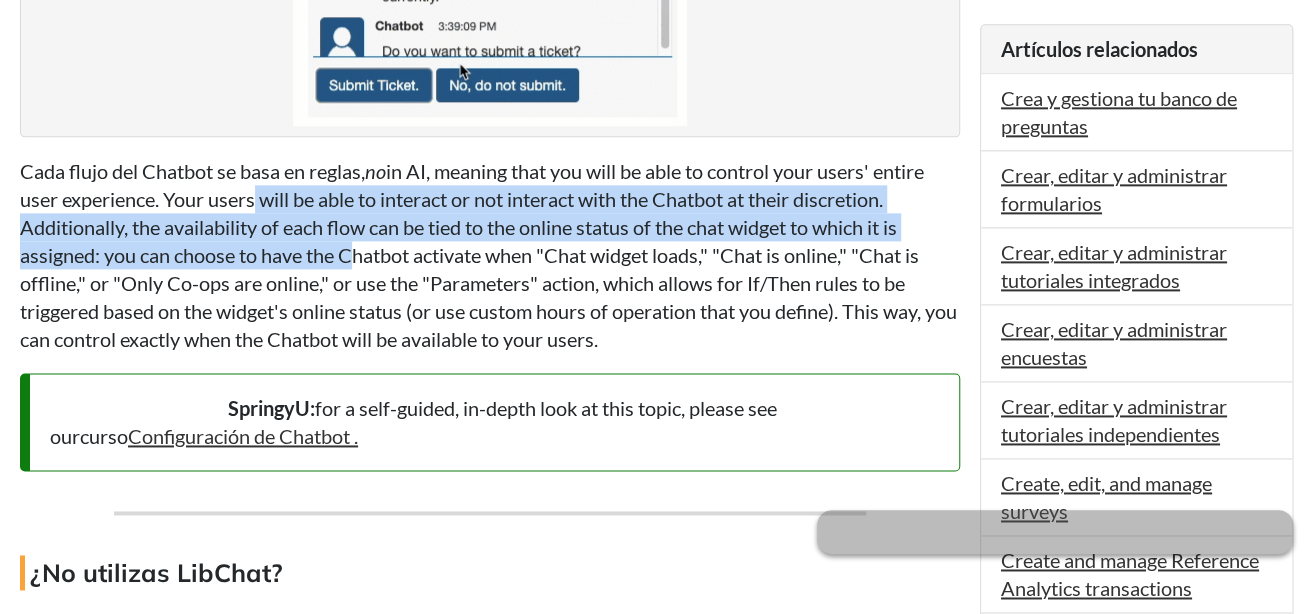 drag, startPoint x: 230, startPoint y: 196, endPoint x: 389, endPoint y: 253, distance: 168.90826 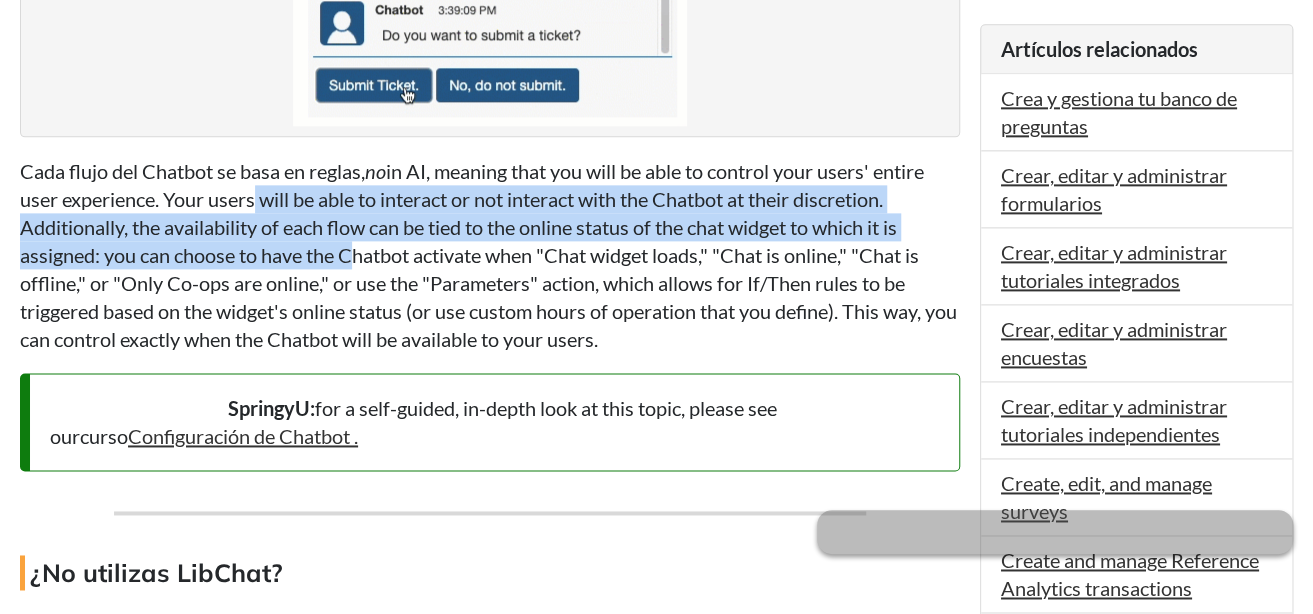 click on "in AI, meaning that you will be able to control your users' entire user experience. Your users will be able to interact or not interact with the Chatbot at their discretion. Additionally, the availability of each flow can be tied to the online status of the chat widget to which it is assigned: you can choose to have the Chatbot activate when "Chat widget loads," "Chat is online," "Chat is offline," or "Only Co-ops are online," or use the "Parameters" action, which allows for If/Then rules to be triggered based on the widget's online status (or use custom hours of operation that you define). This way, you can control exactly when the Chatbot will be available to your users." at bounding box center (488, 255) 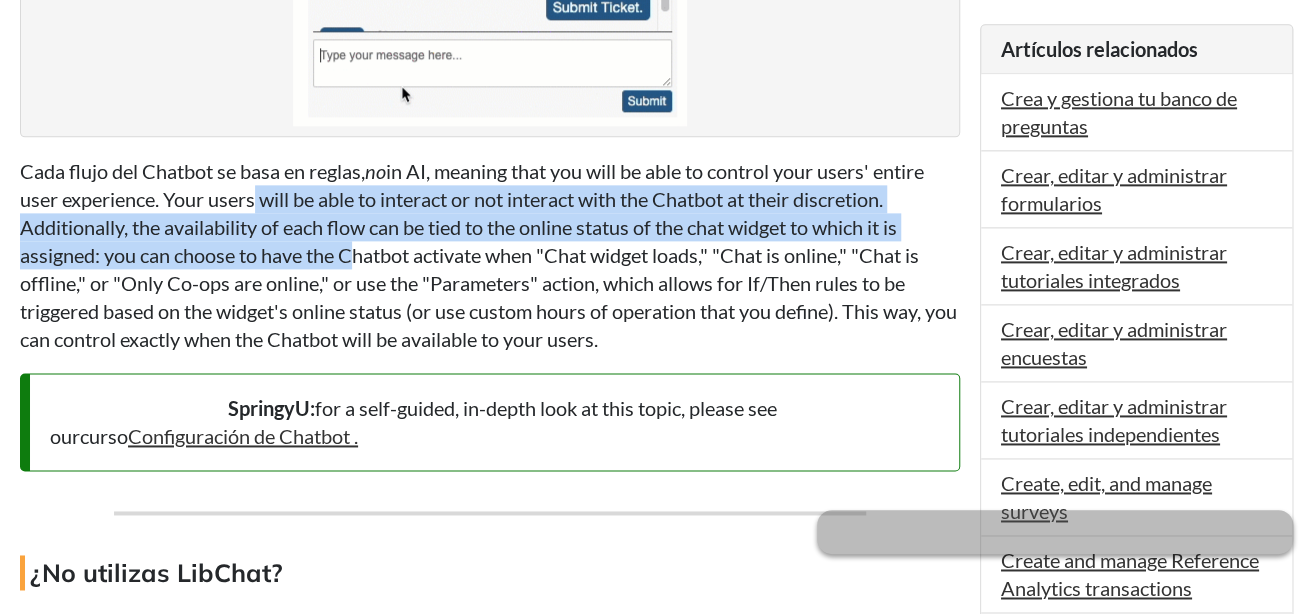 drag, startPoint x: 898, startPoint y: 337, endPoint x: 268, endPoint y: 220, distance: 640.7722 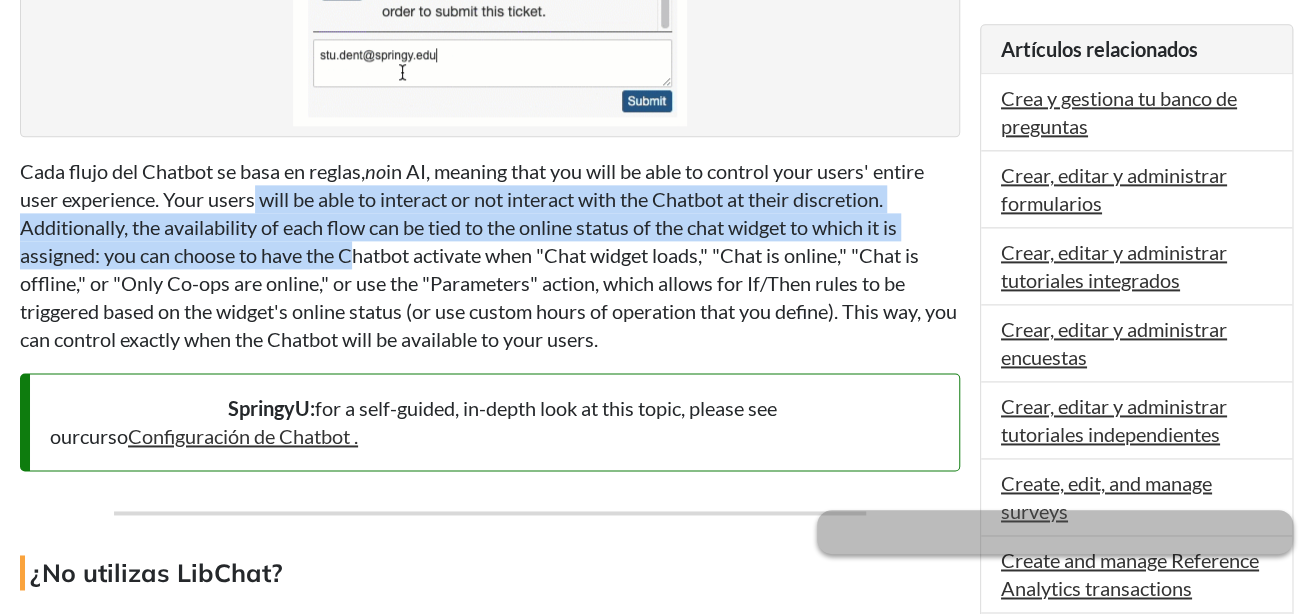 click on "in AI, meaning that you will be able to control your users' entire user experience. Your users will be able to interact or not interact with the Chatbot at their discretion. Additionally, the availability of each flow can be tied to the online status of the chat widget to which it is assigned: you can choose to have the Chatbot activate when "Chat widget loads," "Chat is online," "Chat is offline," or "Only Co-ops are online," or use the "Parameters" action, which allows for If/Then rules to be triggered based on the widget's online status (or use custom hours of operation that you define). This way, you can control exactly when the Chatbot will be available to your users." at bounding box center (488, 255) 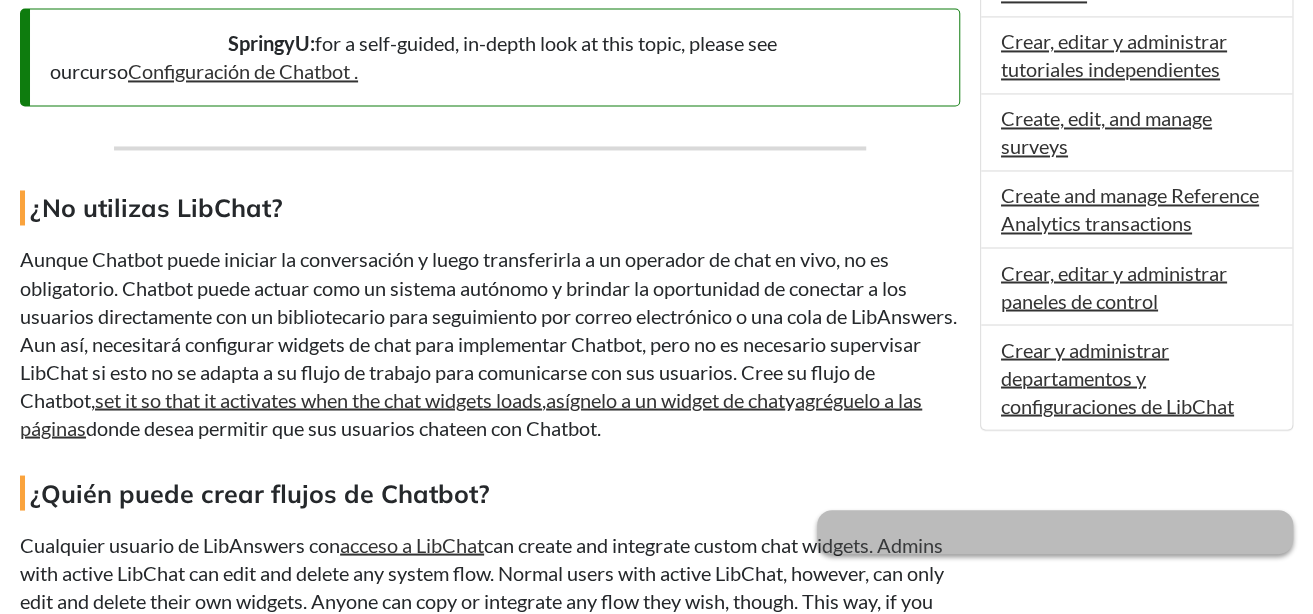 scroll, scrollTop: 1500, scrollLeft: 0, axis: vertical 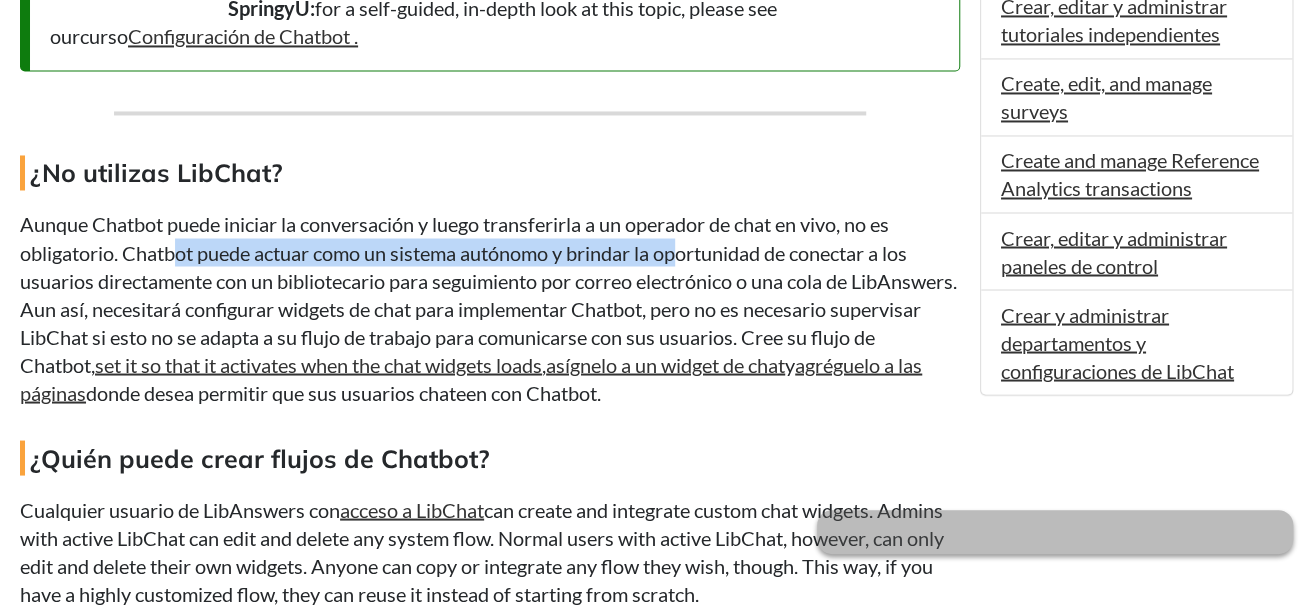 drag, startPoint x: 181, startPoint y: 254, endPoint x: 686, endPoint y: 258, distance: 505.01584 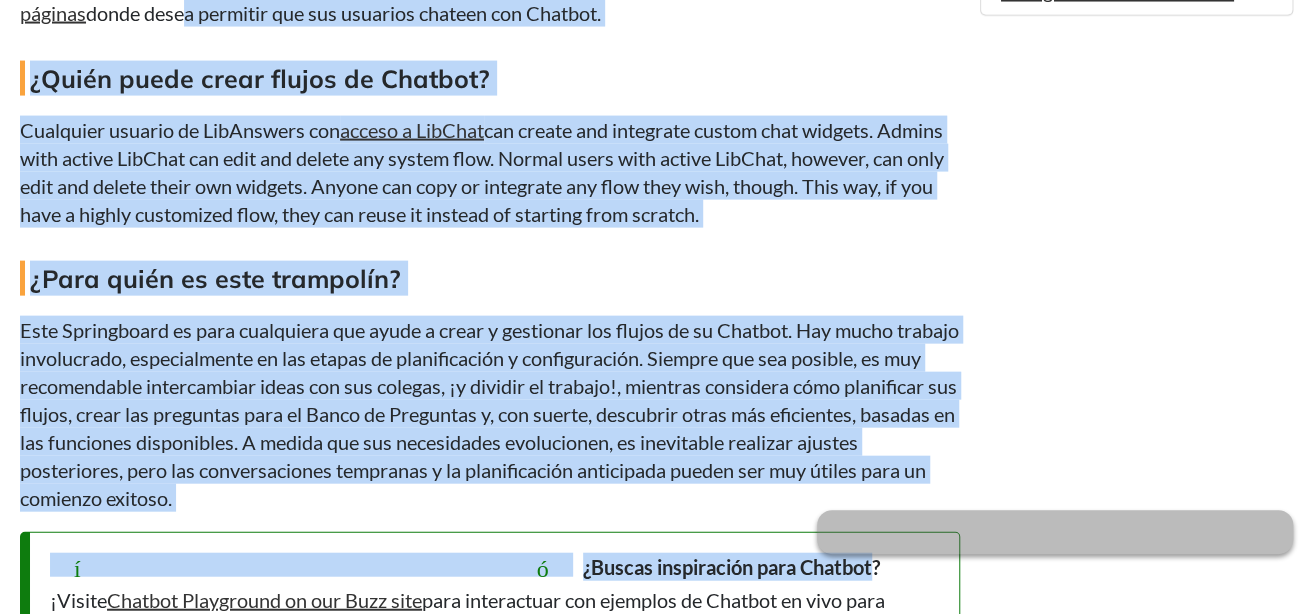 drag, startPoint x: 693, startPoint y: 575, endPoint x: 875, endPoint y: 657, distance: 199.61964 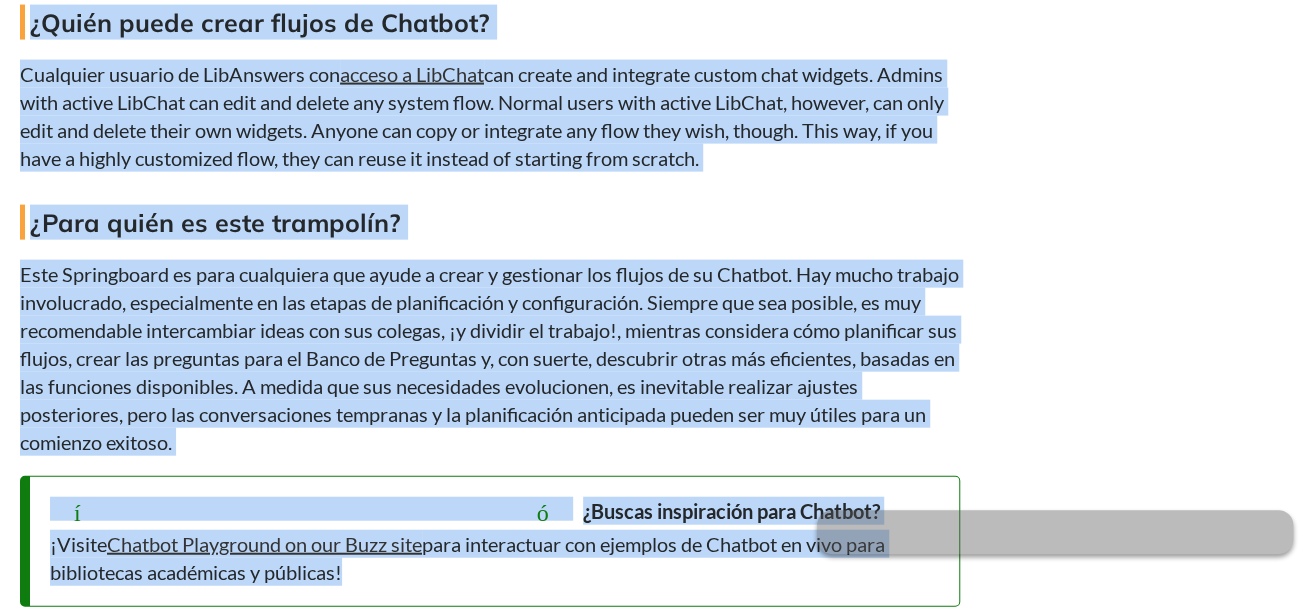 scroll, scrollTop: 1543, scrollLeft: 0, axis: vertical 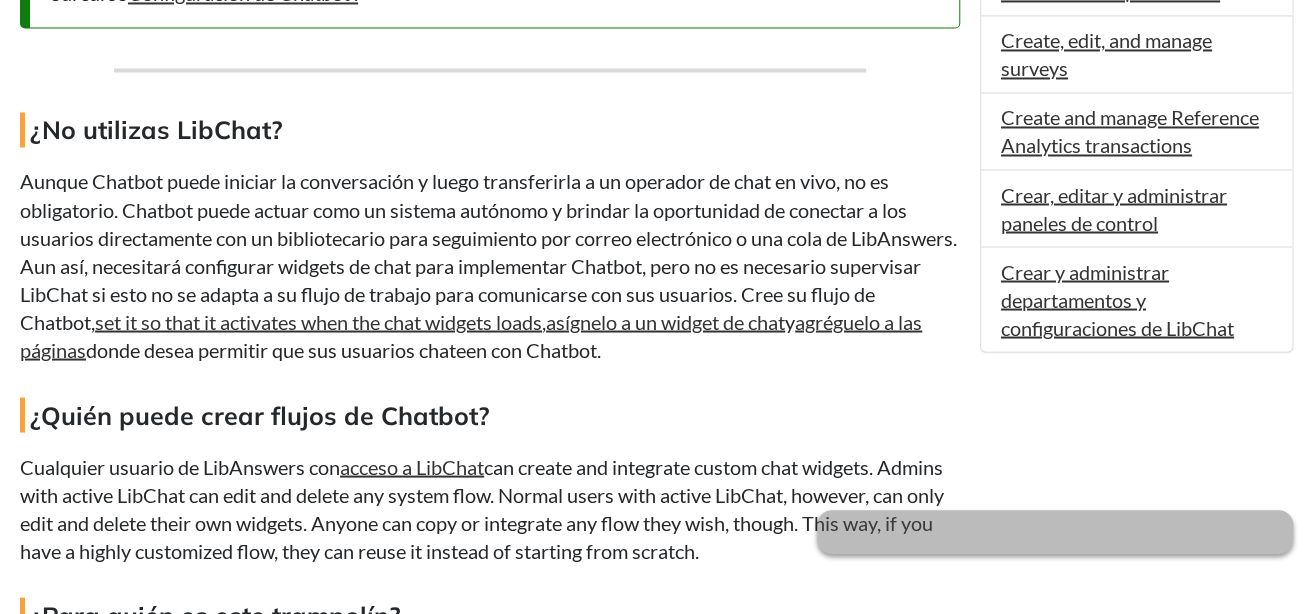 click on "Aunque Chatbot puede iniciar la conversación y luego transferirla a un operador de chat en vivo, no es obligatorio. Chatbot puede actuar como un sistema autónomo y brindar la oportunidad de conectar a los usuarios directamente con un bibliotecario para seguimiento por correo electrónico o una cola de LibAnswers. Aun así, necesitará configurar widgets de chat para implementar Chatbot, pero no es necesario supervisar LibChat si esto no se adapta a su flujo de trabajo para comunicarse con sus usuarios. Cree su flujo de Chatbot," at bounding box center (488, 251) 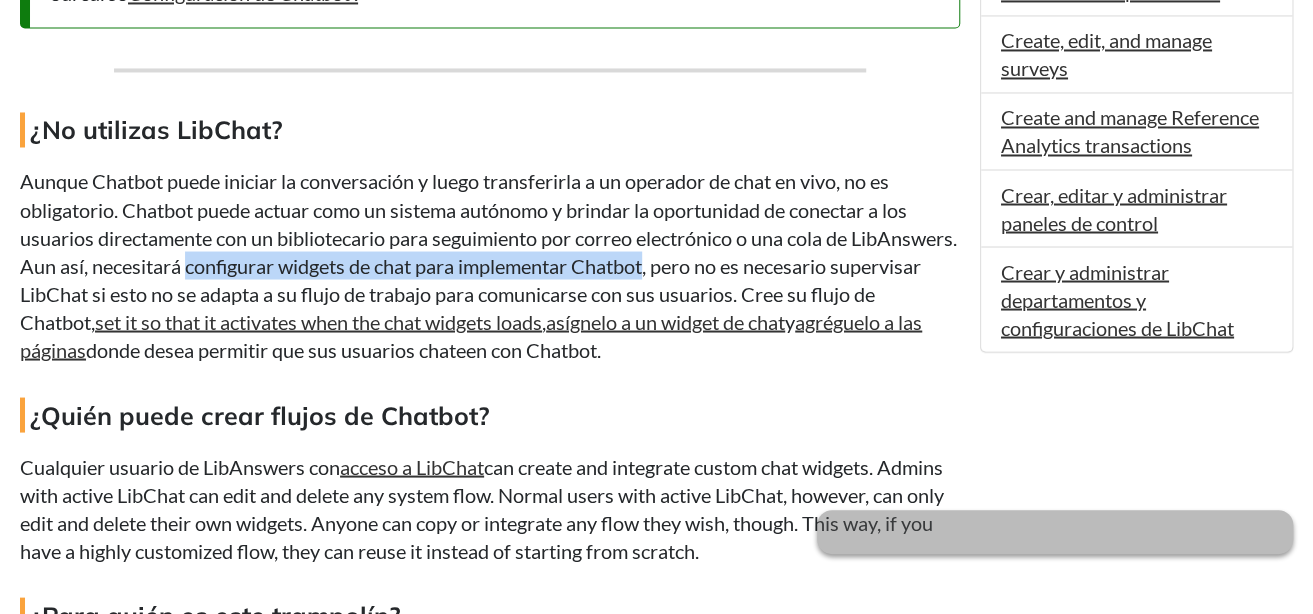 drag, startPoint x: 300, startPoint y: 266, endPoint x: 763, endPoint y: 260, distance: 463.03888 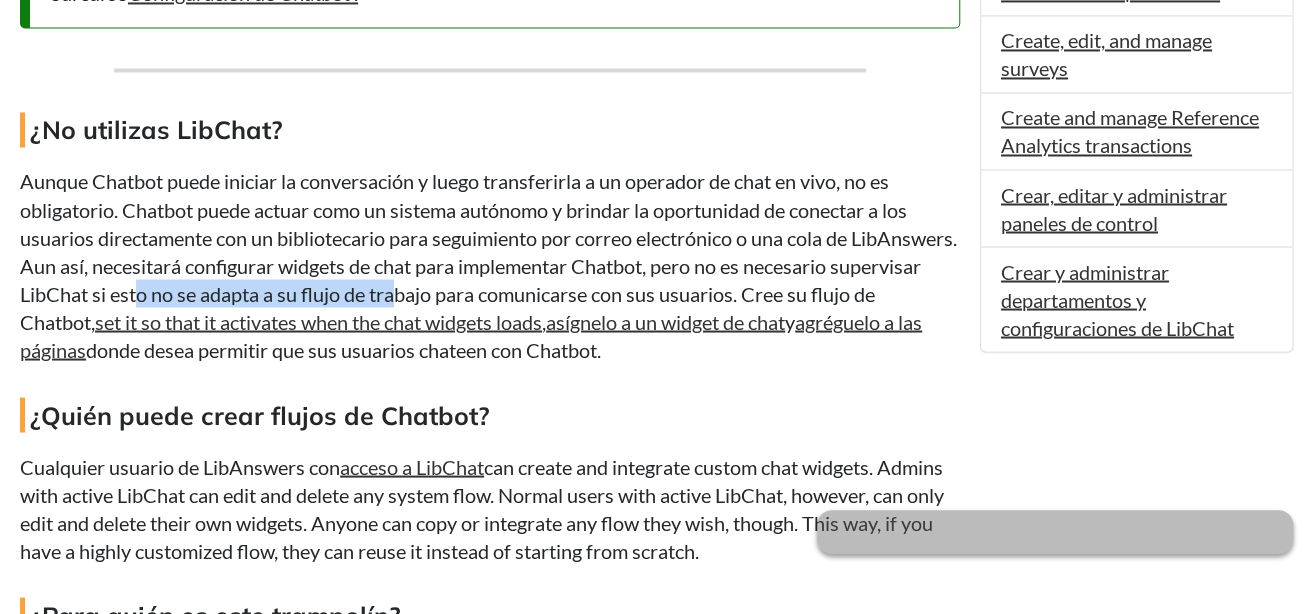 drag, startPoint x: 235, startPoint y: 299, endPoint x: 494, endPoint y: 305, distance: 259.0695 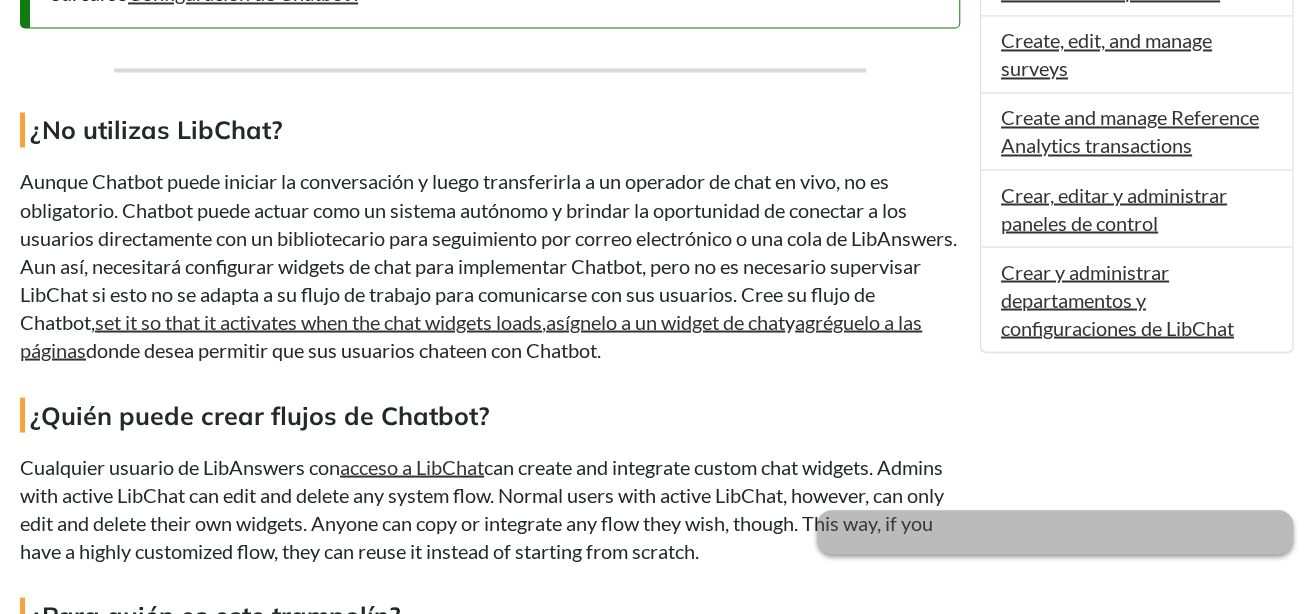 click on "Aunque Chatbot puede iniciar la conversación y luego transferirla a un operador de chat en vivo, no es obligatorio. Chatbot puede actuar como un sistema autónomo y brindar la oportunidad de conectar a los usuarios directamente con un bibliotecario para seguimiento por correo electrónico o una cola de LibAnswers. Aun así, necesitará configurar widgets de chat para implementar Chatbot, pero no es necesario supervisar LibChat si esto no se adapta a su flujo de trabajo para comunicarse con sus usuarios. Cree su flujo de Chatbot, configúrelo para que se active al cargar los widgets de chat , asígnelo a un widget de chat y agréguelo a las páginas donde desea permitir que sus usuarios chateen con Chatbot." at bounding box center [490, 265] 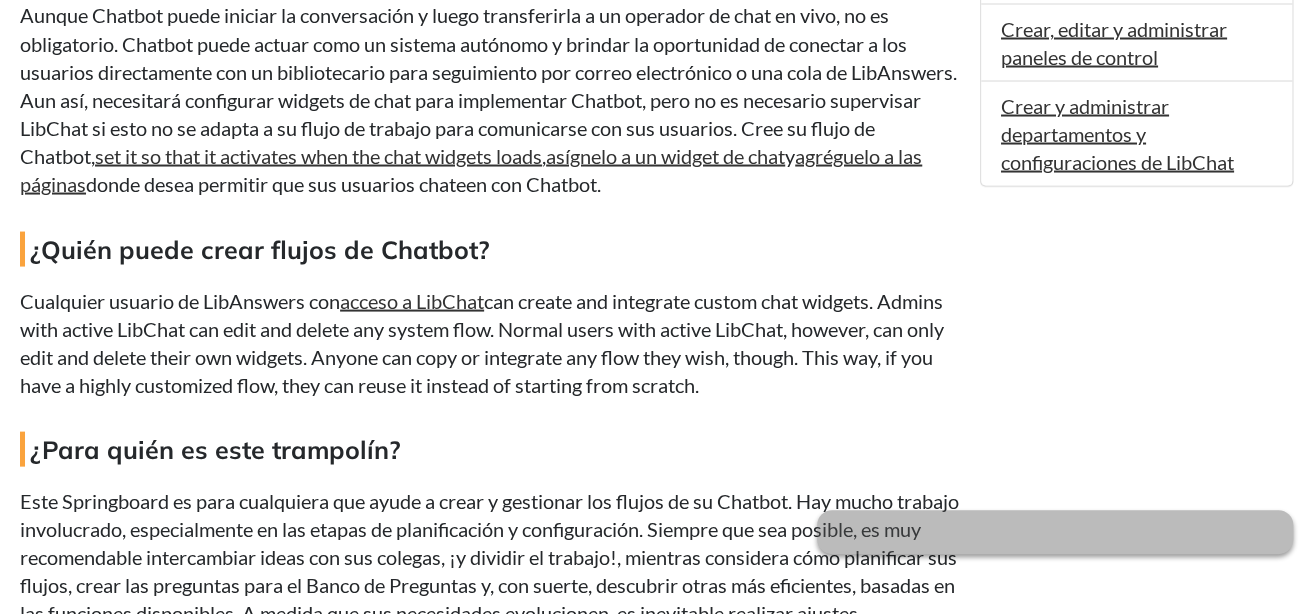 scroll, scrollTop: 1743, scrollLeft: 0, axis: vertical 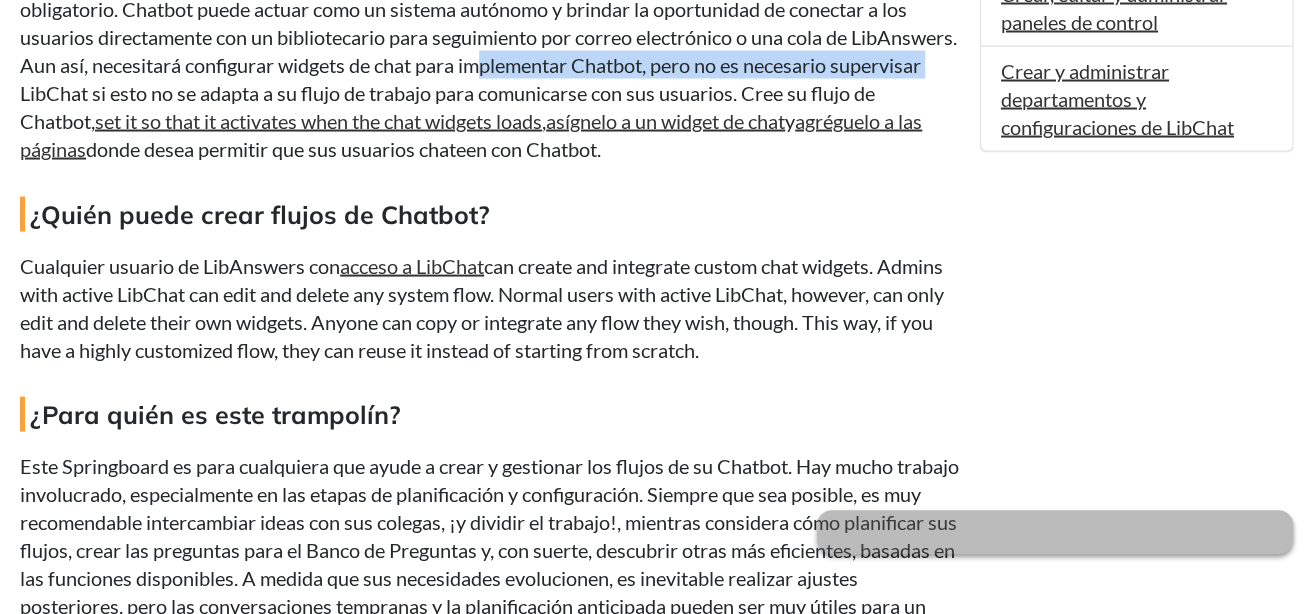 drag, startPoint x: 114, startPoint y: 99, endPoint x: 600, endPoint y: 57, distance: 487.81143 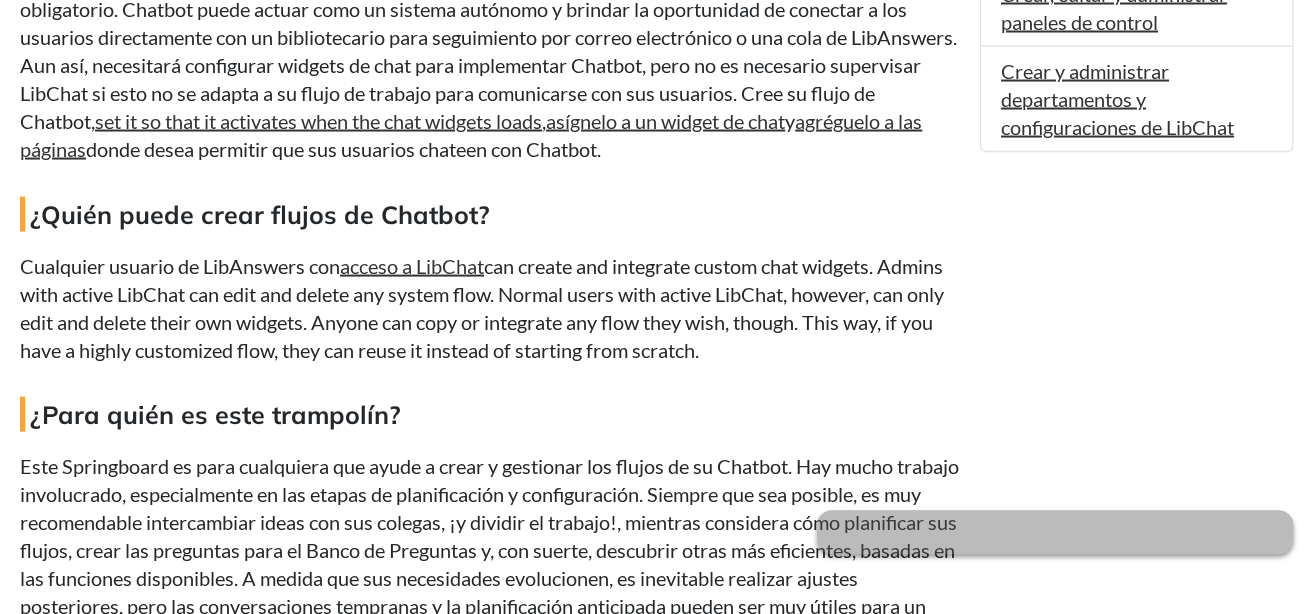 click on "¿Quién puede crear flujos de Chatbot?" at bounding box center (490, 214) 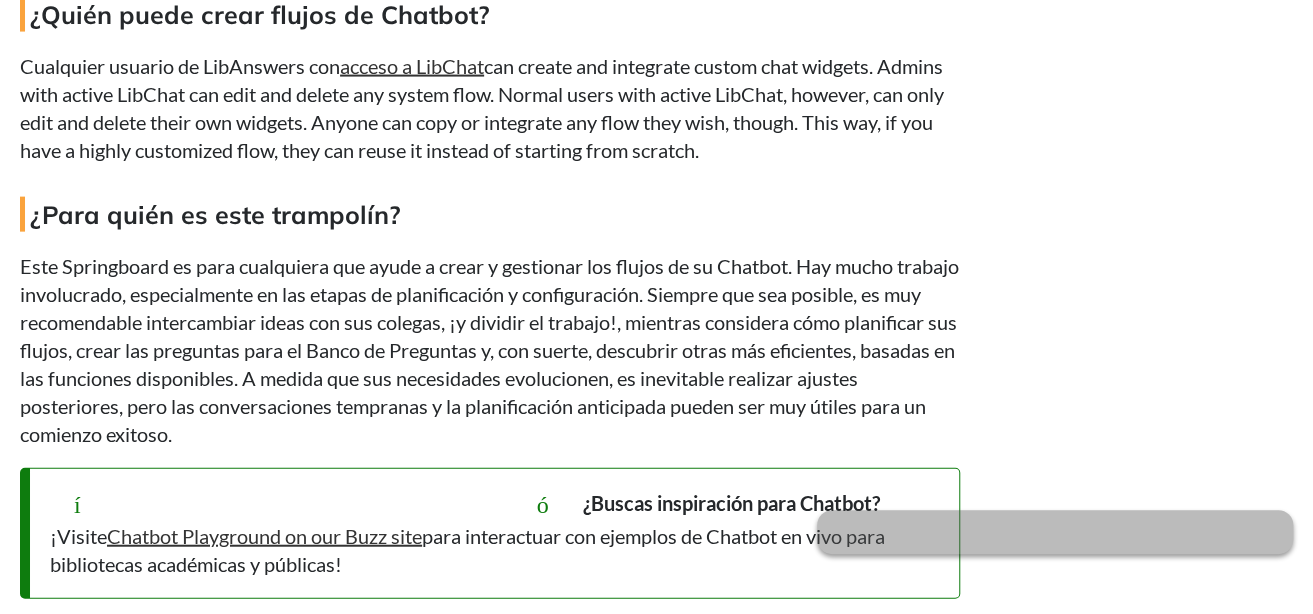 scroll, scrollTop: 2043, scrollLeft: 0, axis: vertical 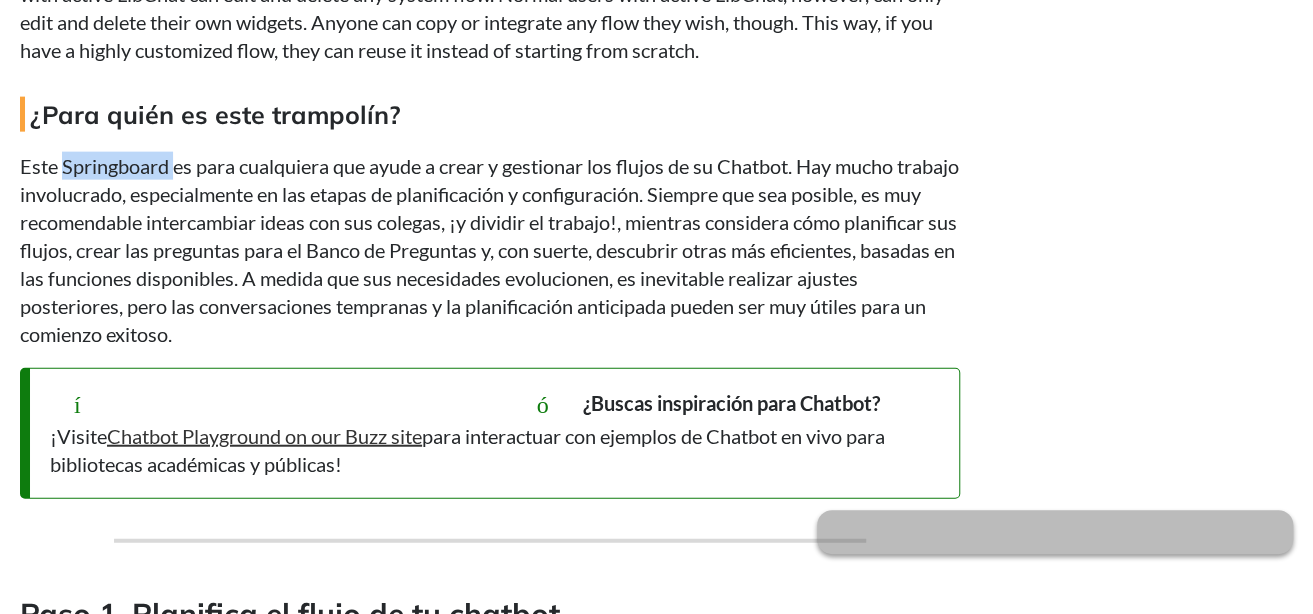 drag, startPoint x: 66, startPoint y: 191, endPoint x: 174, endPoint y: 172, distance: 109.65856 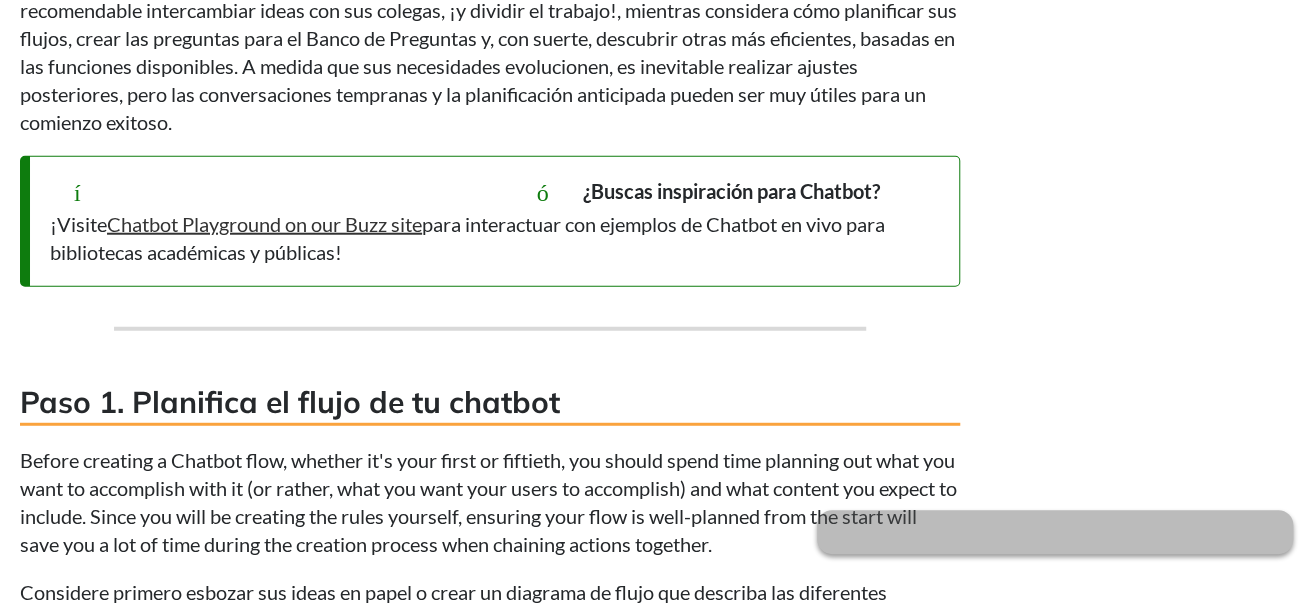 scroll, scrollTop: 2243, scrollLeft: 0, axis: vertical 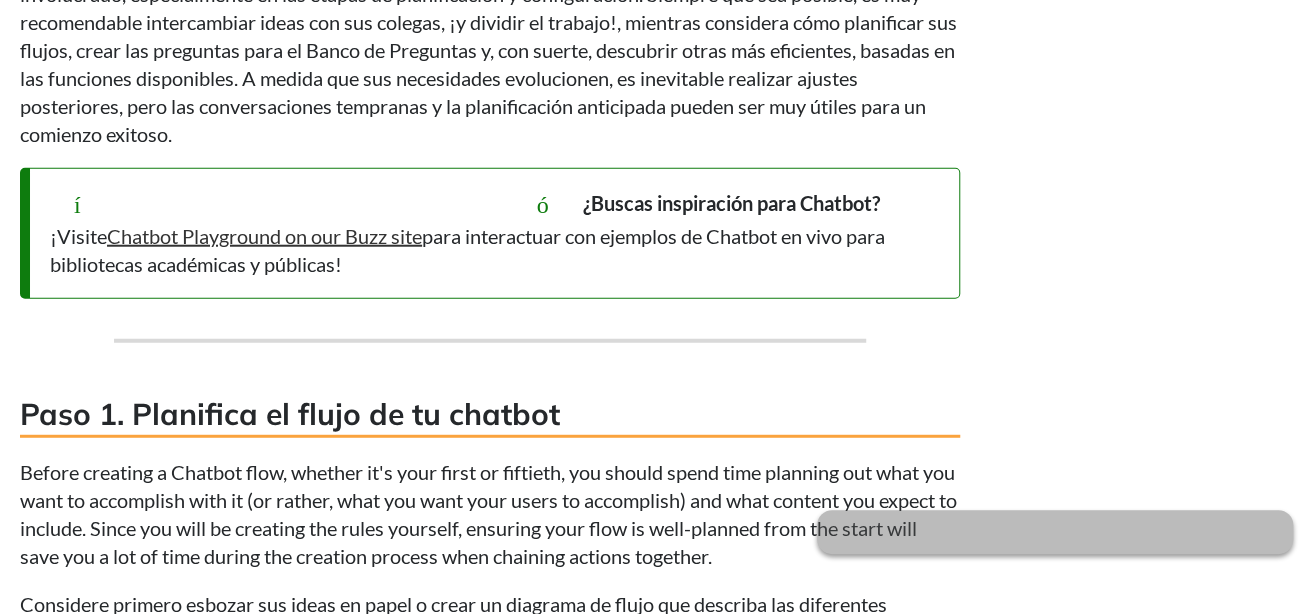 drag, startPoint x: 444, startPoint y: 110, endPoint x: 446, endPoint y: 152, distance: 42.047592 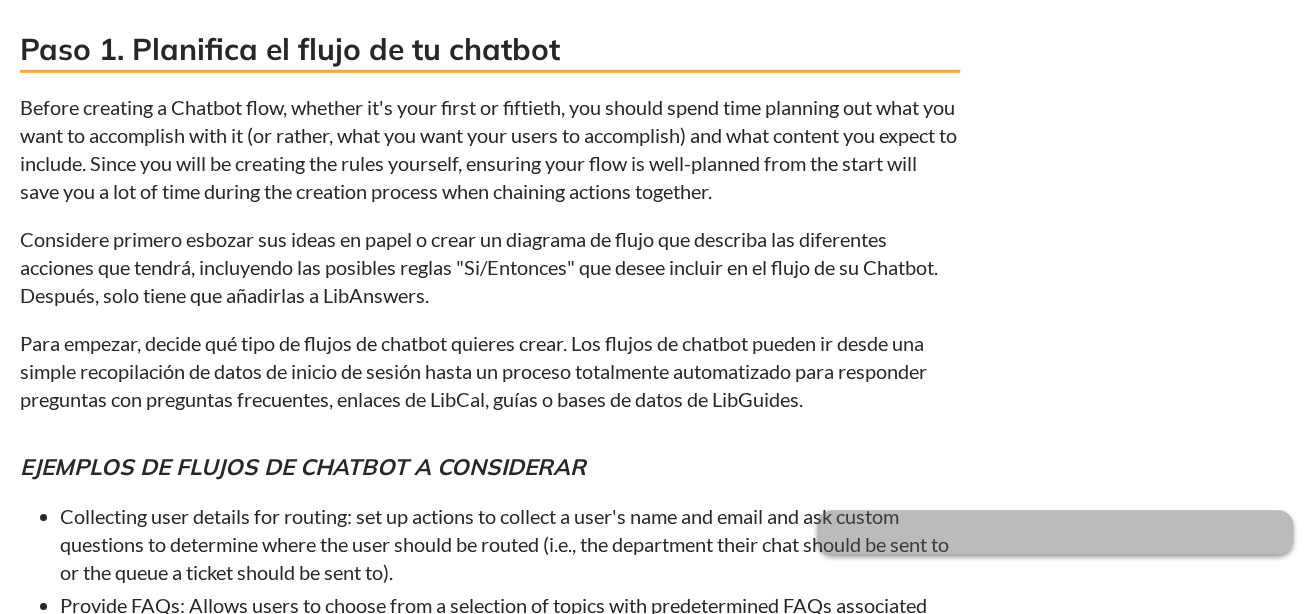 scroll, scrollTop: 2643, scrollLeft: 0, axis: vertical 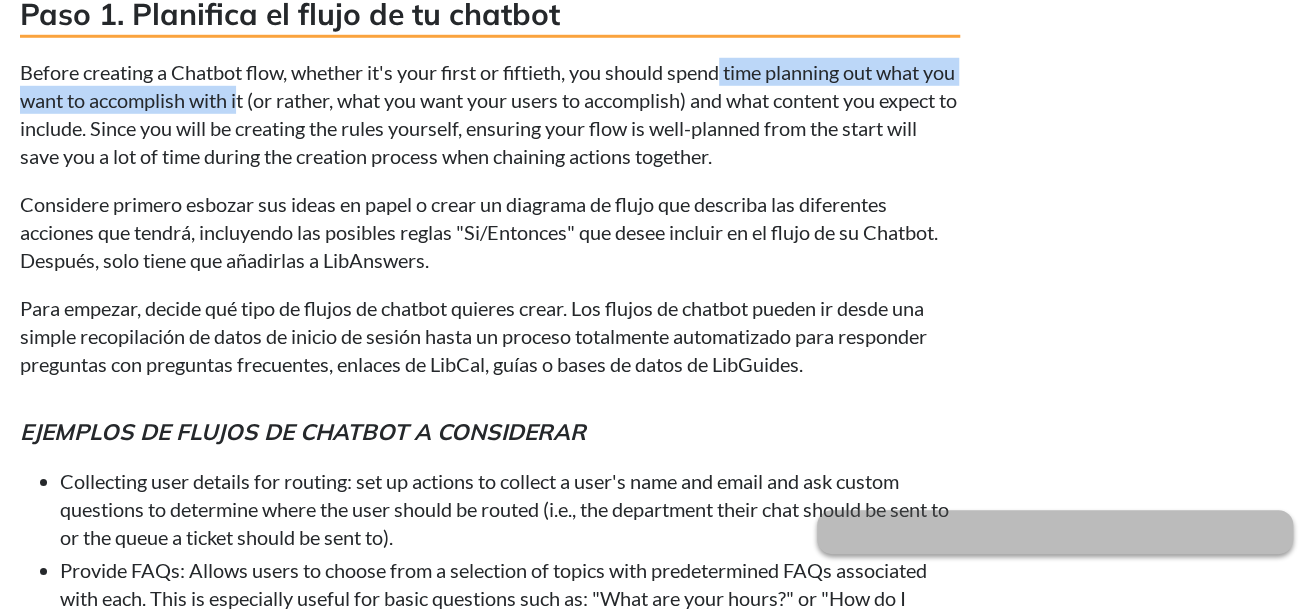 drag, startPoint x: 312, startPoint y: 124, endPoint x: 752, endPoint y: 83, distance: 441.9061 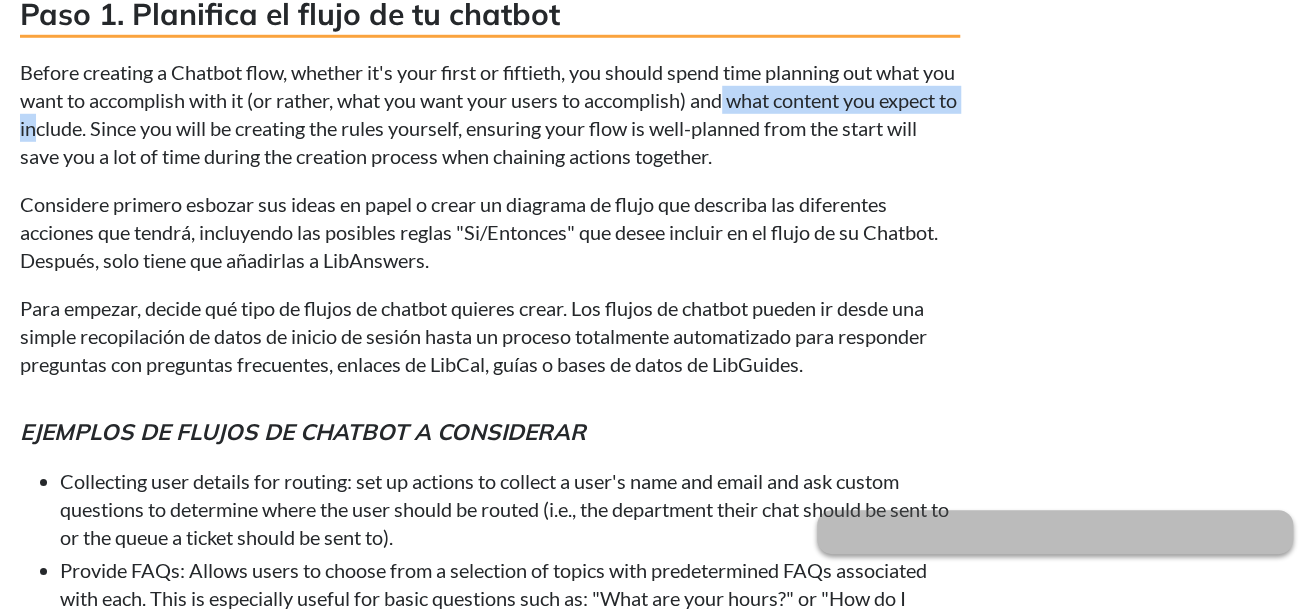 drag, startPoint x: 789, startPoint y: 133, endPoint x: 148, endPoint y: 164, distance: 641.74915 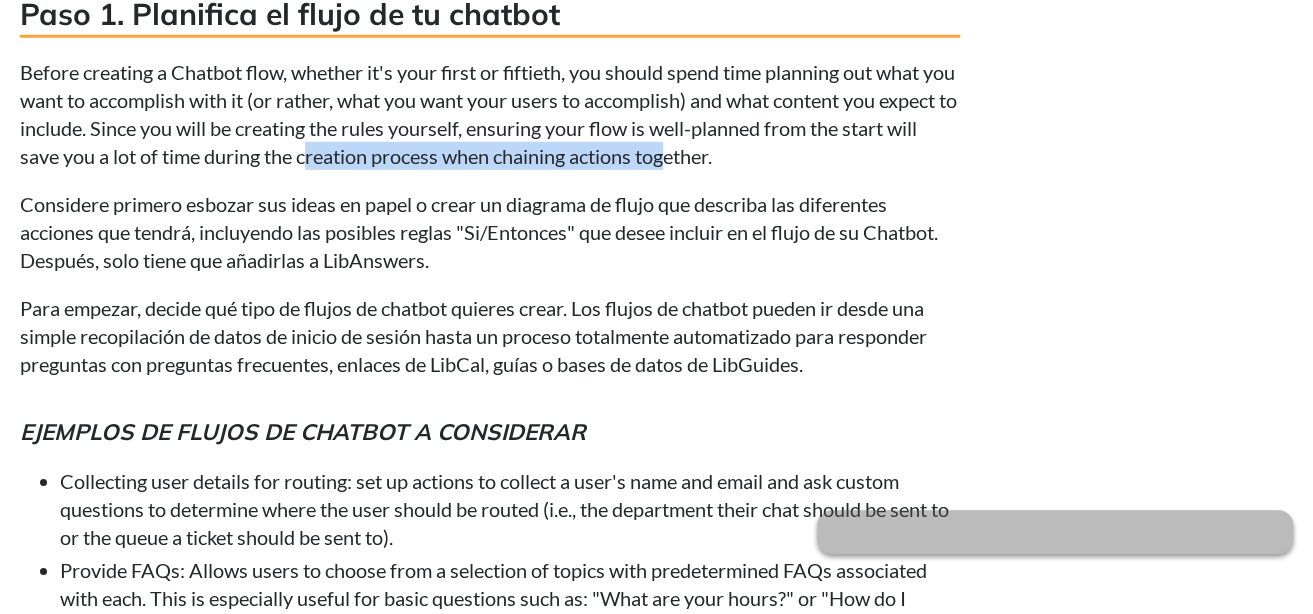 drag, startPoint x: 826, startPoint y: 176, endPoint x: 448, endPoint y: 186, distance: 378.13226 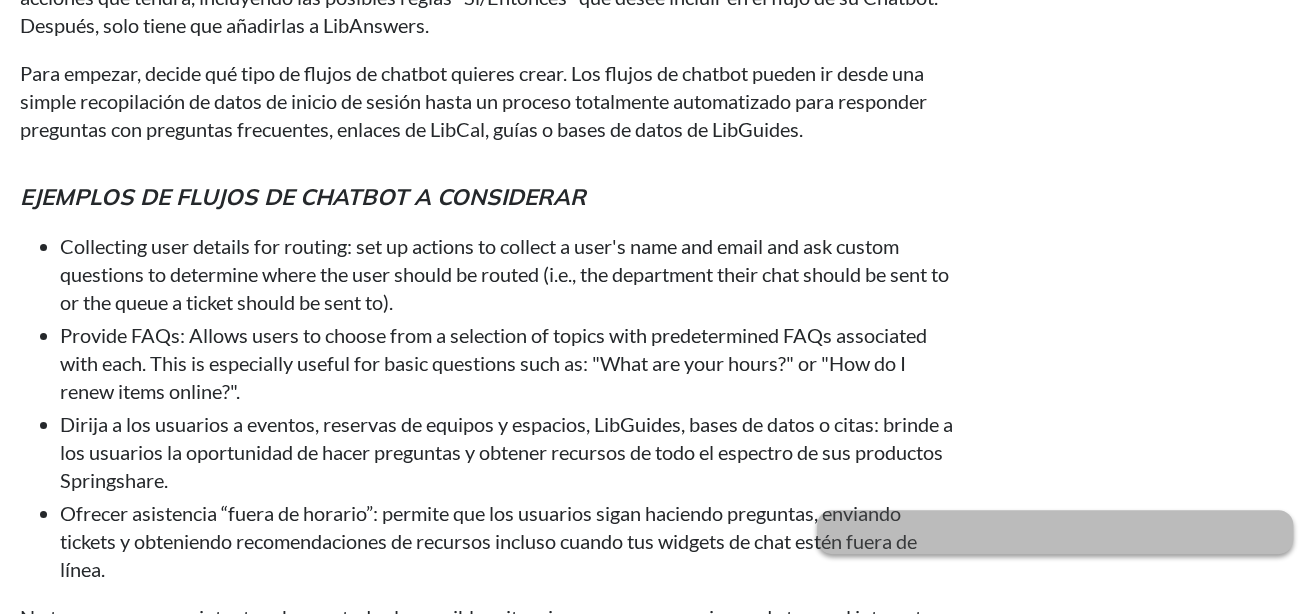 scroll, scrollTop: 2843, scrollLeft: 0, axis: vertical 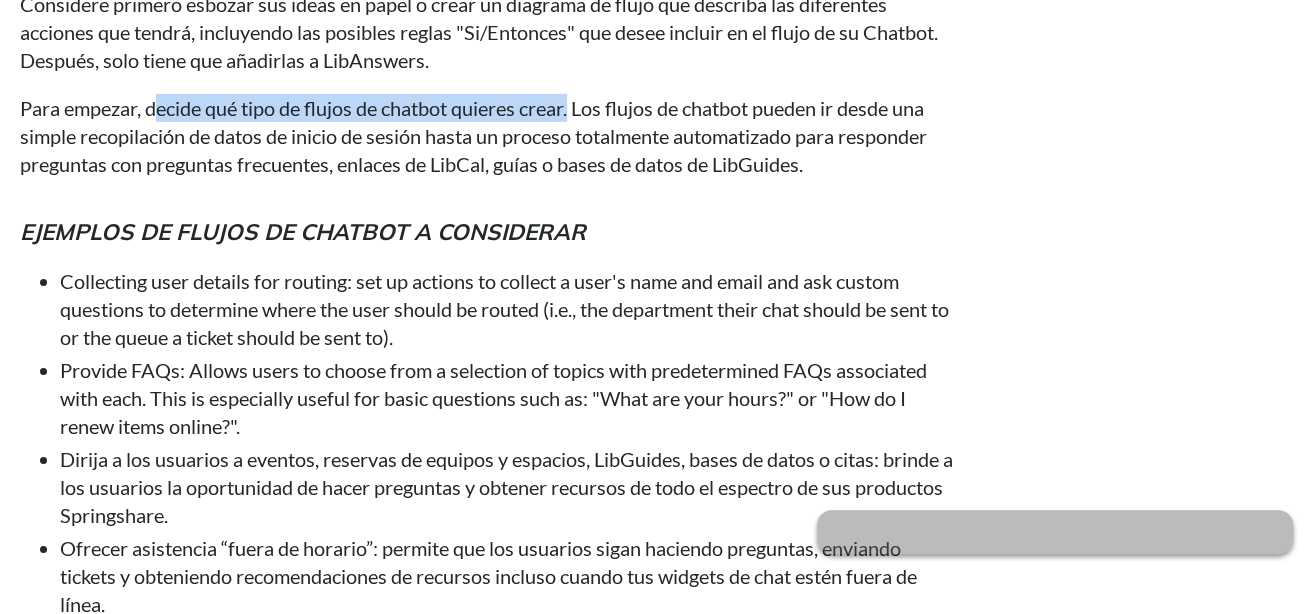 drag, startPoint x: 152, startPoint y: 134, endPoint x: 568, endPoint y: 146, distance: 416.17303 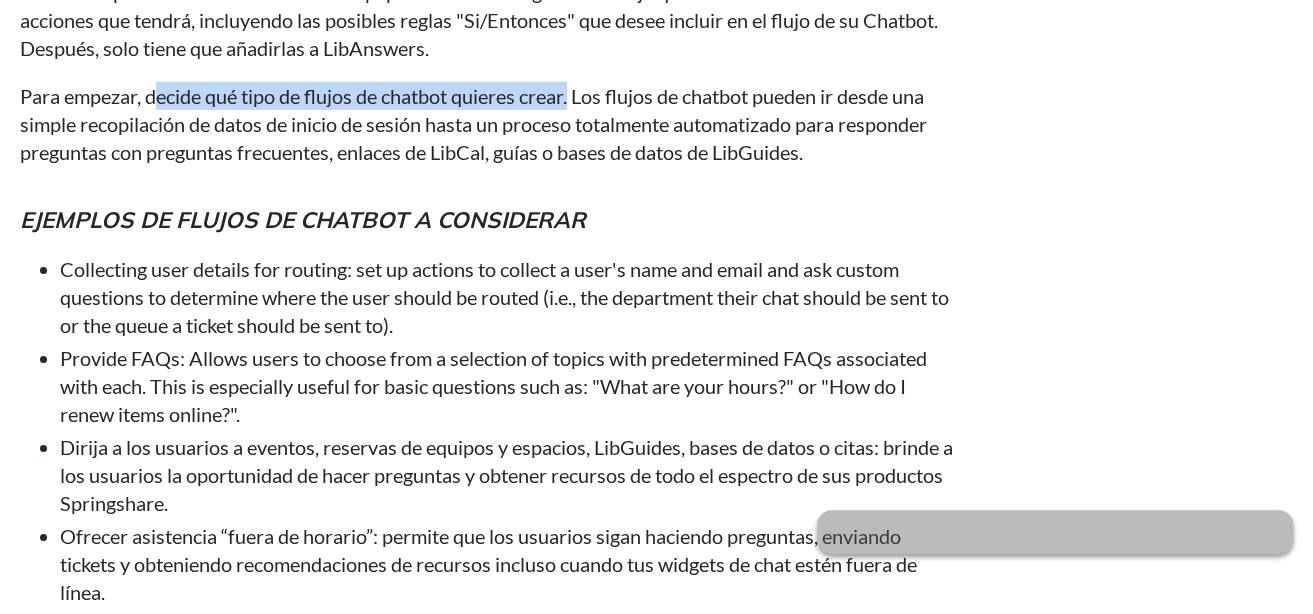 scroll, scrollTop: 2943, scrollLeft: 0, axis: vertical 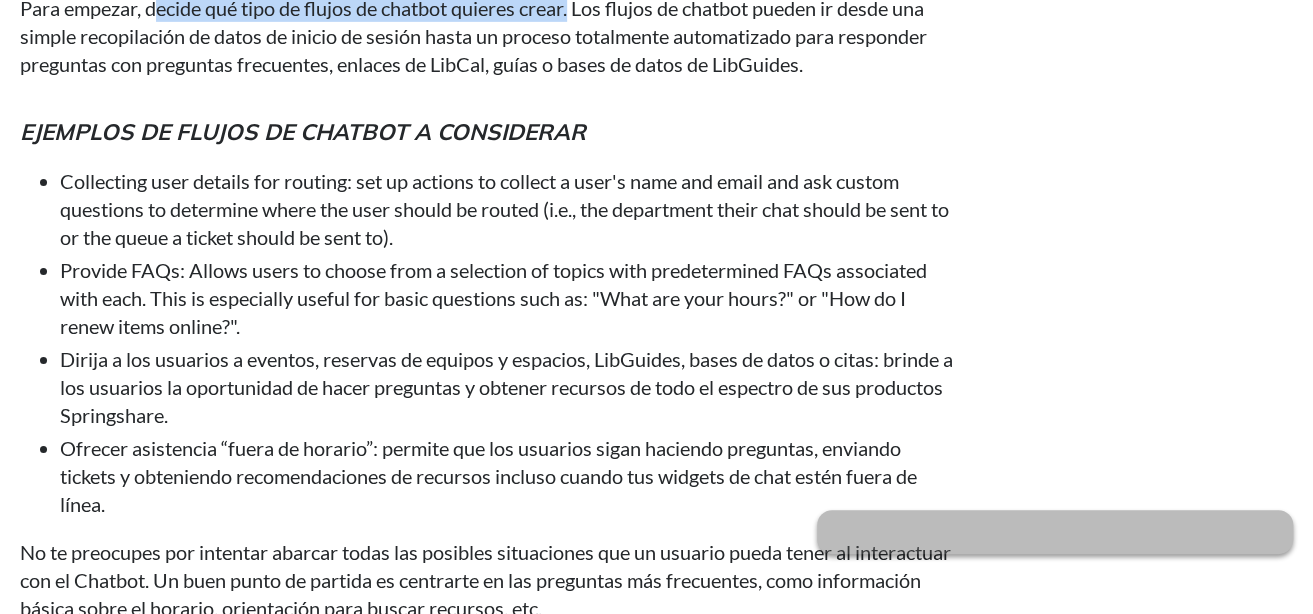 drag, startPoint x: 550, startPoint y: 213, endPoint x: 207, endPoint y: 292, distance: 351.9801 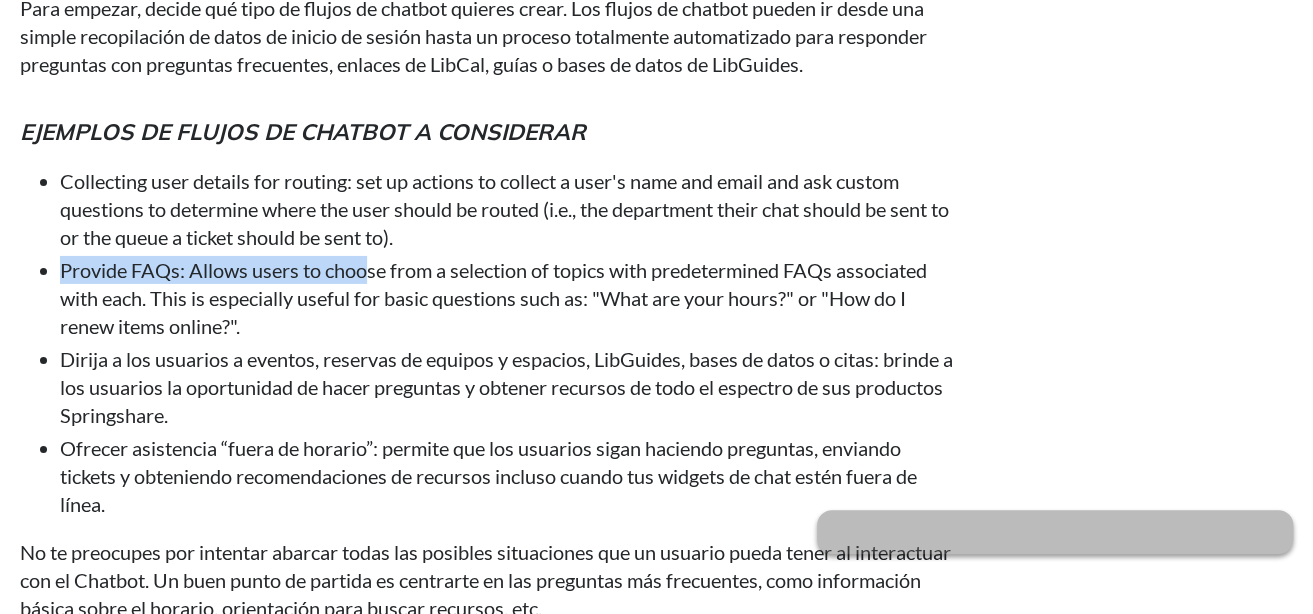 drag, startPoint x: 117, startPoint y: 333, endPoint x: 370, endPoint y: 329, distance: 253.03162 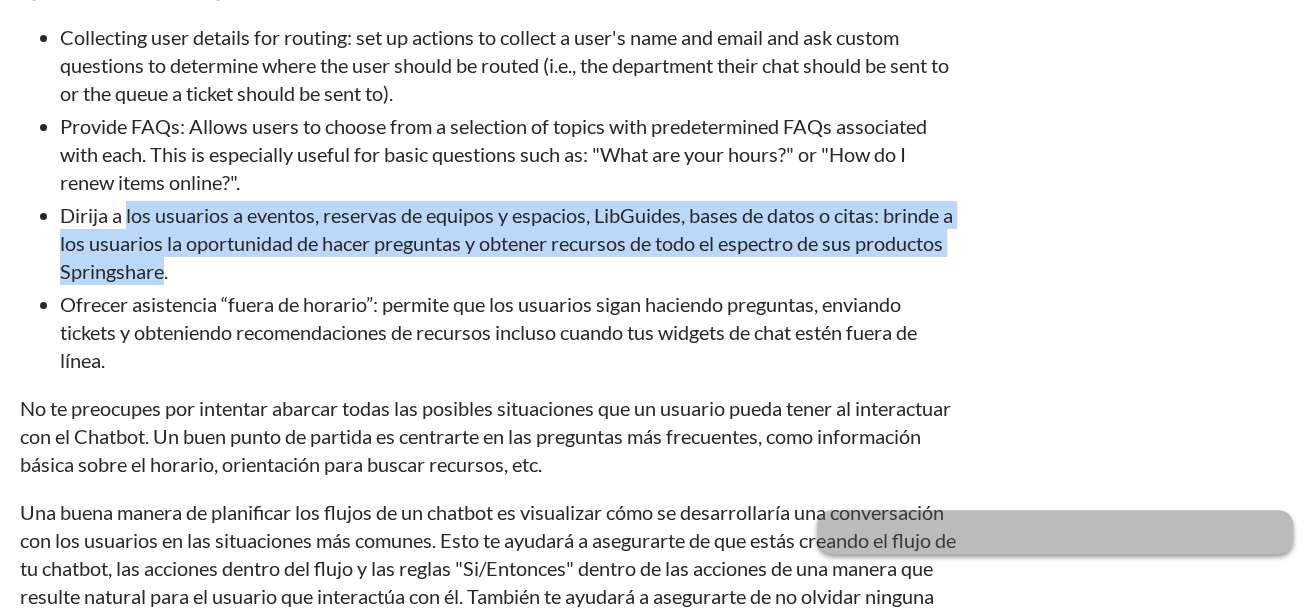 drag, startPoint x: 125, startPoint y: 272, endPoint x: 256, endPoint y: 336, distance: 145.7978 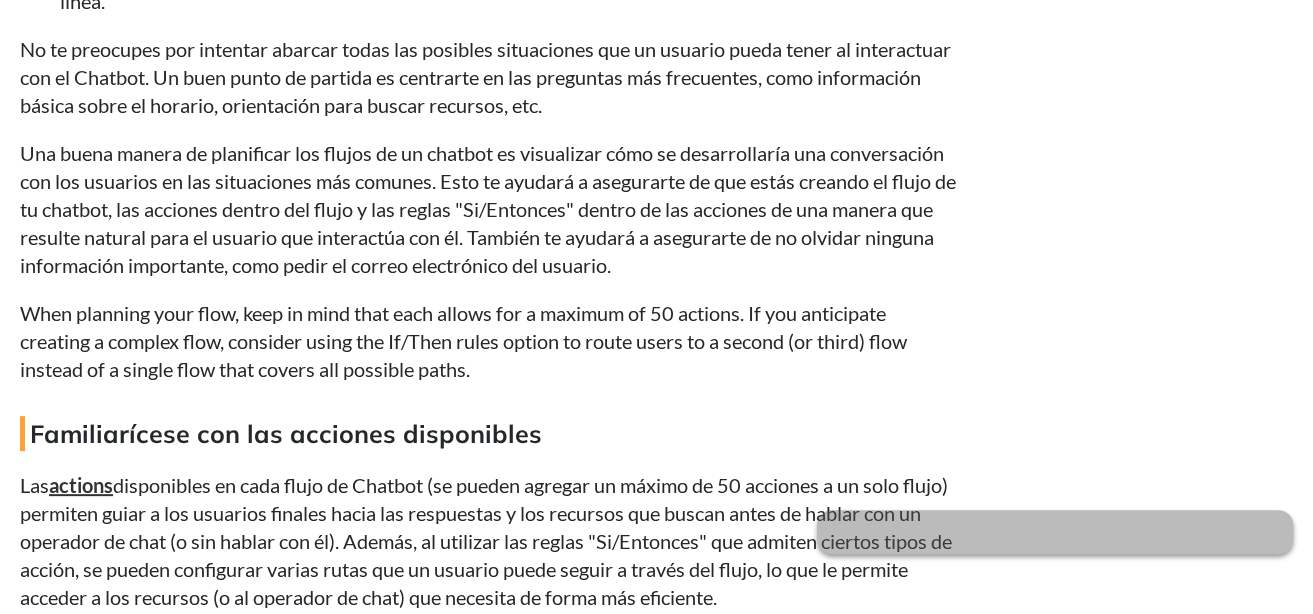scroll, scrollTop: 3487, scrollLeft: 0, axis: vertical 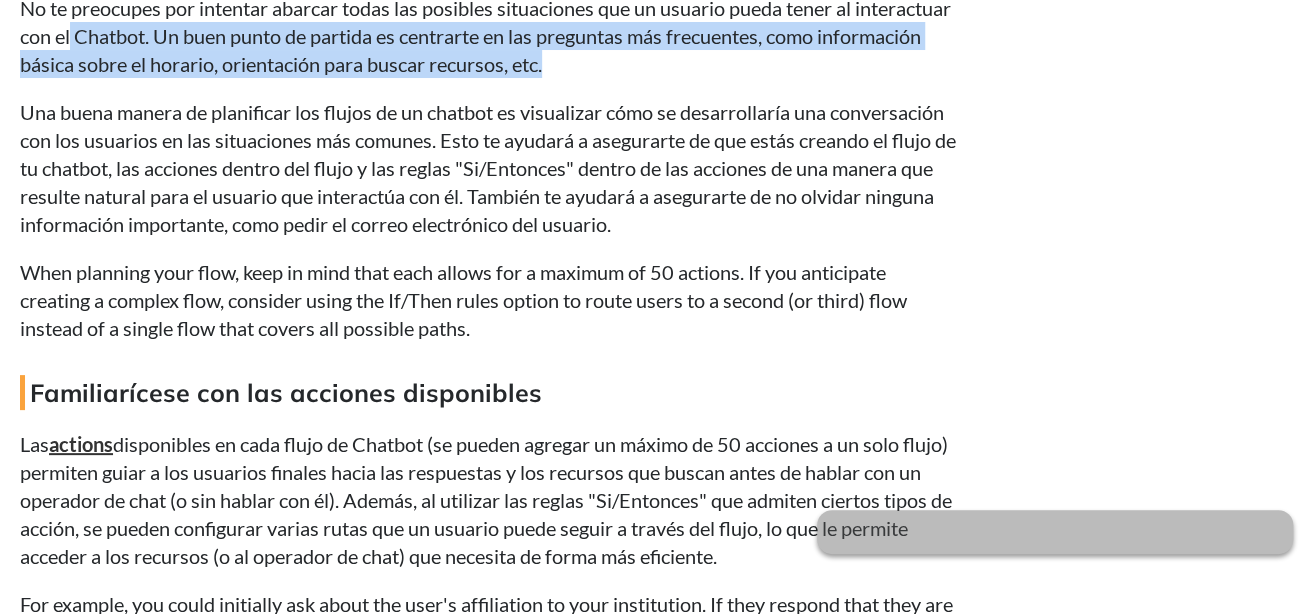 drag, startPoint x: 265, startPoint y: 91, endPoint x: 696, endPoint y: 113, distance: 431.56113 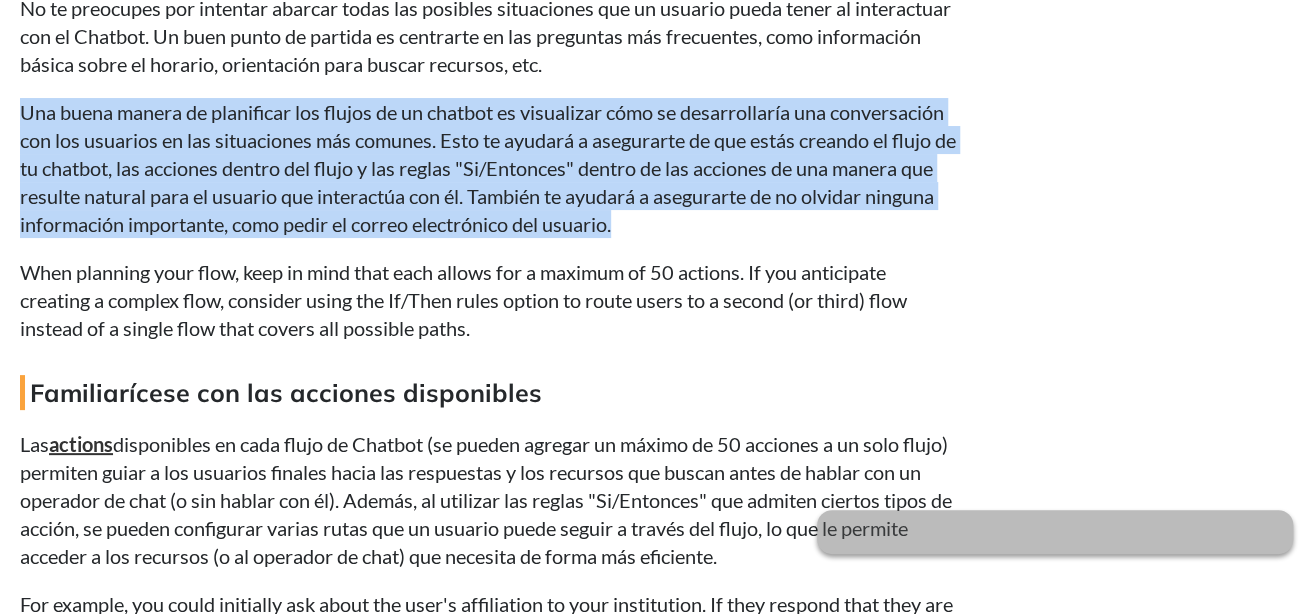 drag, startPoint x: 712, startPoint y: 288, endPoint x: 7, endPoint y: 178, distance: 713.52997 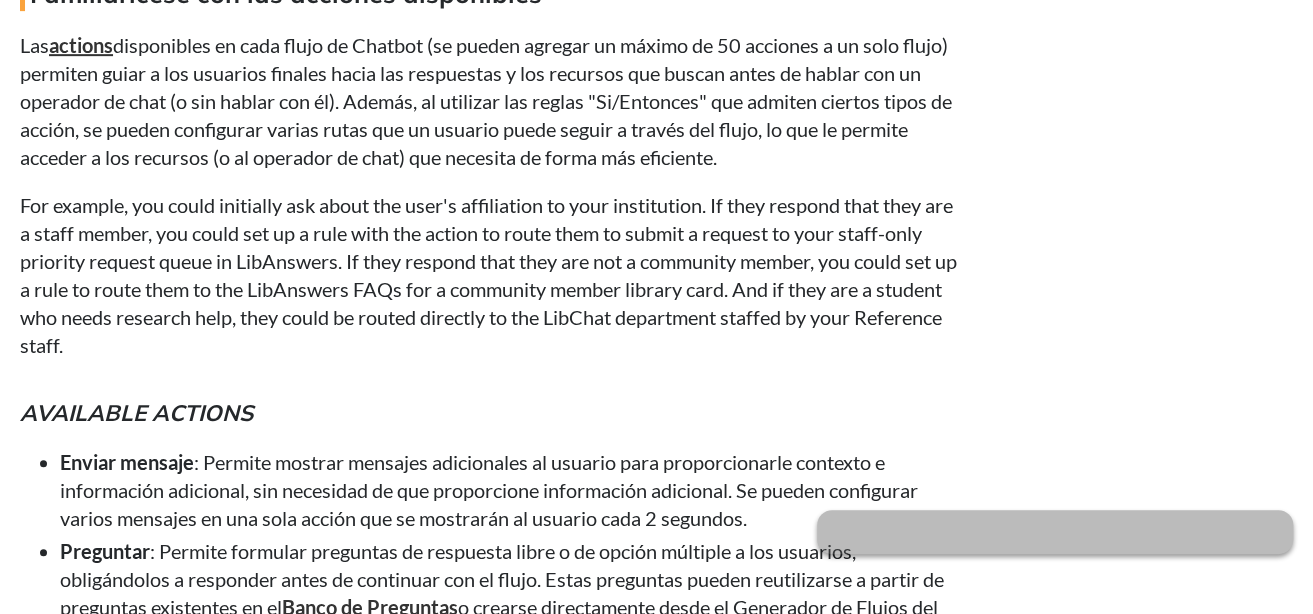 scroll, scrollTop: 3887, scrollLeft: 0, axis: vertical 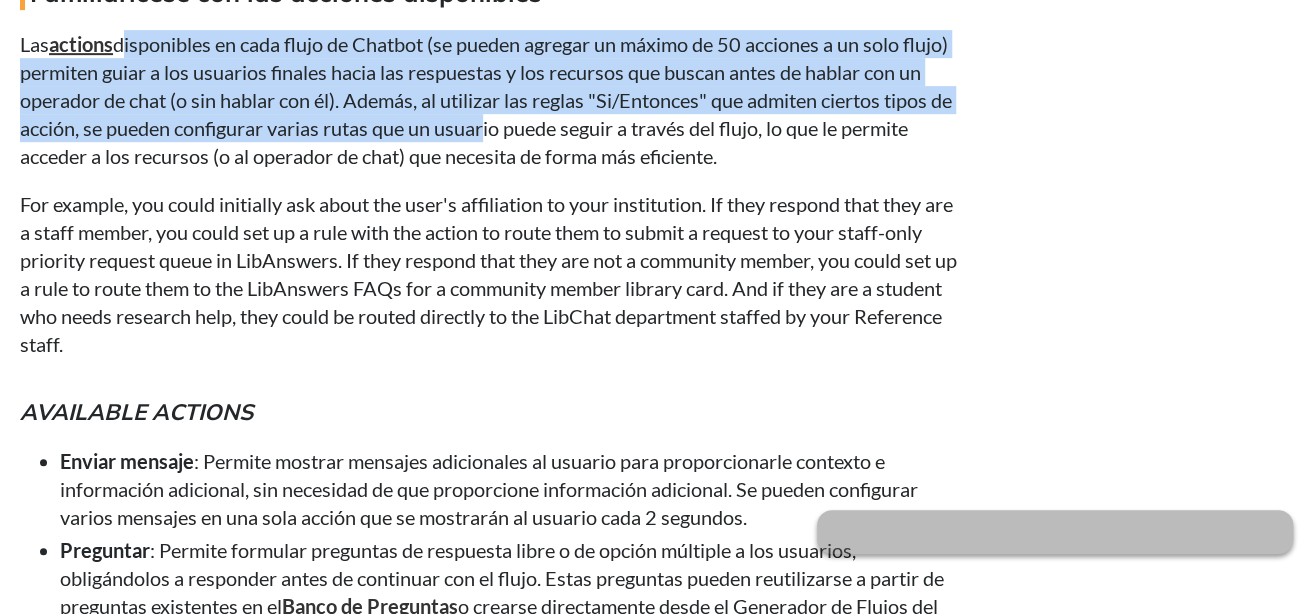 drag, startPoint x: 282, startPoint y: 106, endPoint x: 556, endPoint y: 183, distance: 284.61377 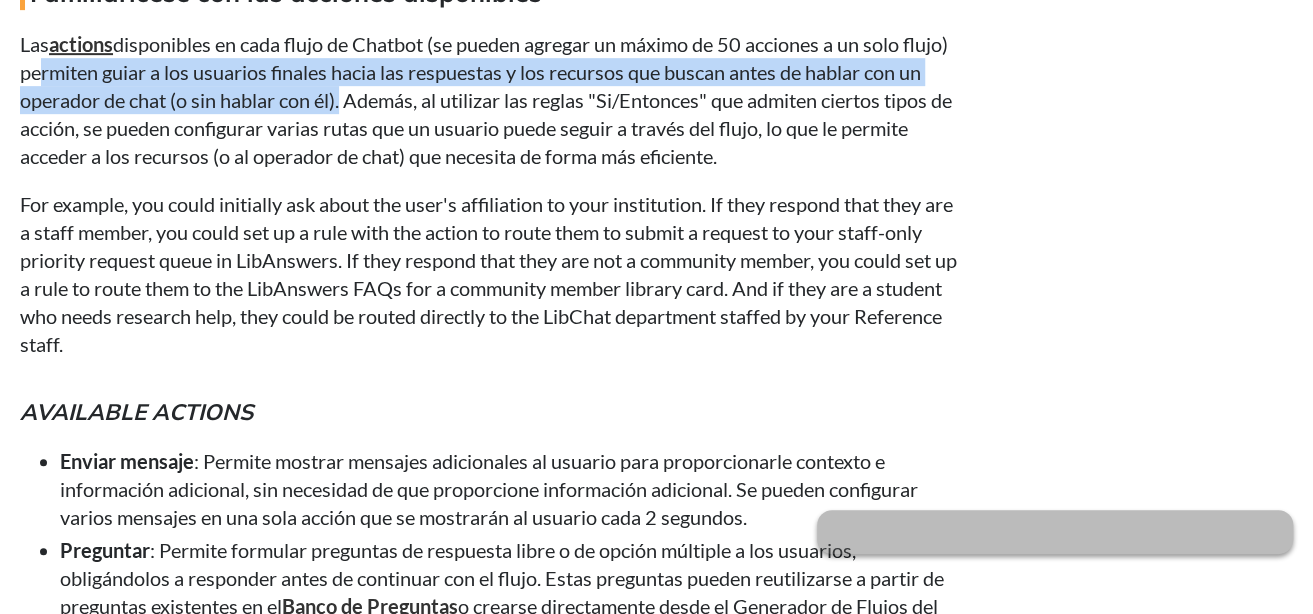drag, startPoint x: 362, startPoint y: 157, endPoint x: 80, endPoint y: 129, distance: 283.38666 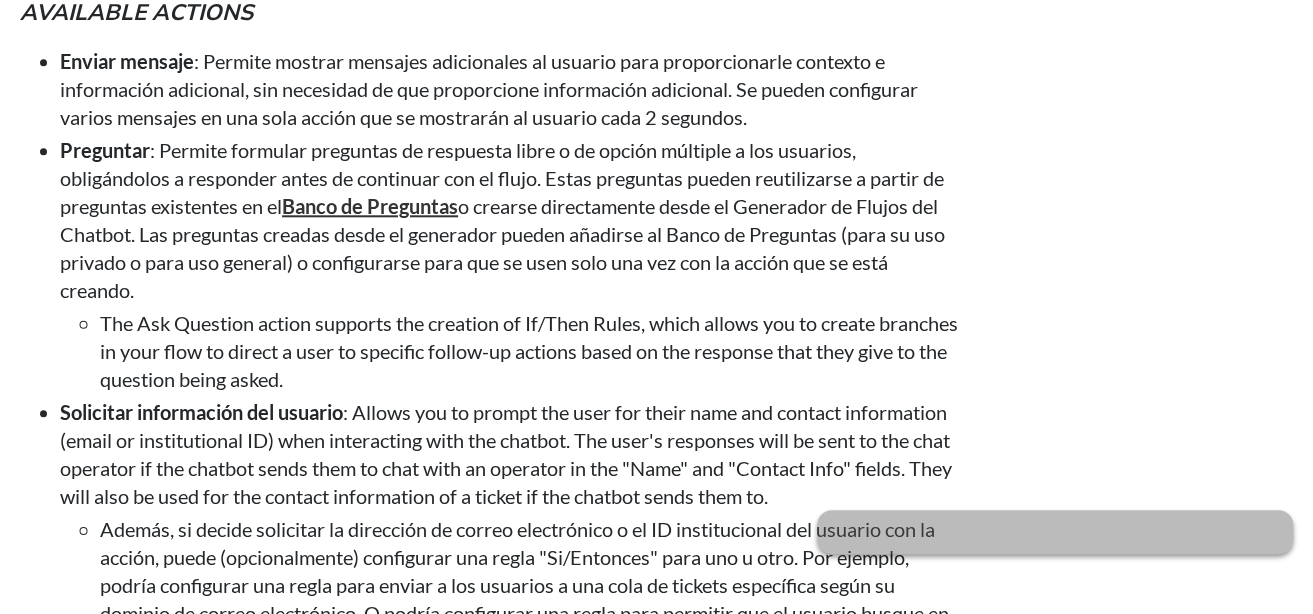 scroll, scrollTop: 4387, scrollLeft: 0, axis: vertical 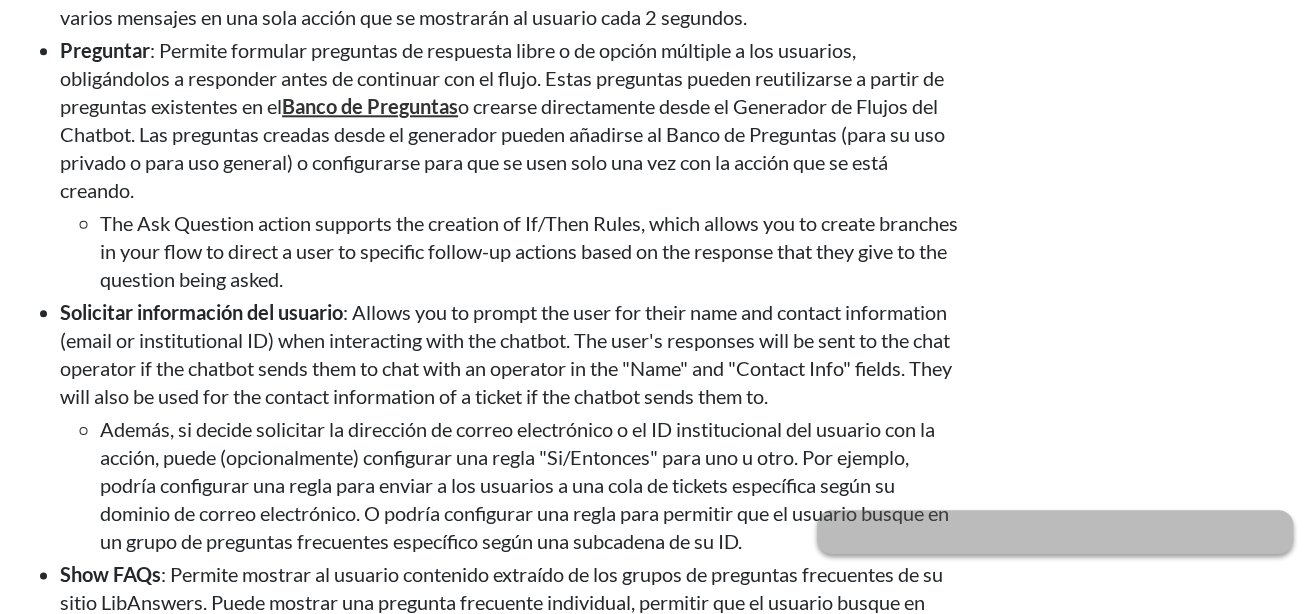 drag, startPoint x: 543, startPoint y: 166, endPoint x: 280, endPoint y: 268, distance: 282.08685 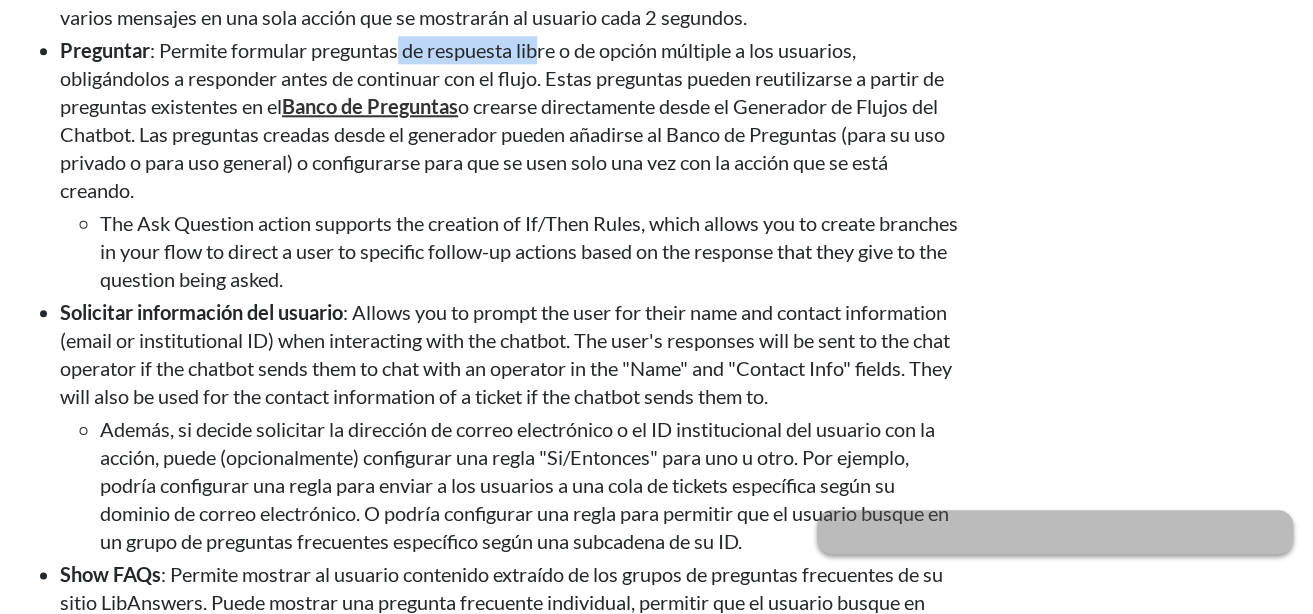 drag, startPoint x: 399, startPoint y: 130, endPoint x: 540, endPoint y: 141, distance: 141.42842 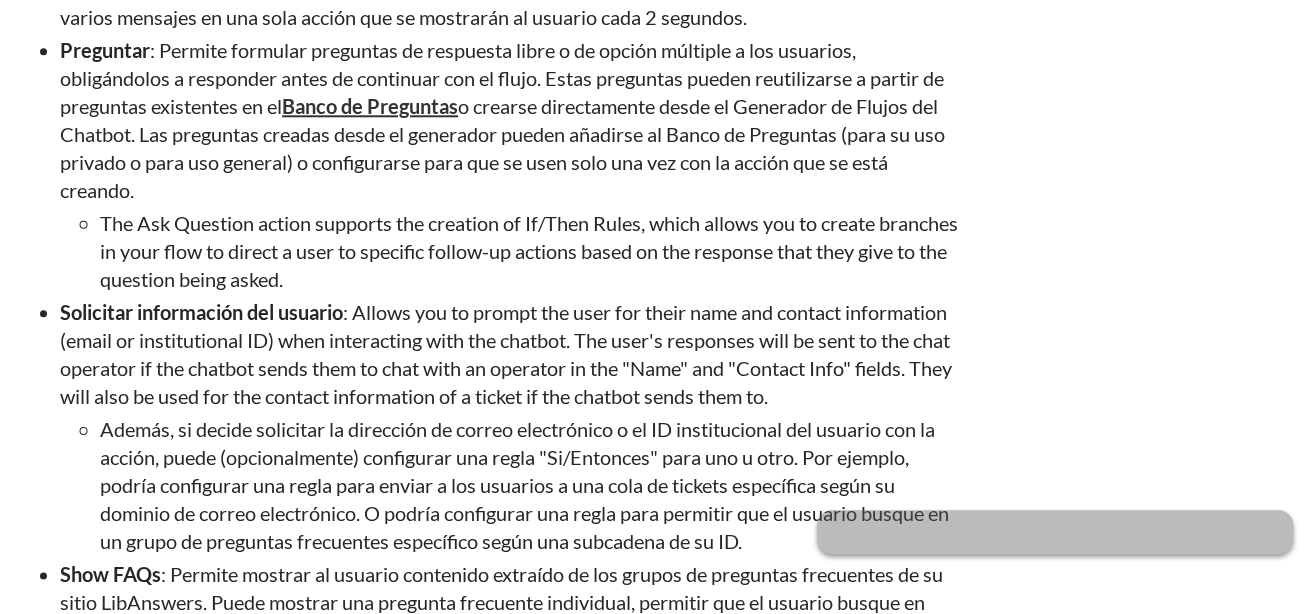 click on ": Permite formular preguntas de respuesta libre o de opción múltiple a los usuarios, obligándolos a responder antes de continuar con el flujo. Estas preguntas pueden reutilizarse a partir de preguntas existentes en el" at bounding box center (502, 78) 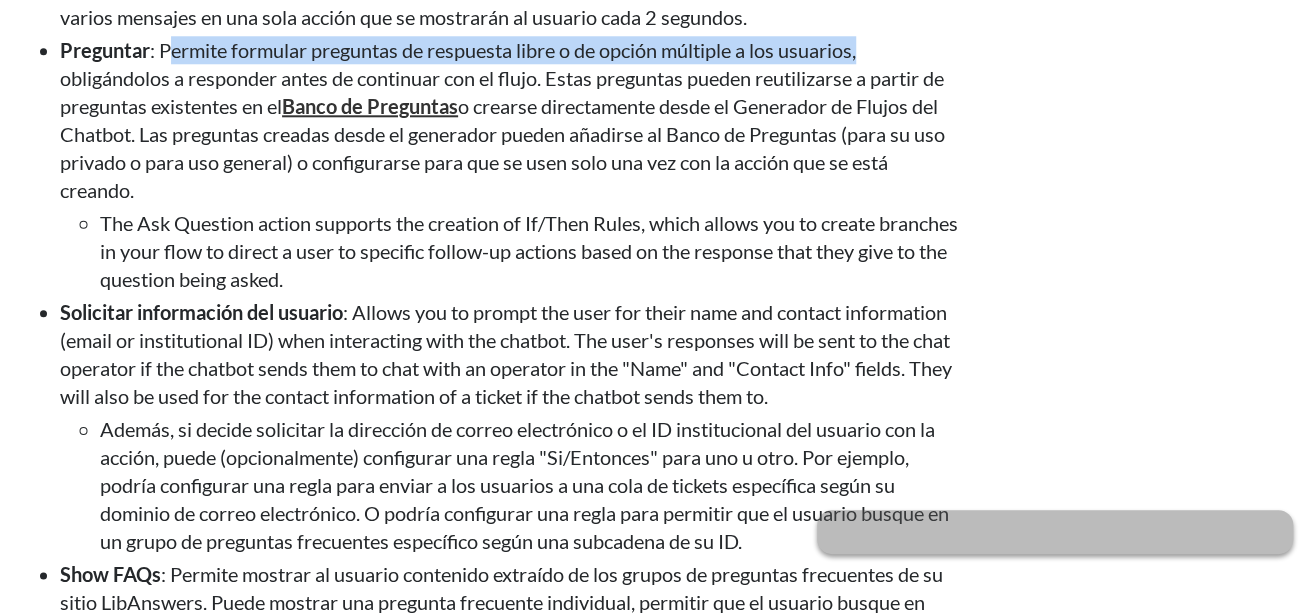 drag, startPoint x: 163, startPoint y: 137, endPoint x: 865, endPoint y: 136, distance: 702.00073 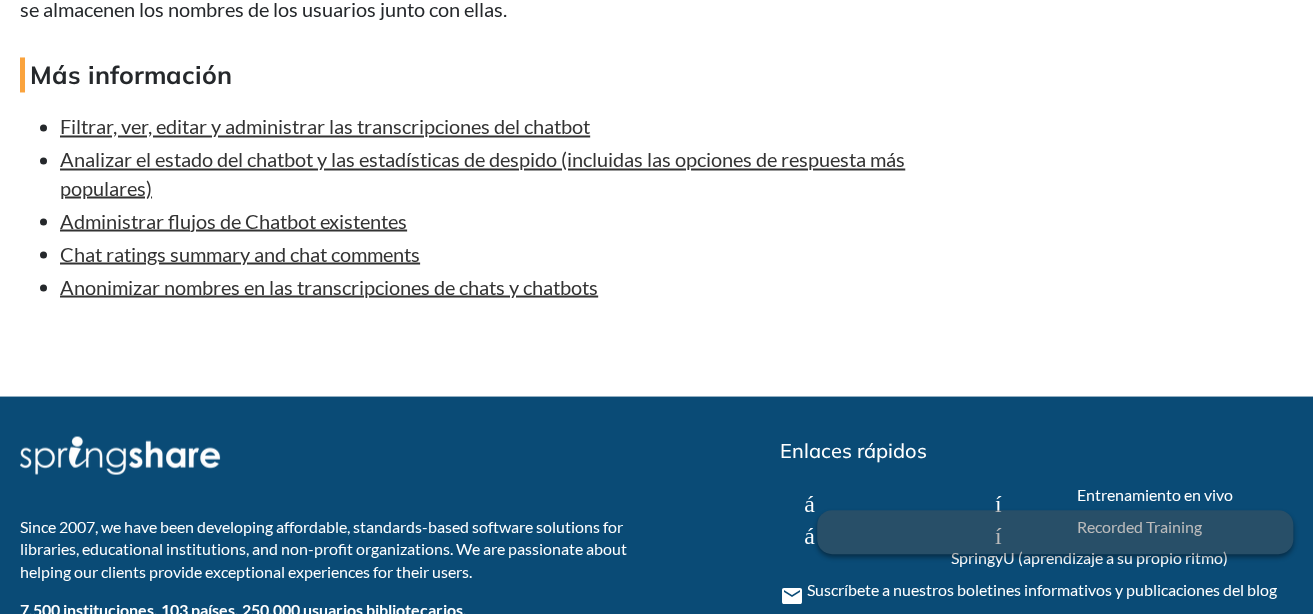 scroll, scrollTop: 11940, scrollLeft: 0, axis: vertical 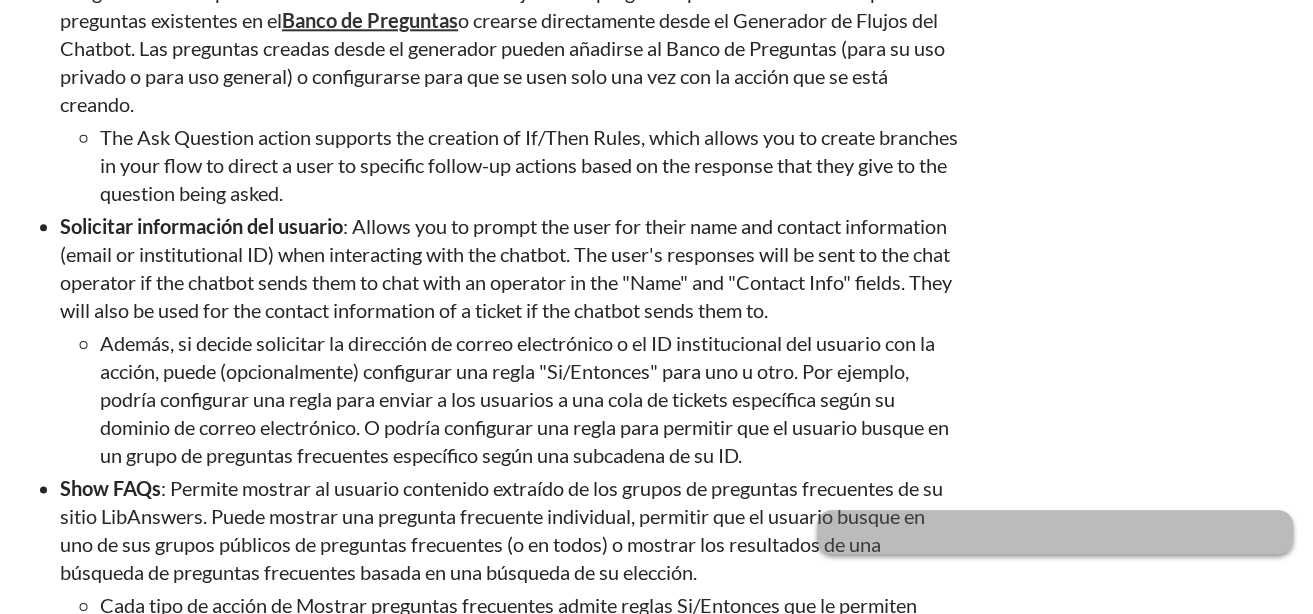 drag, startPoint x: 552, startPoint y: 80, endPoint x: 552, endPoint y: 184, distance: 104 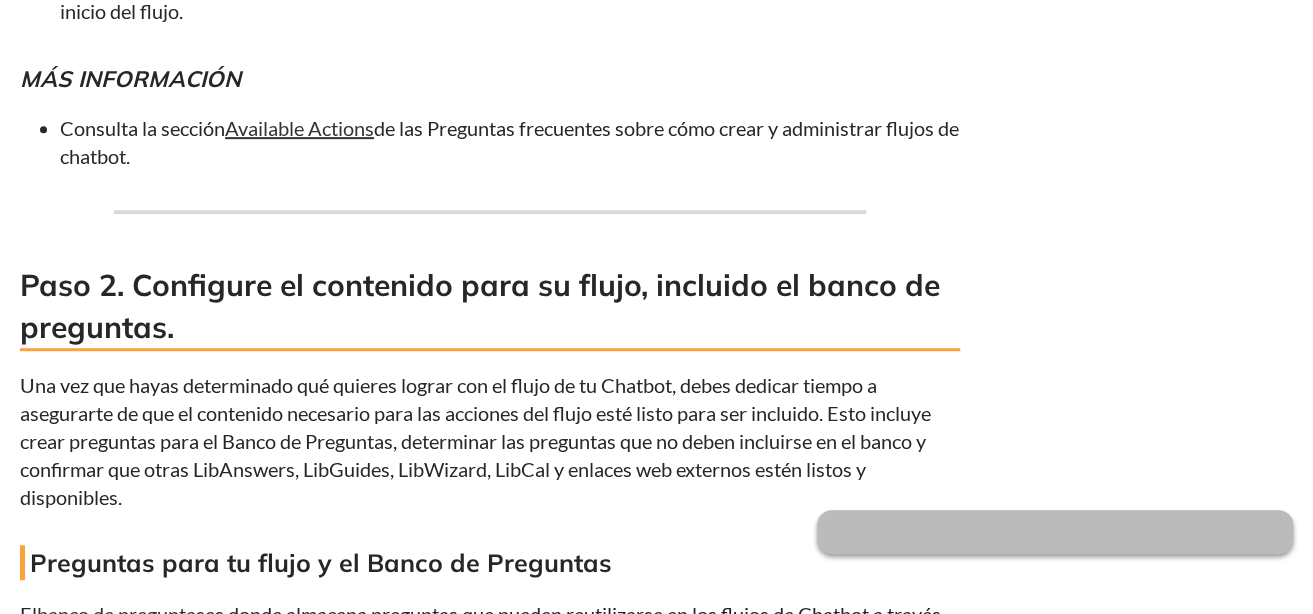 scroll, scrollTop: 7473, scrollLeft: 0, axis: vertical 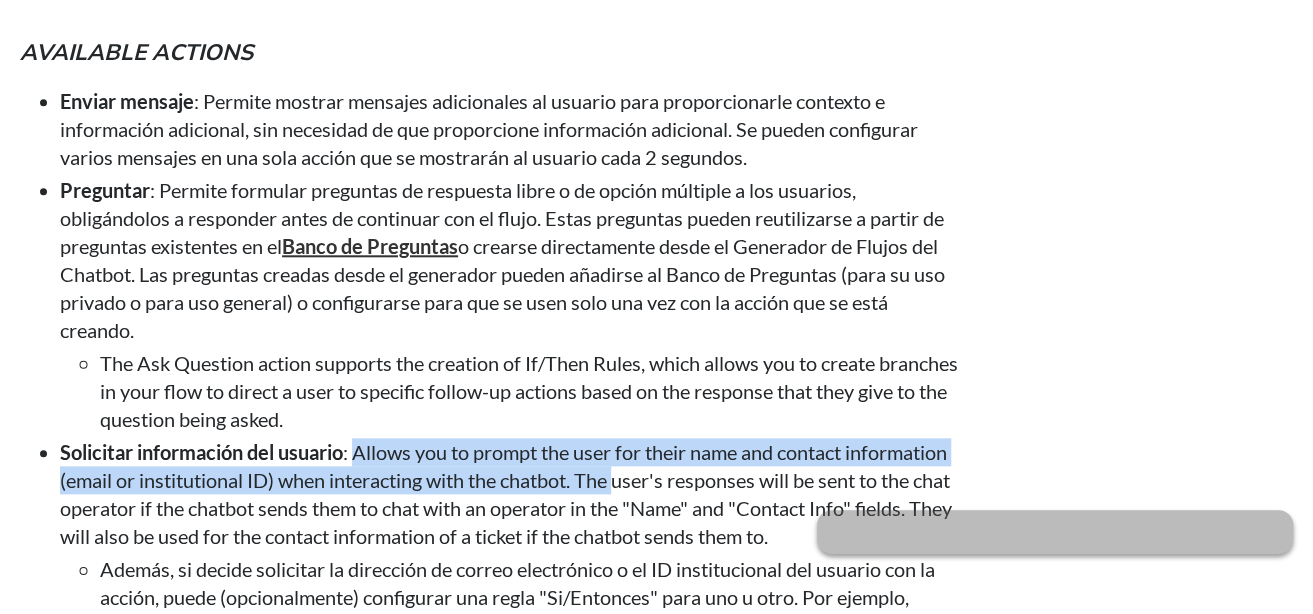 drag, startPoint x: 357, startPoint y: 16, endPoint x: 639, endPoint y: 569, distance: 620.75195 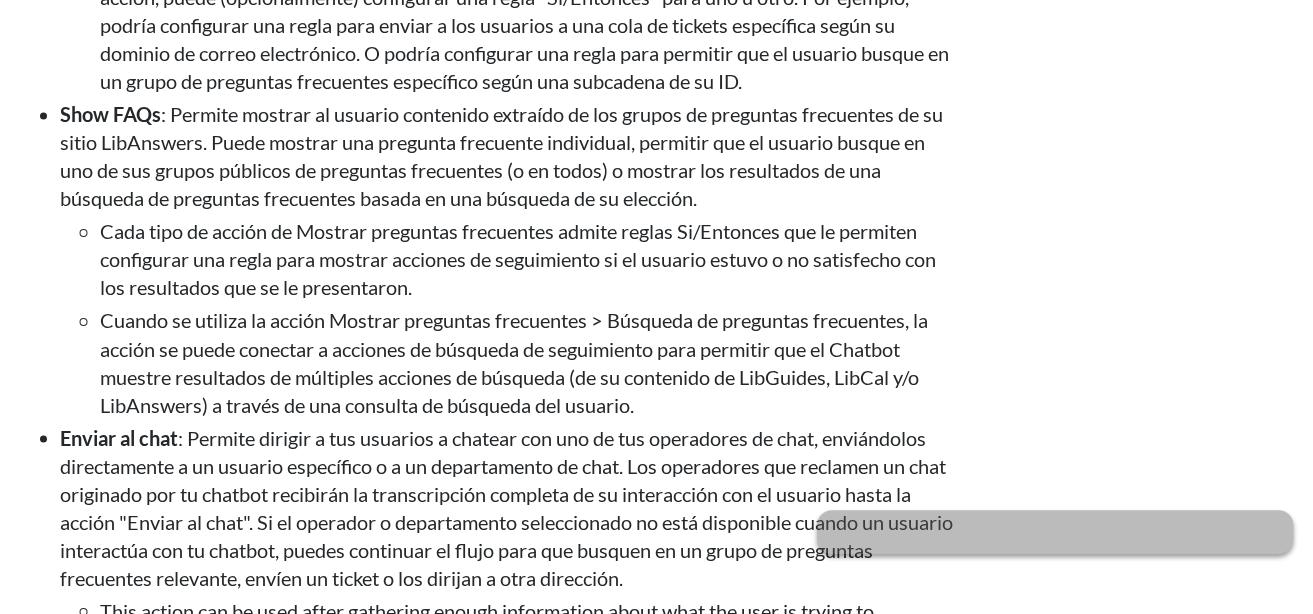 scroll, scrollTop: 4947, scrollLeft: 0, axis: vertical 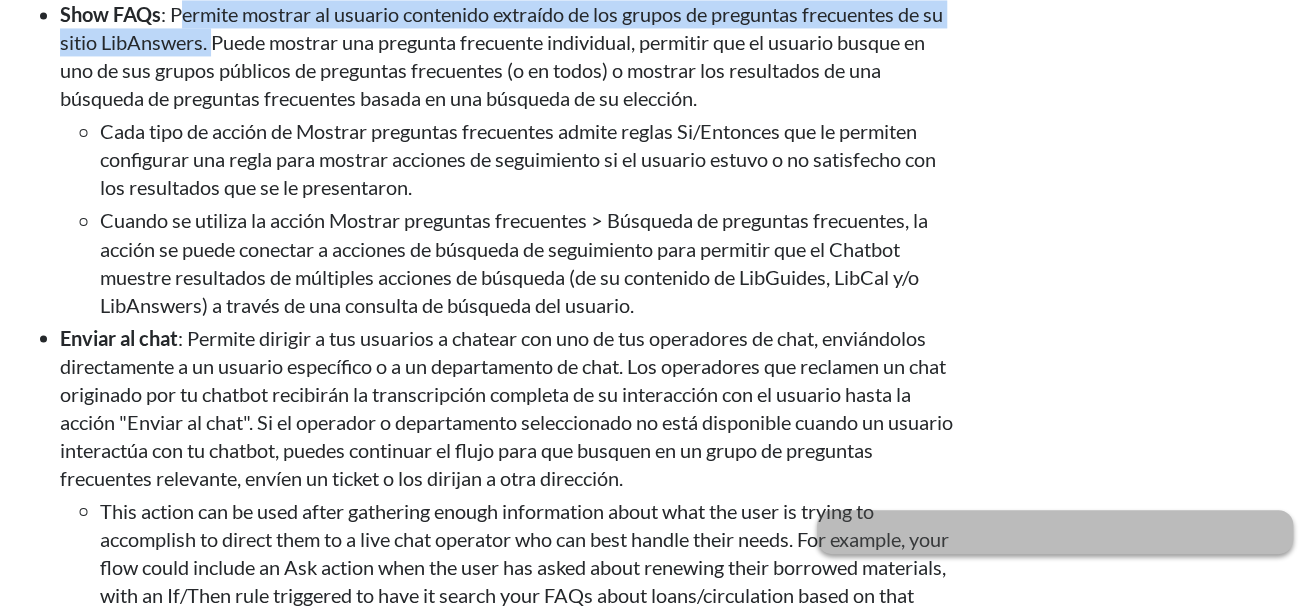 drag, startPoint x: 341, startPoint y: 131, endPoint x: 446, endPoint y: 167, distance: 111 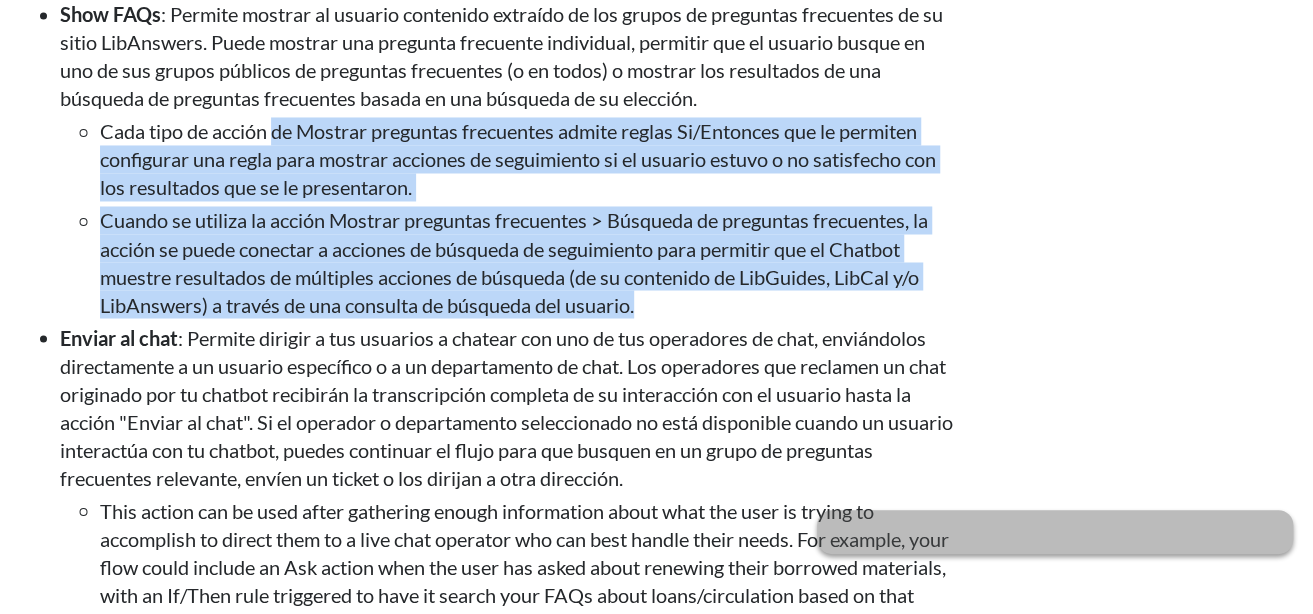drag, startPoint x: 274, startPoint y: 249, endPoint x: 655, endPoint y: 424, distance: 419.2684 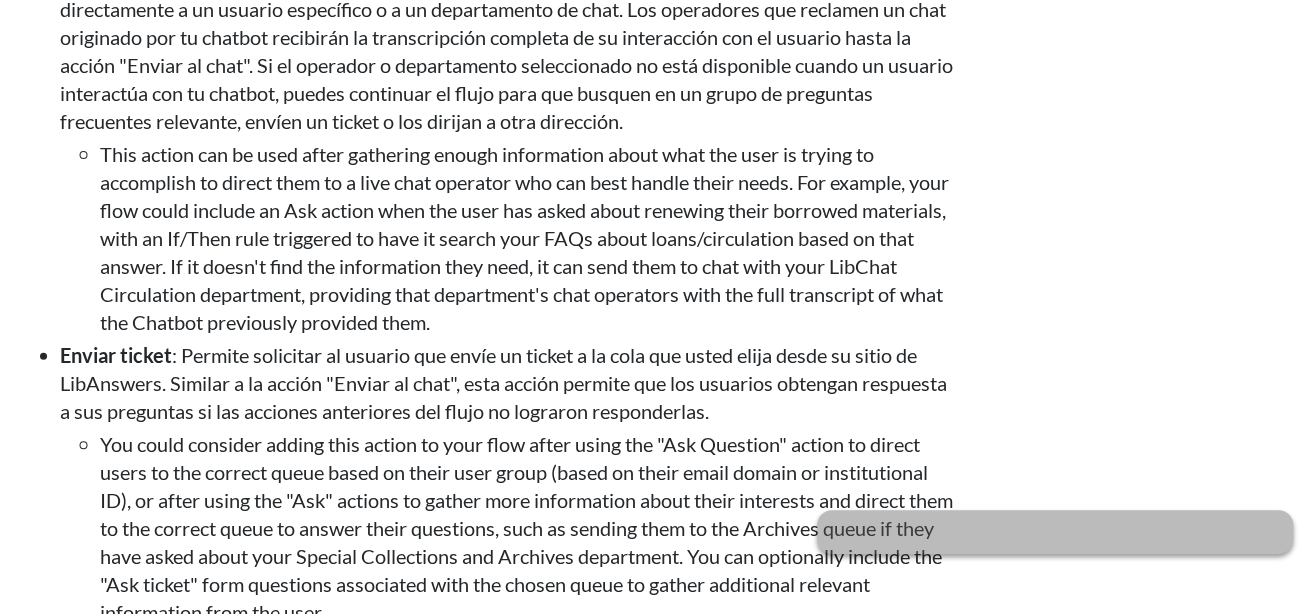 scroll, scrollTop: 5347, scrollLeft: 0, axis: vertical 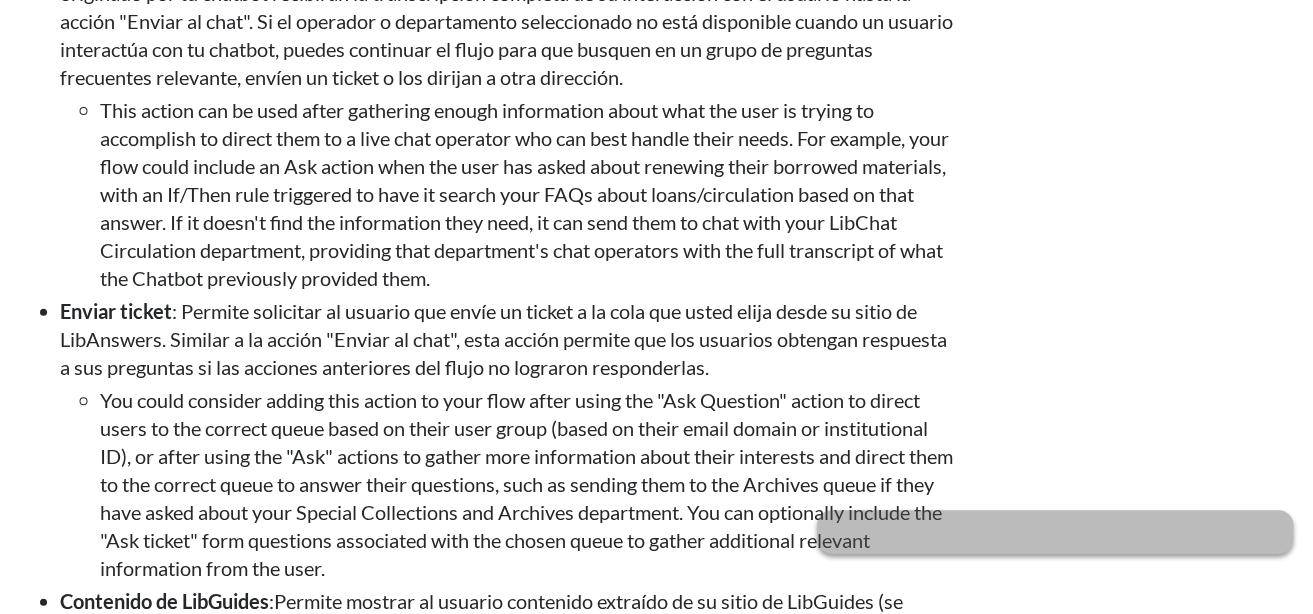 click on ": Permite dirigir a tus usuarios a chatear con uno de tus operadores de chat, enviándolos directamente a un usuario específico o a un departamento de chat. Los operadores que reclamen un chat originado por tu chatbot recibirán la transcripción completa de su interacción con el usuario hasta la acción "Enviar al chat". Si el operador o departamento seleccionado no está disponible cuando un usuario interactúa con tu chatbot, puedes continuar el flujo para que busquen en un grupo de preguntas frecuentes relevante, envíen un ticket o los dirijan a otra dirección." at bounding box center (506, 7) 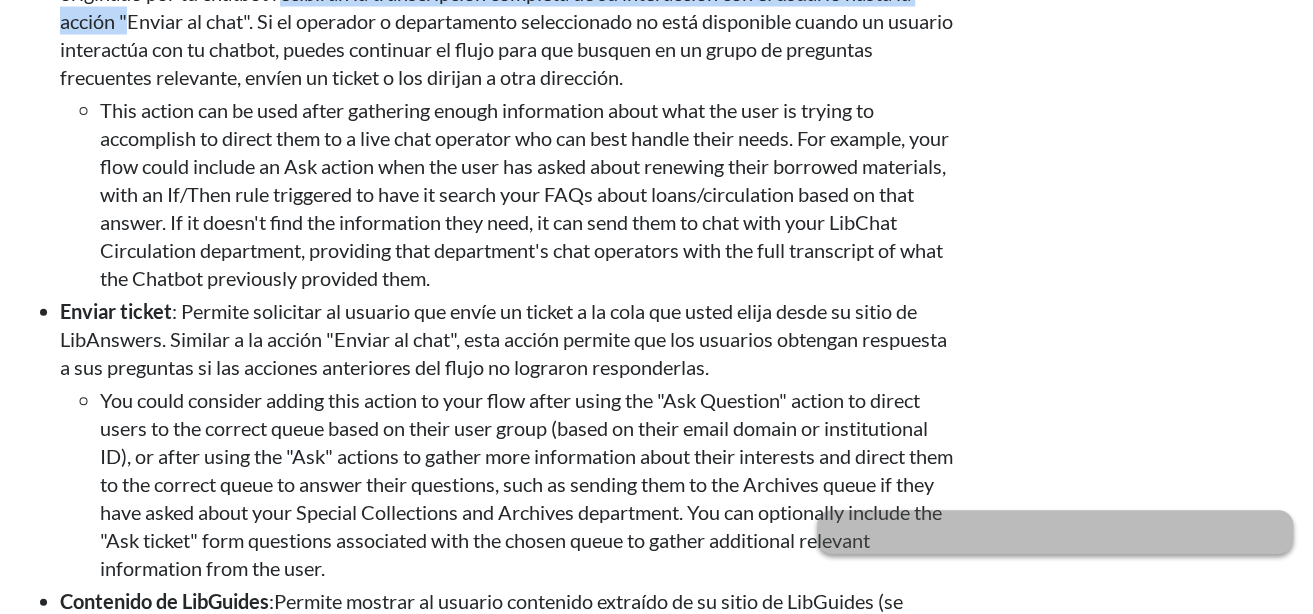 drag, startPoint x: 316, startPoint y: 110, endPoint x: 139, endPoint y: 146, distance: 180.62392 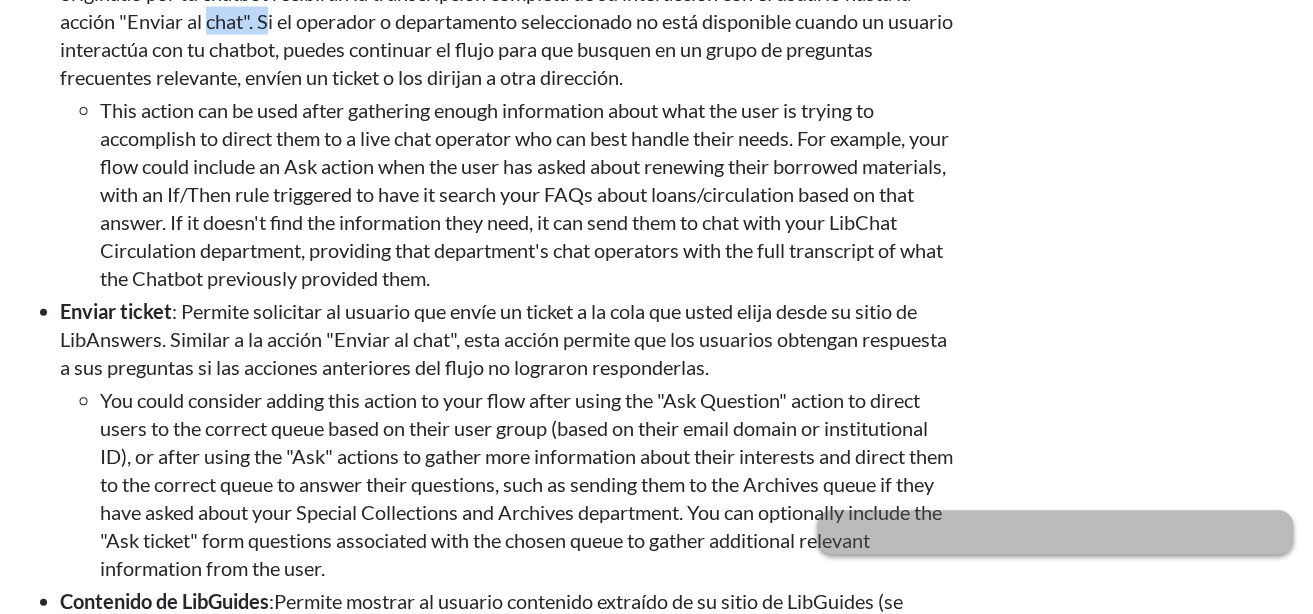 drag, startPoint x: 282, startPoint y: 143, endPoint x: 221, endPoint y: 146, distance: 61.073727 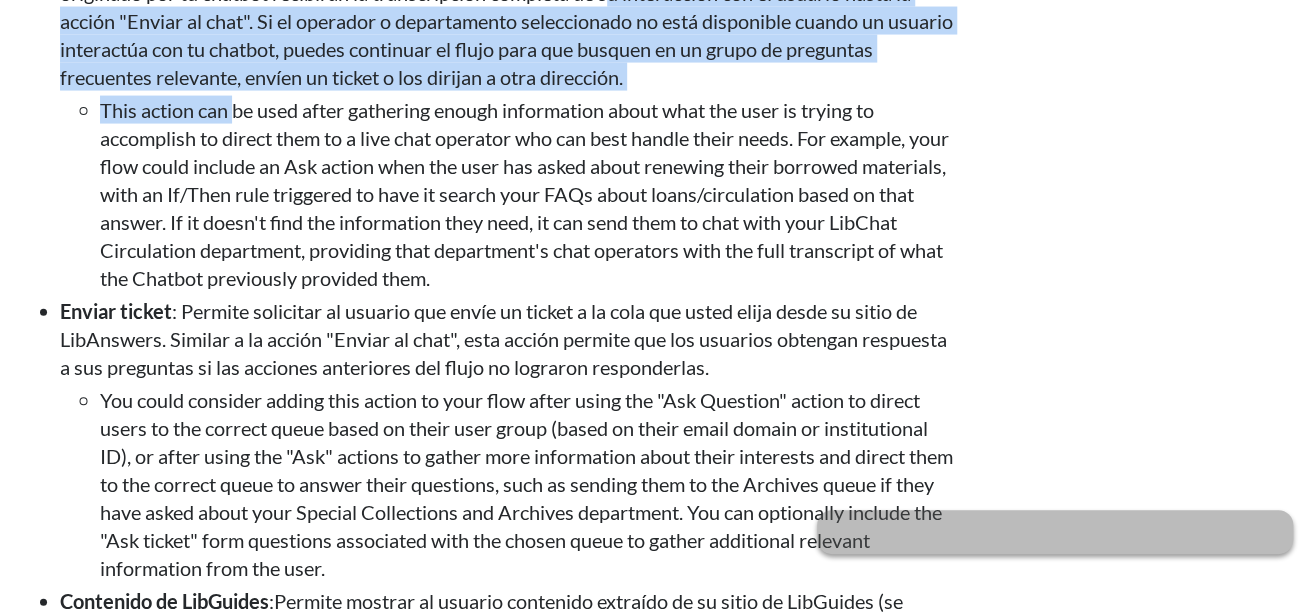 drag, startPoint x: 646, startPoint y: 119, endPoint x: 238, endPoint y: 200, distance: 415.96274 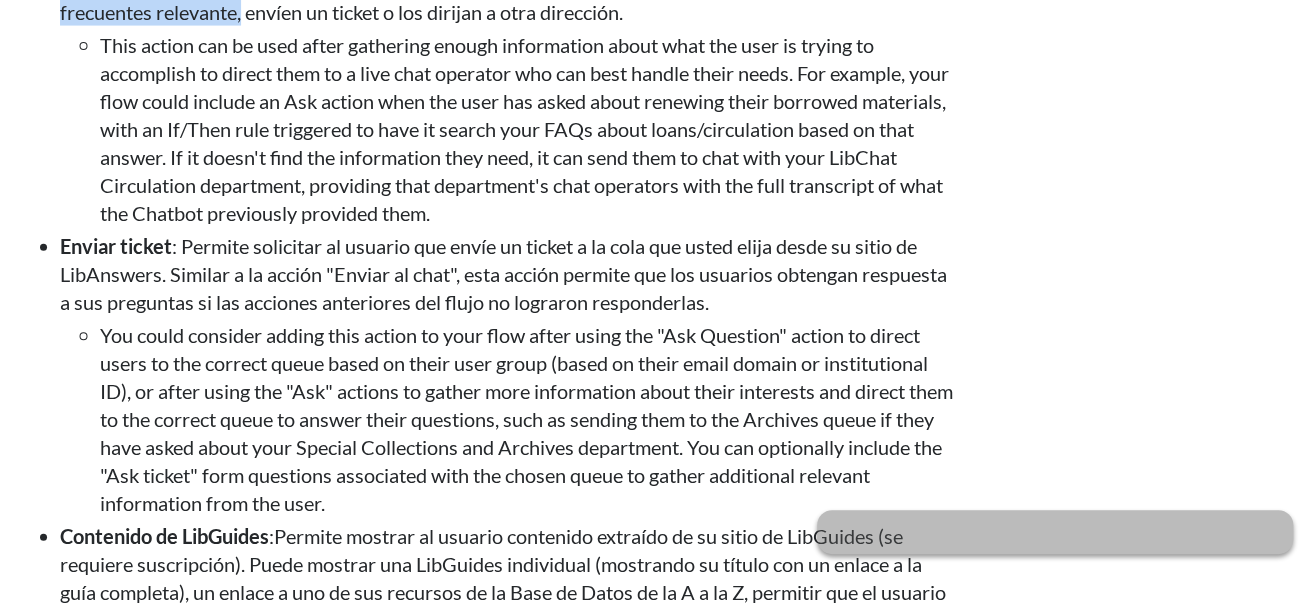 scroll, scrollTop: 5447, scrollLeft: 0, axis: vertical 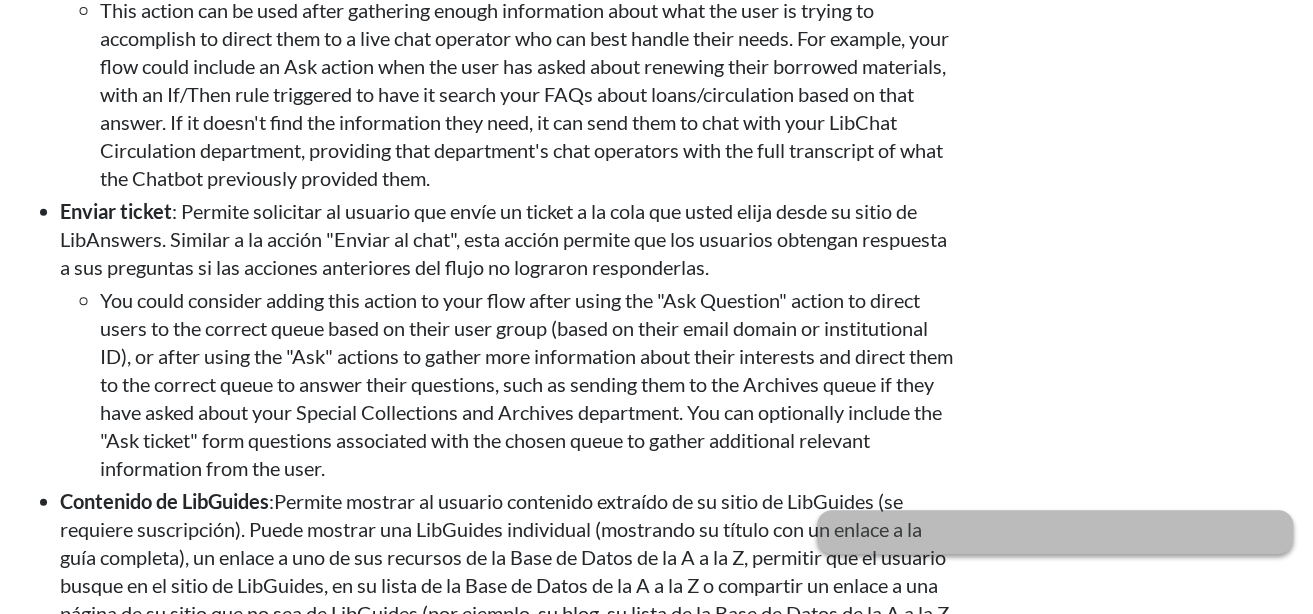 drag, startPoint x: 259, startPoint y: 214, endPoint x: 759, endPoint y: 337, distance: 514.9068 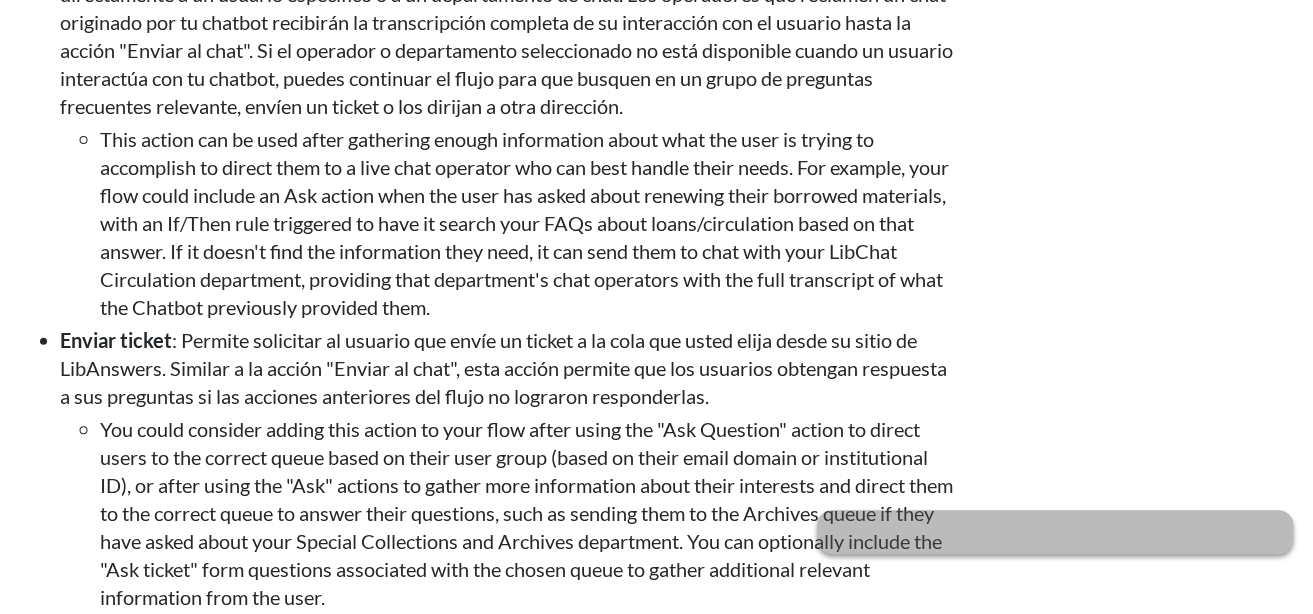 scroll, scrollTop: 5347, scrollLeft: 0, axis: vertical 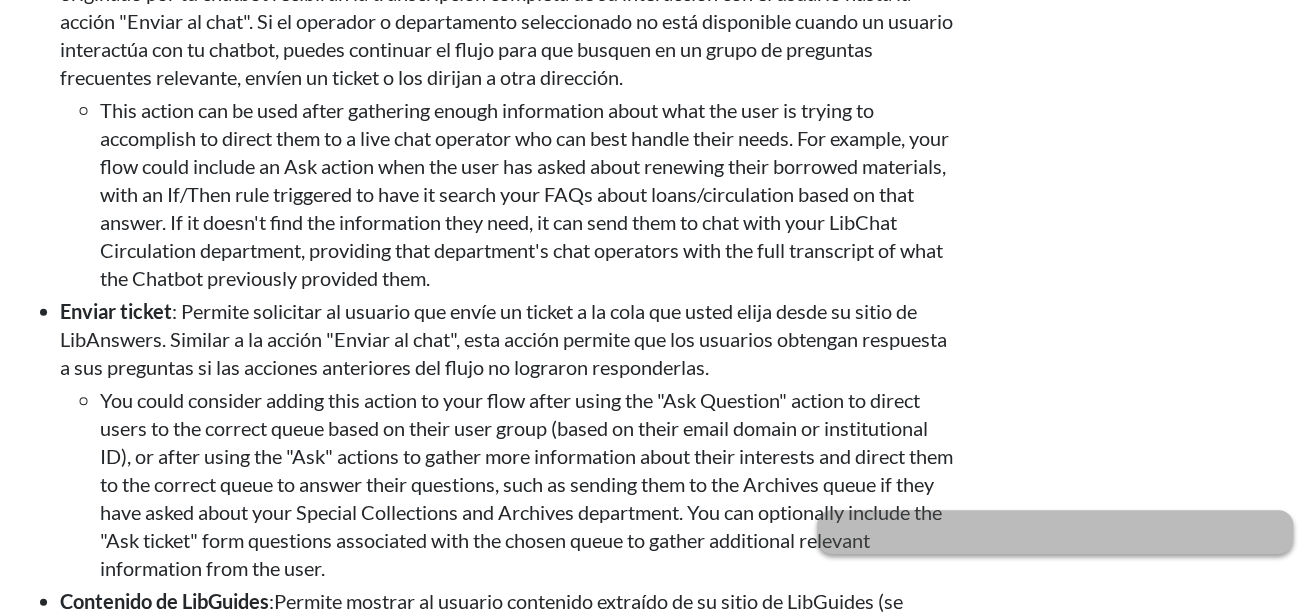 click on "This action can be used after gathering enough information about what the user is trying to accomplish to direct them to a live chat operator who can best handle their needs. For example, your flow could include an Ask action when the user has asked about renewing their borrowed materials, with an If/Then rule triggered to have it search your FAQs about loans/circulation based on that answer. If it doesn't find the information they need, it can send them to chat with your LibChat Circulation department, providing that department's chat operators with the full transcript of what the Chatbot previously provided them." at bounding box center (524, 194) 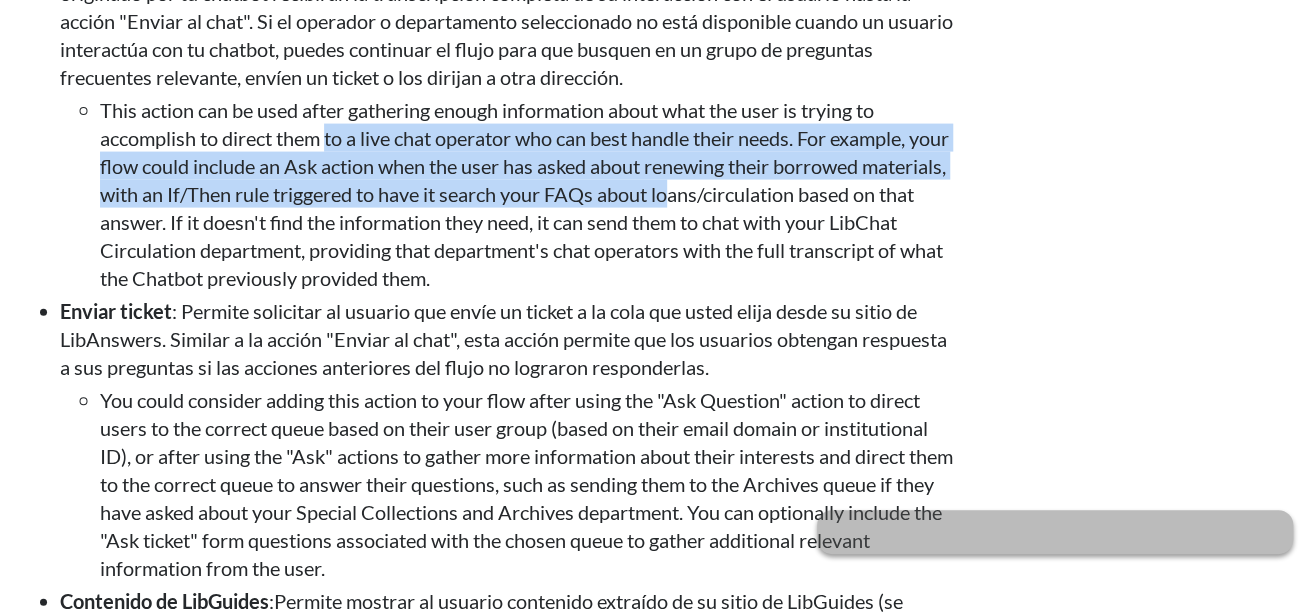 drag, startPoint x: 246, startPoint y: 271, endPoint x: 666, endPoint y: 296, distance: 420.74338 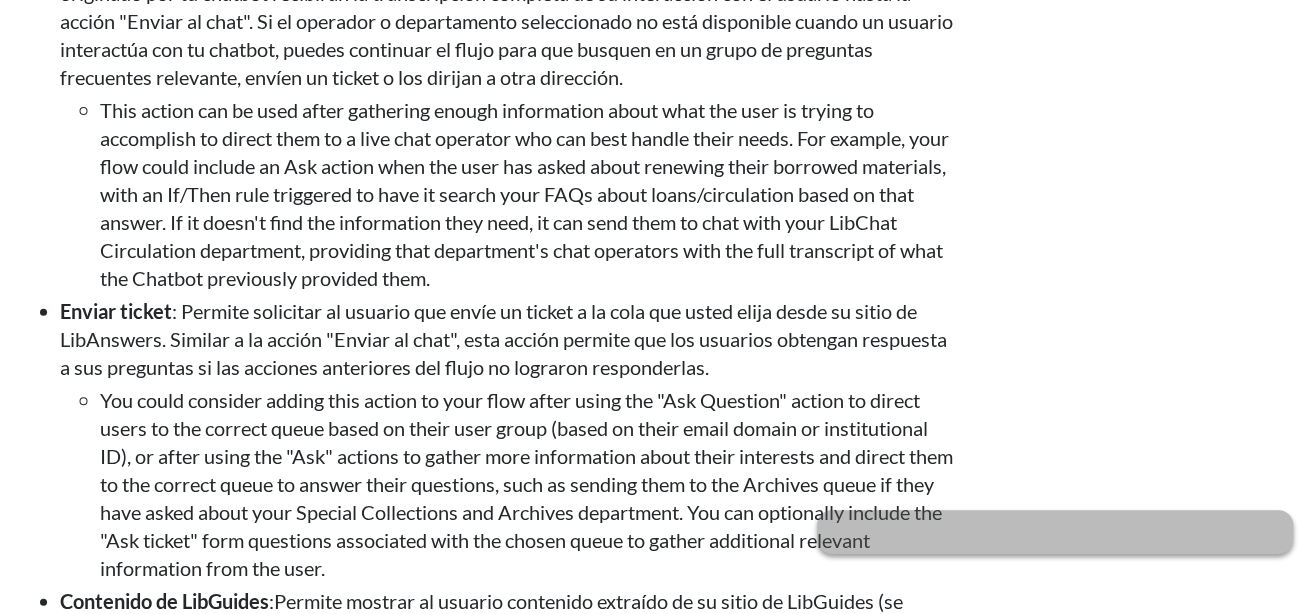 click on "This action can be used after gathering enough information about what the user is trying to accomplish to direct them to a live chat operator who can best handle their needs. For example, your flow could include an Ask action when the user has asked about renewing their borrowed materials, with an If/Then rule triggered to have it search your FAQs about loans/circulation based on that answer. If it doesn't find the information they need, it can send them to chat with your LibChat Circulation department, providing that department's chat operators with the full transcript of what the Chatbot previously provided them." at bounding box center [524, 194] 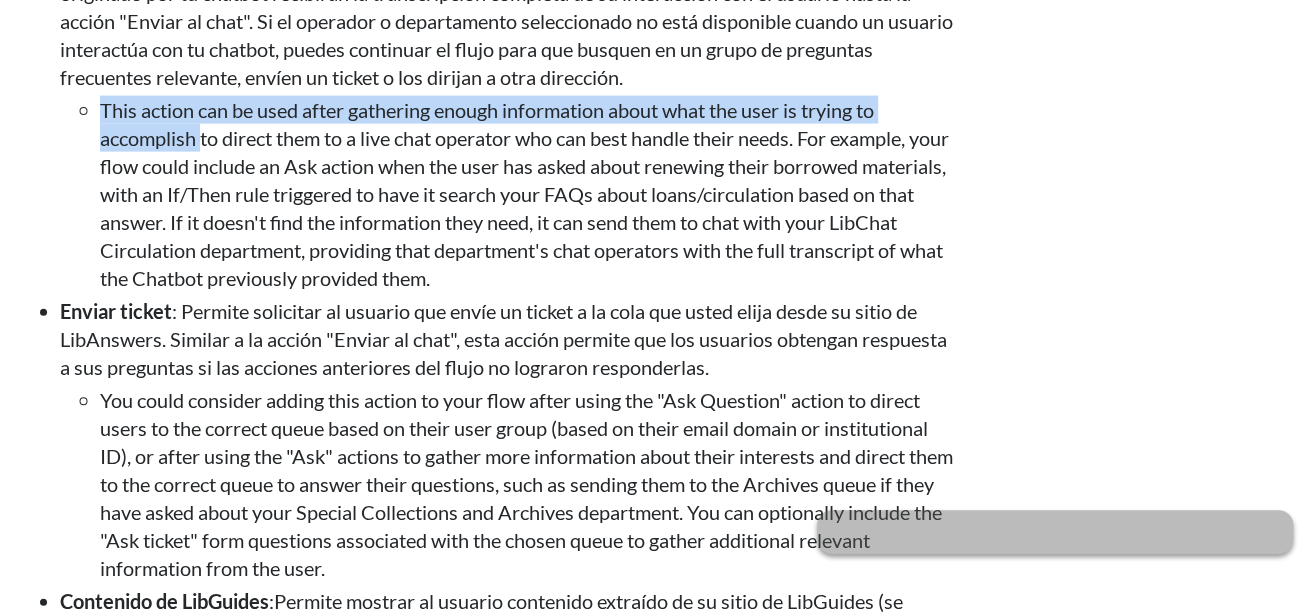 drag, startPoint x: 100, startPoint y: 231, endPoint x: 128, endPoint y: 256, distance: 37.536648 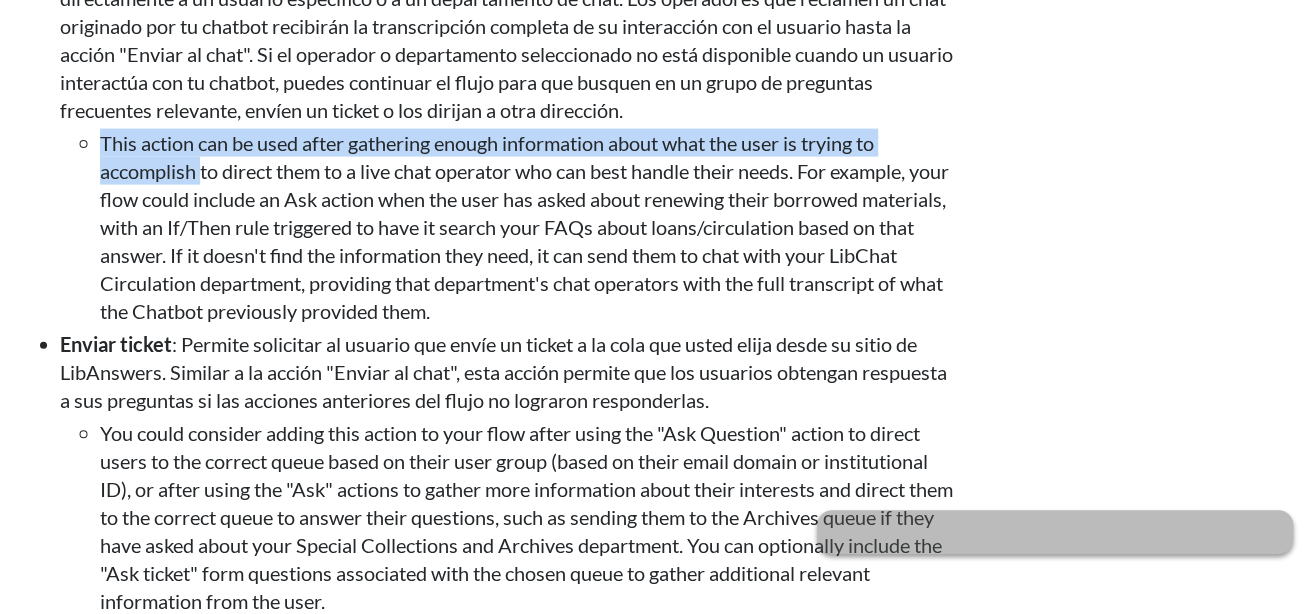 scroll, scrollTop: 5347, scrollLeft: 0, axis: vertical 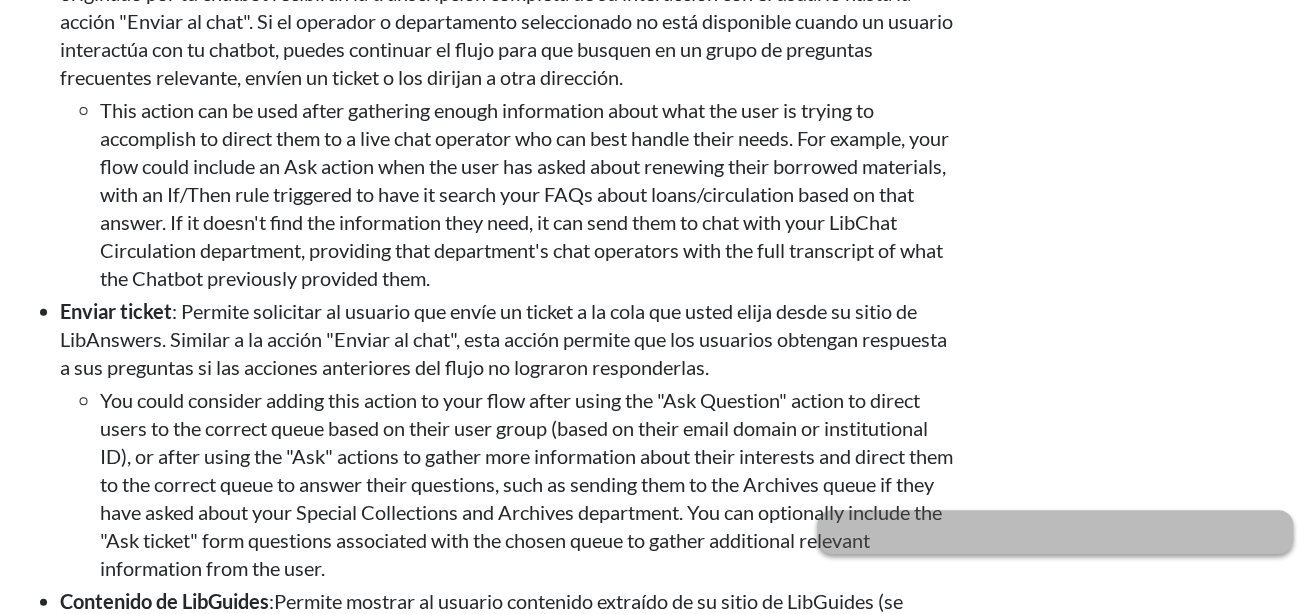 click on "This action can be used after gathering enough information about what the user is trying to accomplish to direct them to a live chat operator who can best handle their needs. For example, your flow could include an Ask action when the user has asked about renewing their borrowed materials, with an If/Then rule triggered to have it search your FAQs about loans/circulation based on that answer. If it doesn't find the information they need, it can send them to chat with your LibChat Circulation department, providing that department's chat operators with the full transcript of what the Chatbot previously provided them." at bounding box center (524, 194) 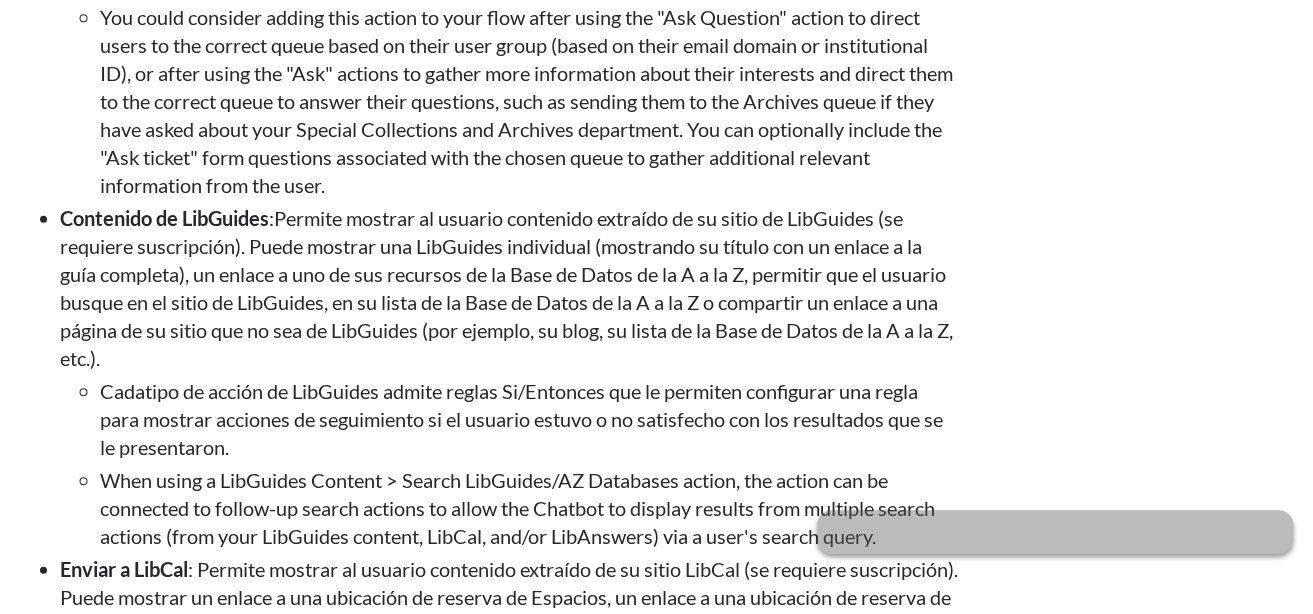 scroll, scrollTop: 5747, scrollLeft: 0, axis: vertical 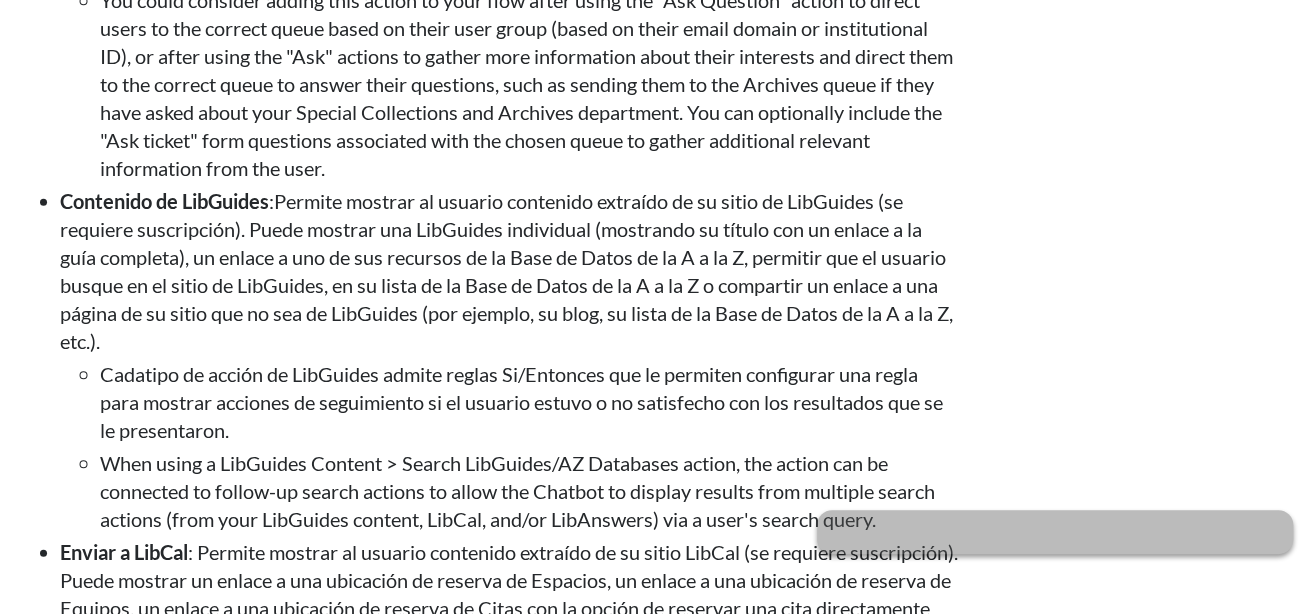 drag, startPoint x: 47, startPoint y: 69, endPoint x: 702, endPoint y: 3, distance: 658.3168 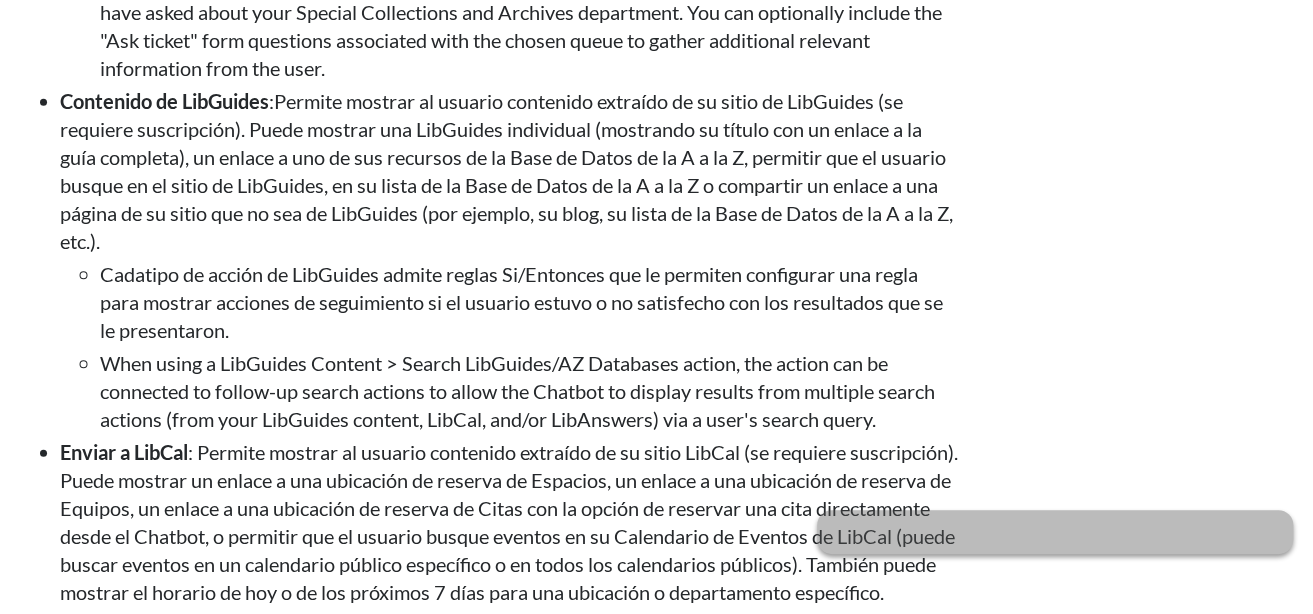 scroll, scrollTop: 5747, scrollLeft: 0, axis: vertical 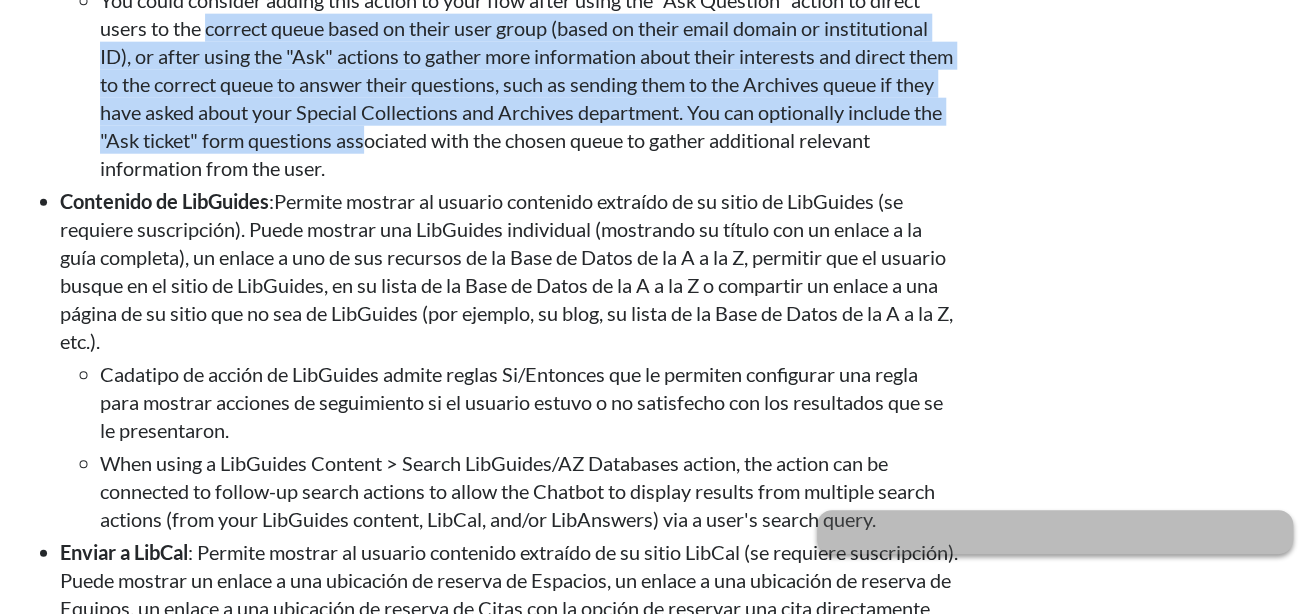 drag, startPoint x: 190, startPoint y: 183, endPoint x: 341, endPoint y: 291, distance: 185.64752 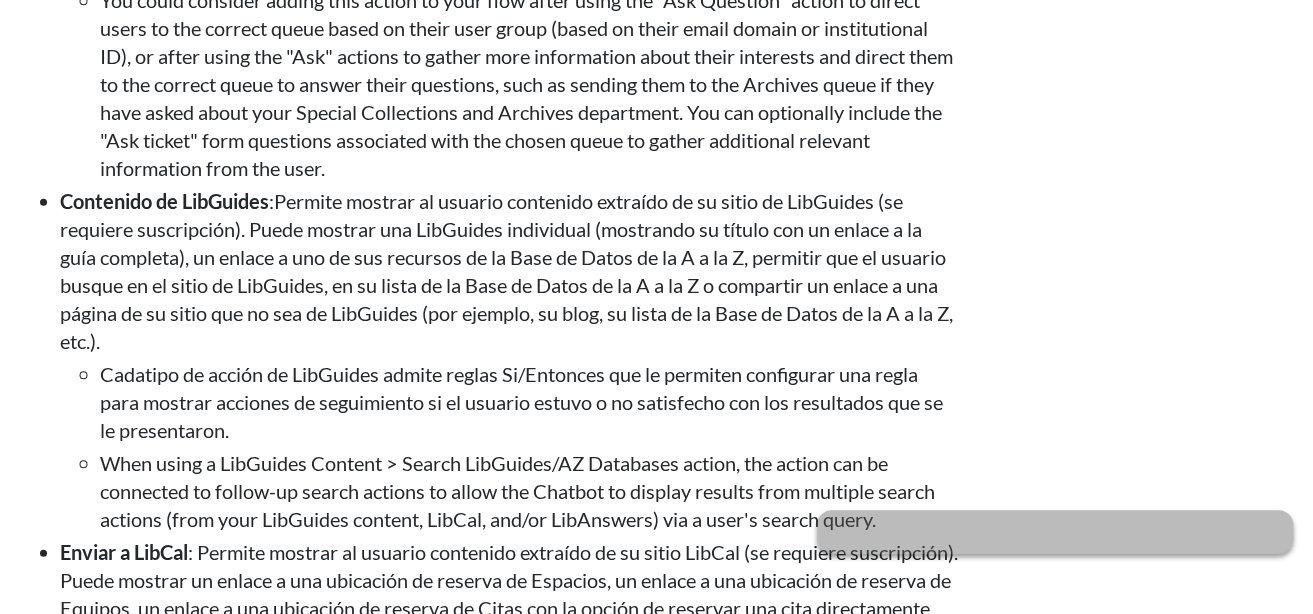 drag, startPoint x: 589, startPoint y: 308, endPoint x: 877, endPoint y: 343, distance: 290.11893 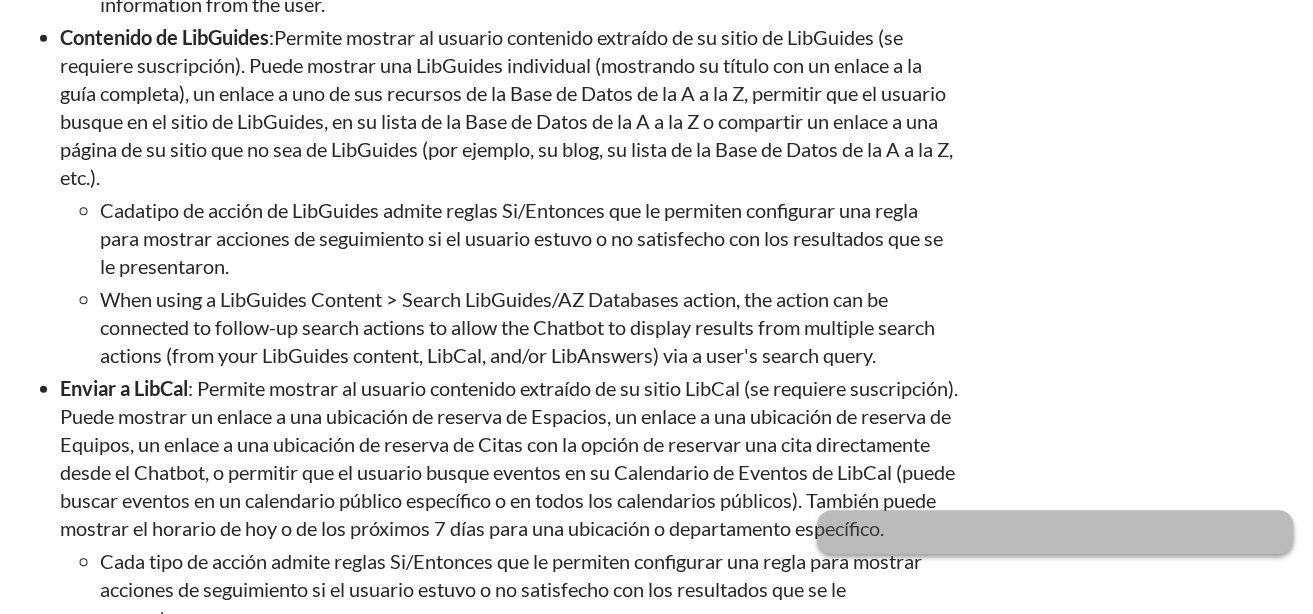 scroll, scrollTop: 5947, scrollLeft: 0, axis: vertical 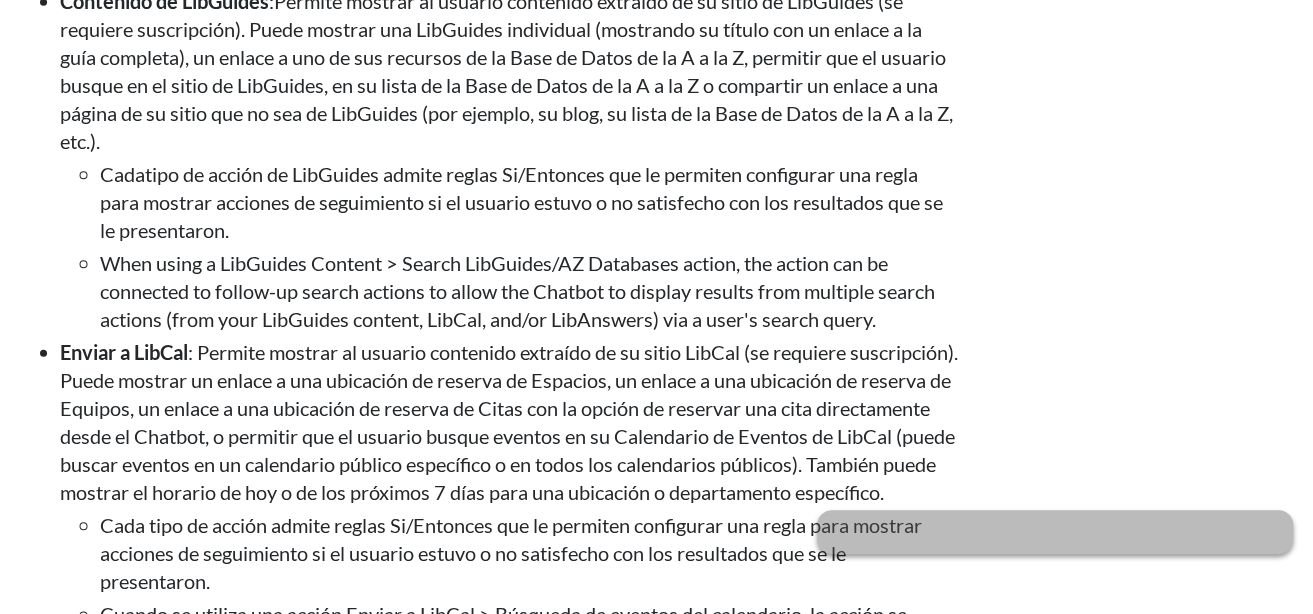 drag, startPoint x: 283, startPoint y: 183, endPoint x: 604, endPoint y: 217, distance: 322.7956 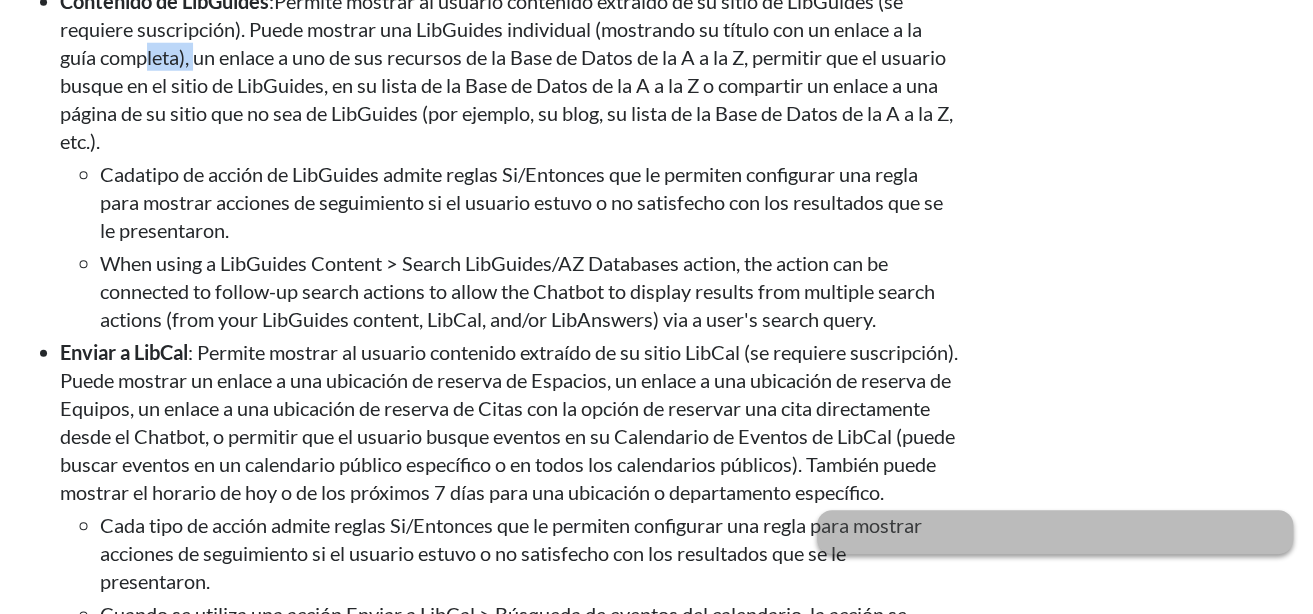 drag, startPoint x: 146, startPoint y: 242, endPoint x: 200, endPoint y: 236, distance: 54.33231 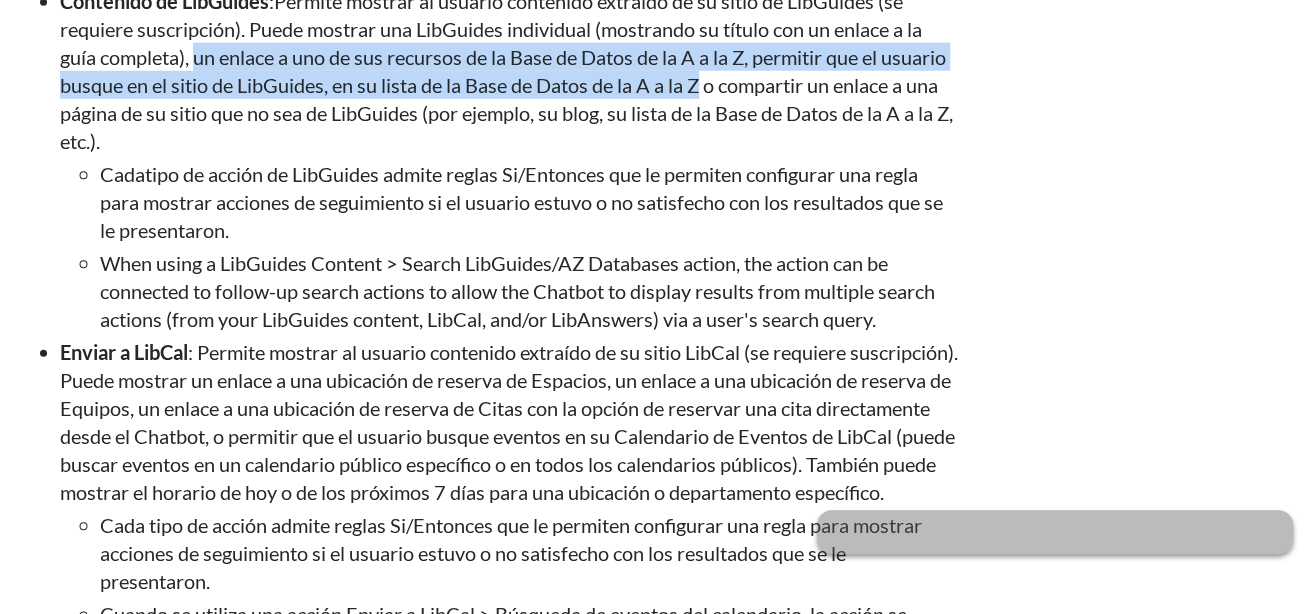 drag, startPoint x: 197, startPoint y: 237, endPoint x: 704, endPoint y: 266, distance: 507.8287 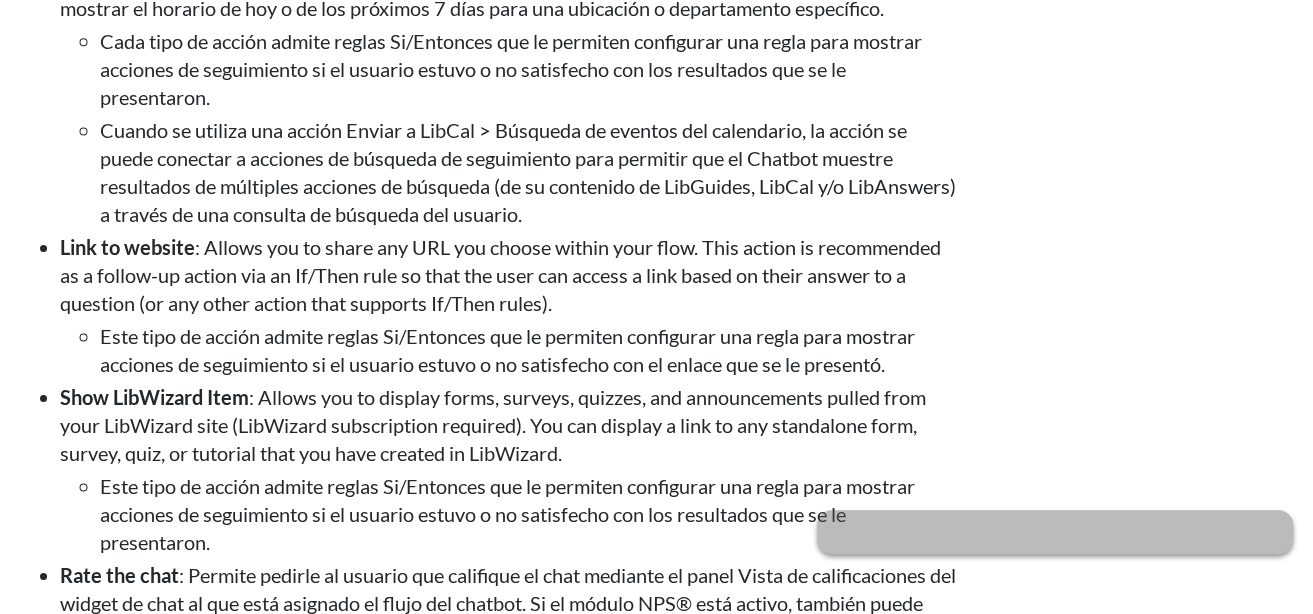 scroll, scrollTop: 6447, scrollLeft: 0, axis: vertical 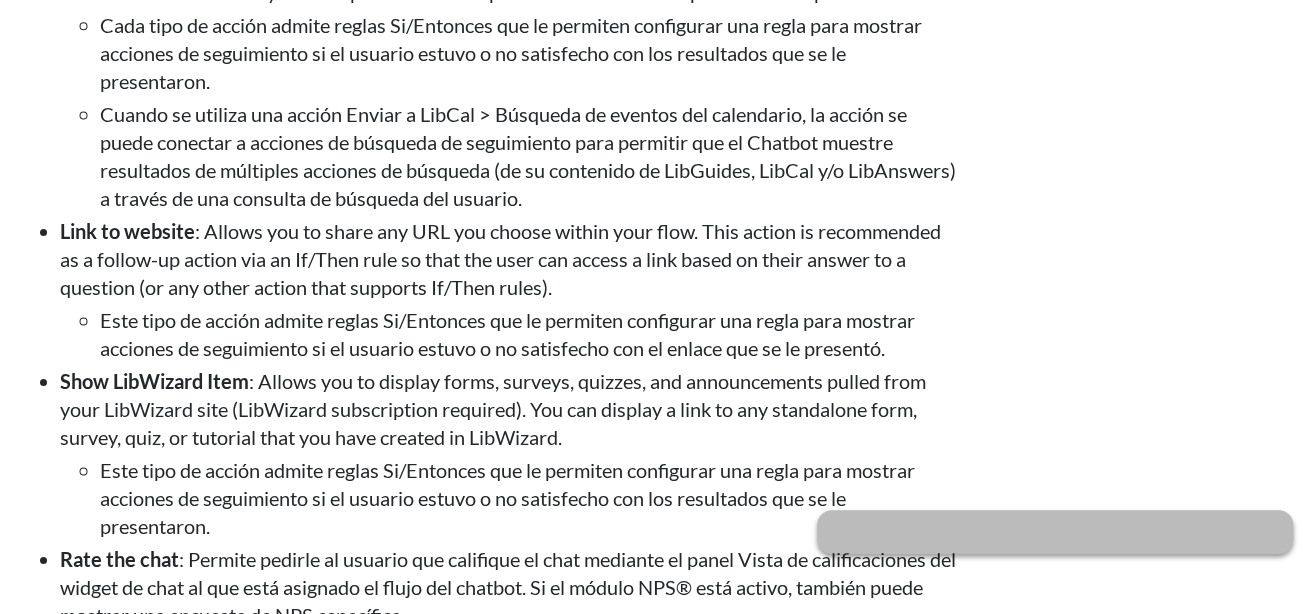 drag, startPoint x: 199, startPoint y: 89, endPoint x: 203, endPoint y: 145, distance: 56.142673 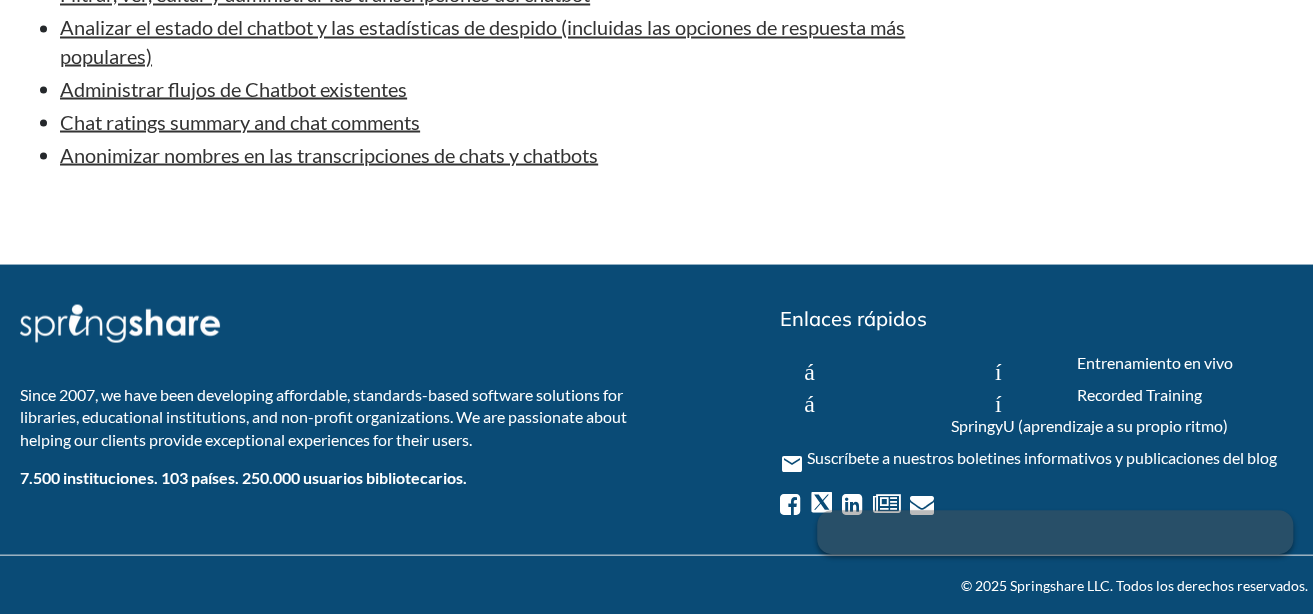 scroll, scrollTop: 12340, scrollLeft: 0, axis: vertical 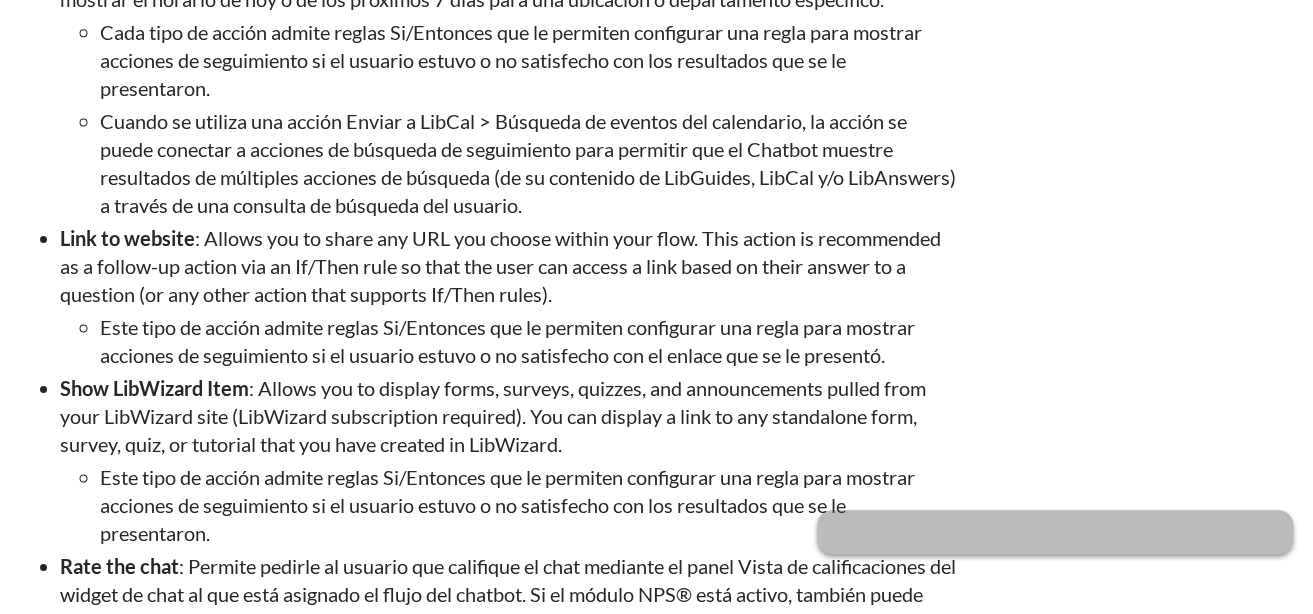 drag, startPoint x: 294, startPoint y: 164, endPoint x: 287, endPoint y: 191, distance: 27.89265 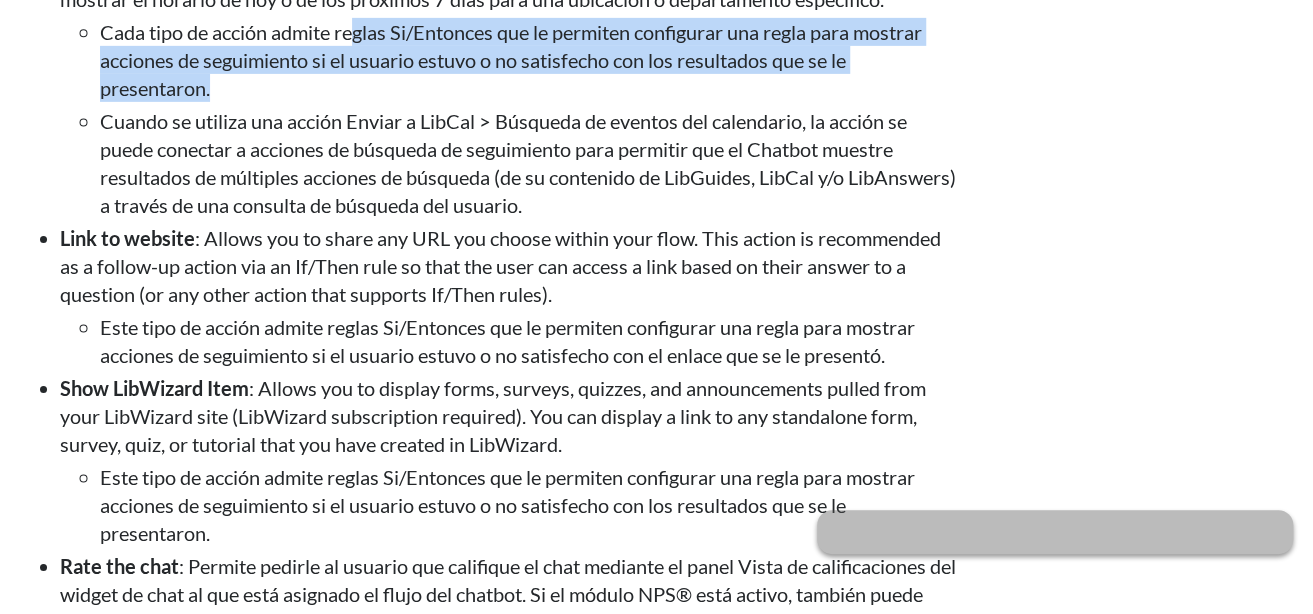 drag, startPoint x: 351, startPoint y: 281, endPoint x: 358, endPoint y: 320, distance: 39.623226 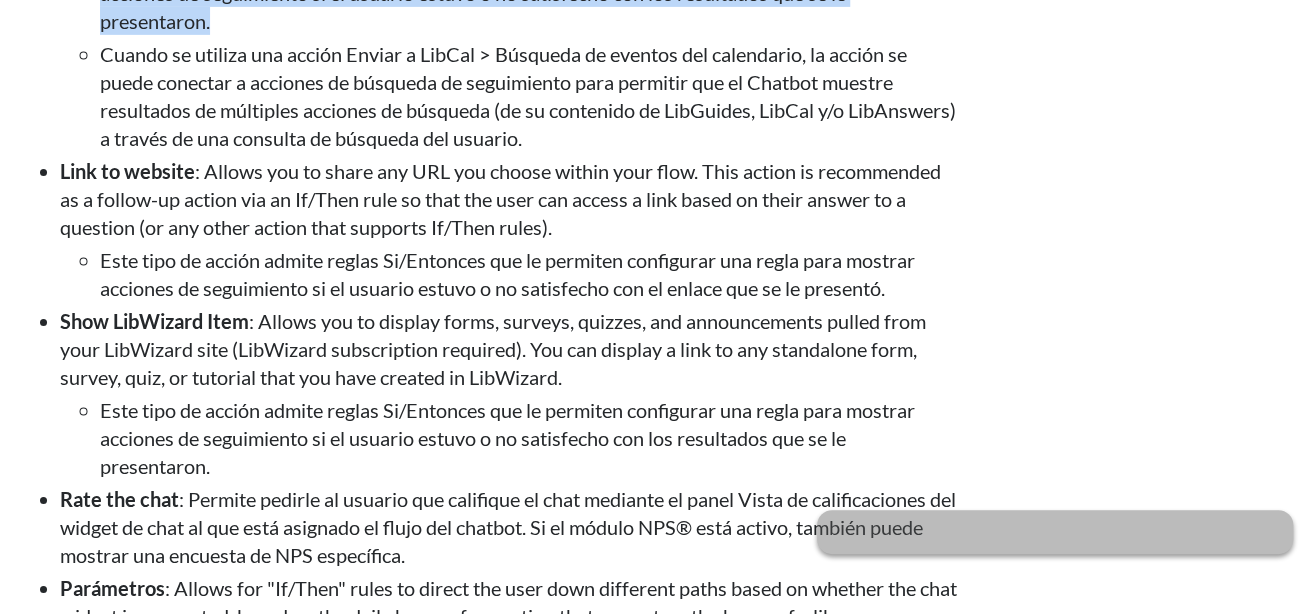 scroll, scrollTop: 6640, scrollLeft: 0, axis: vertical 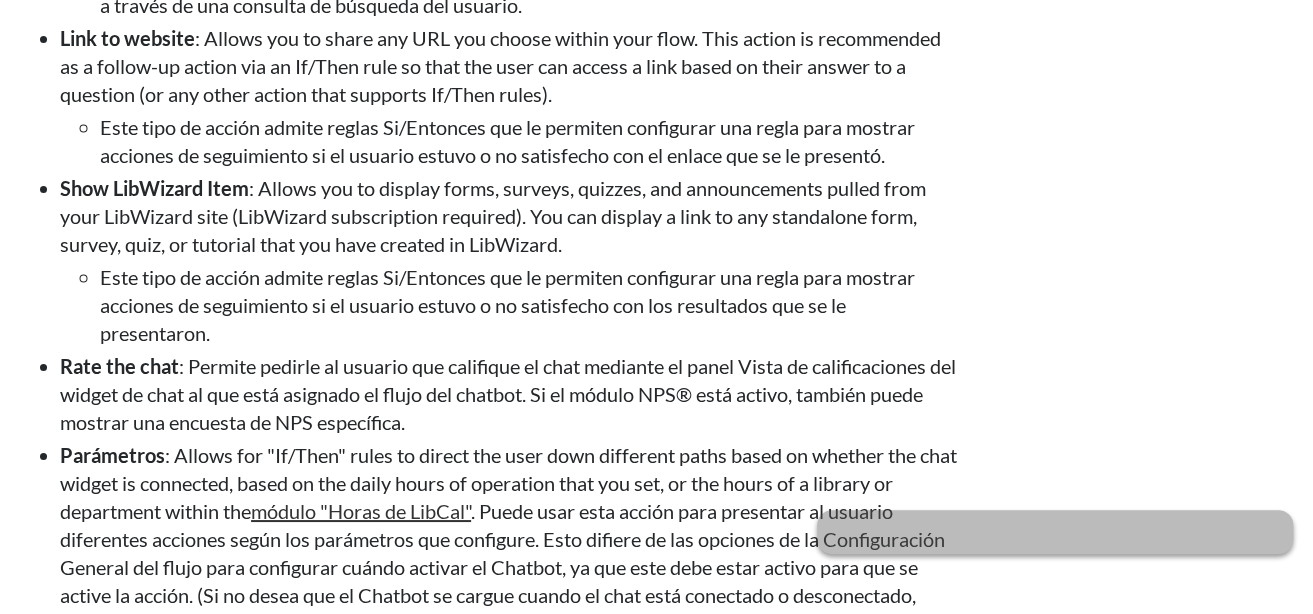drag, startPoint x: 107, startPoint y: 167, endPoint x: 380, endPoint y: 204, distance: 275.4959 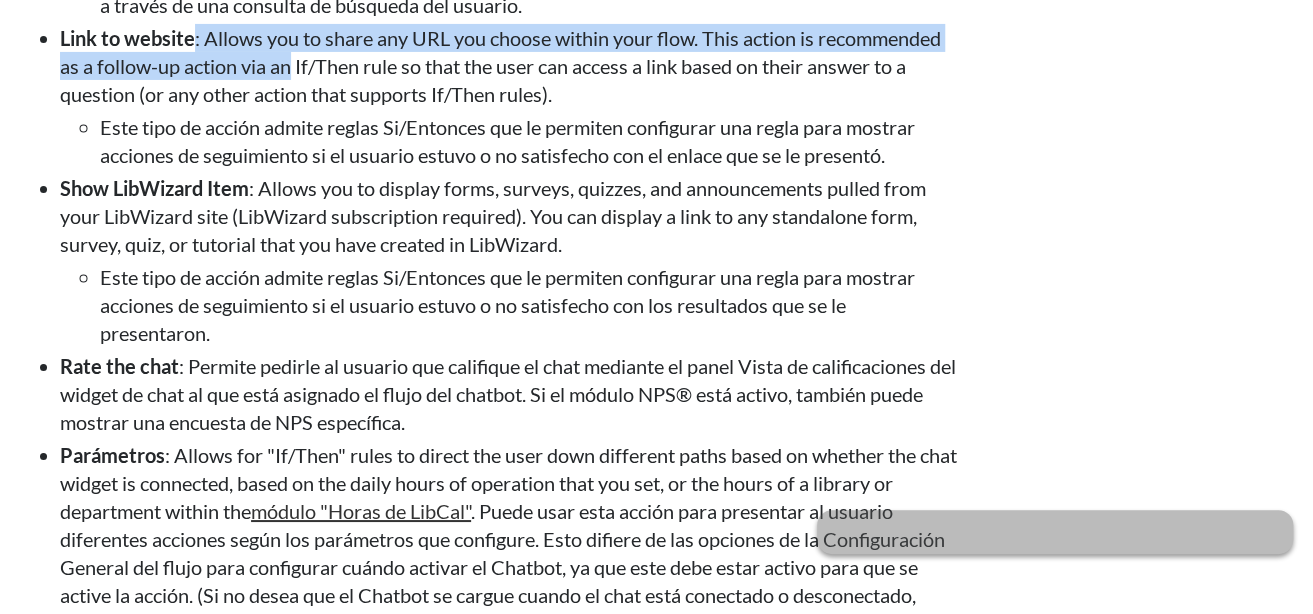 drag, startPoint x: 180, startPoint y: 278, endPoint x: 338, endPoint y: 297, distance: 159.1383 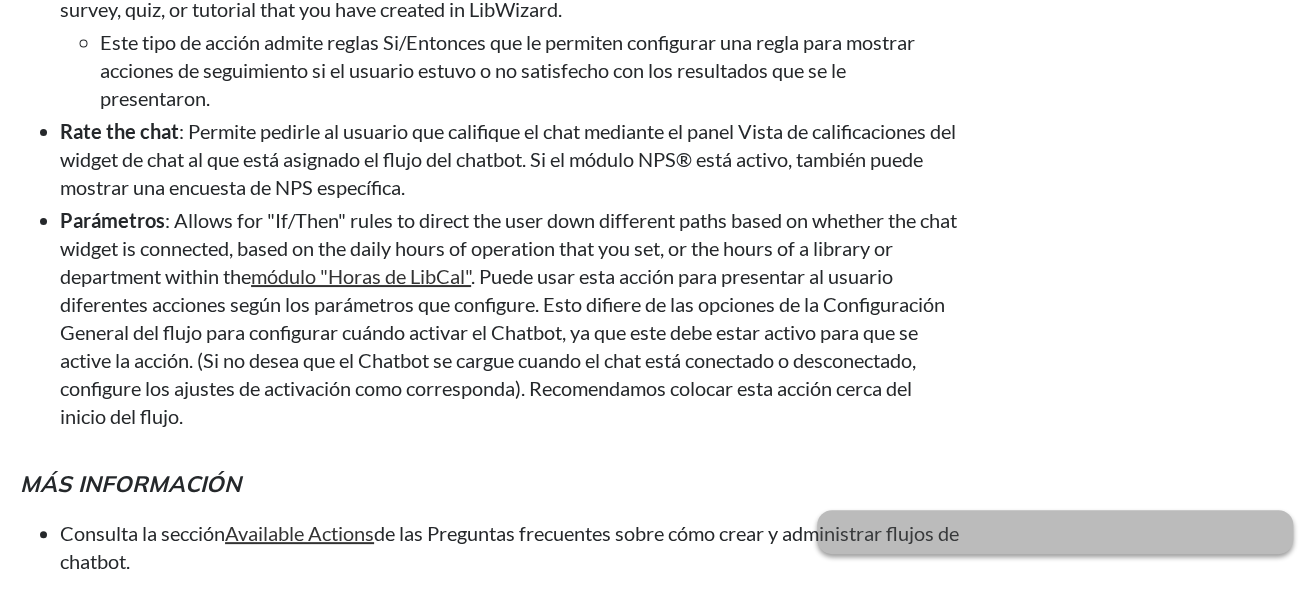 scroll, scrollTop: 6840, scrollLeft: 0, axis: vertical 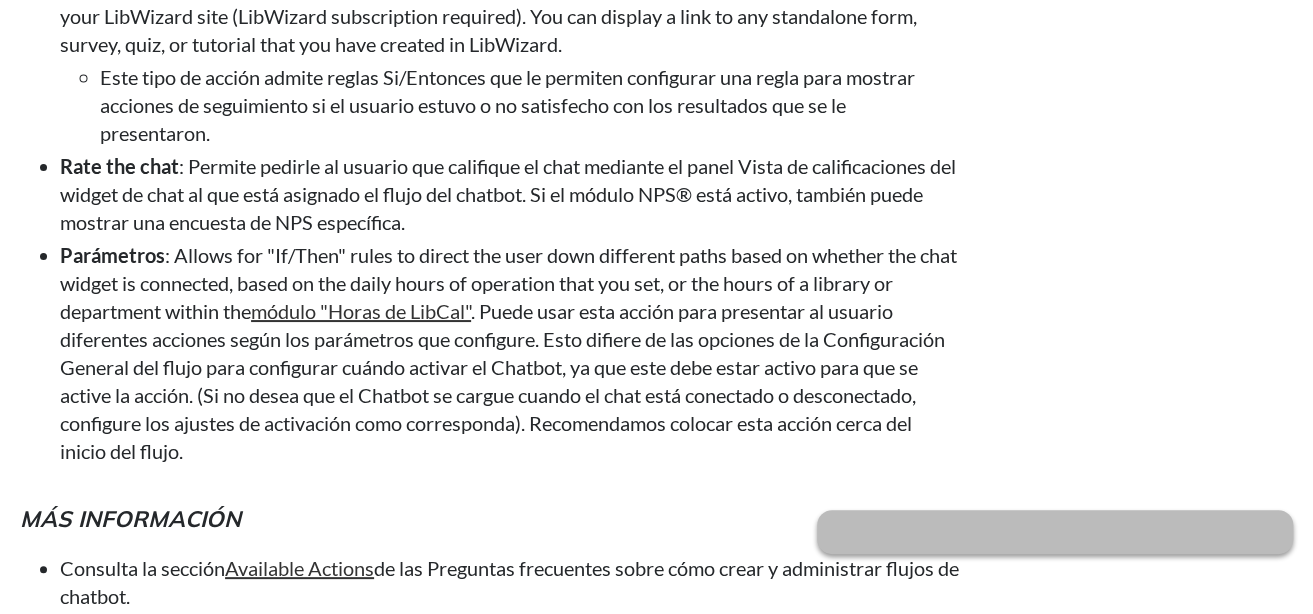 drag, startPoint x: 303, startPoint y: 234, endPoint x: 833, endPoint y: 314, distance: 536.0037 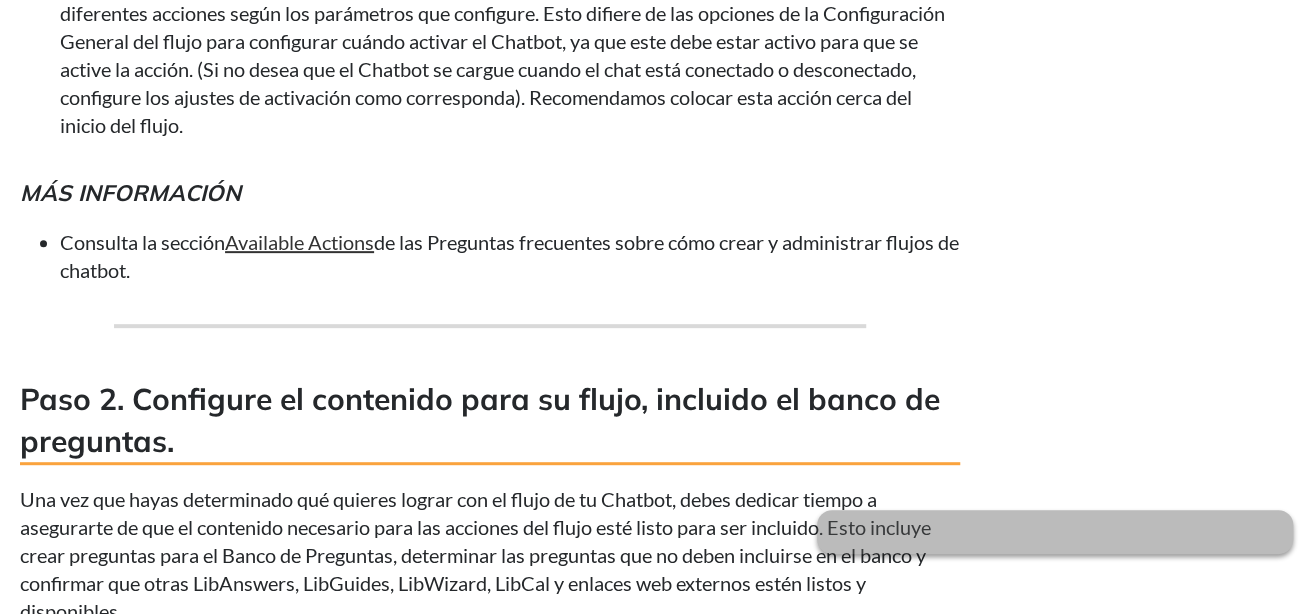 scroll, scrollTop: 7140, scrollLeft: 0, axis: vertical 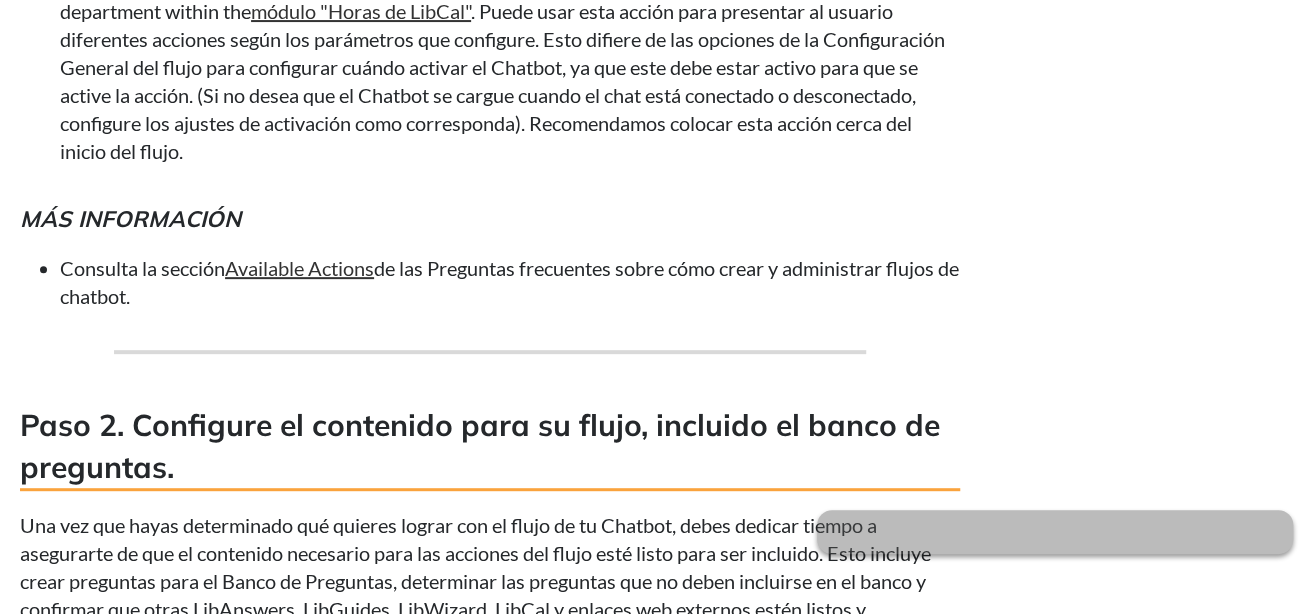 drag, startPoint x: 571, startPoint y: 194, endPoint x: 72, endPoint y: 152, distance: 500.7644 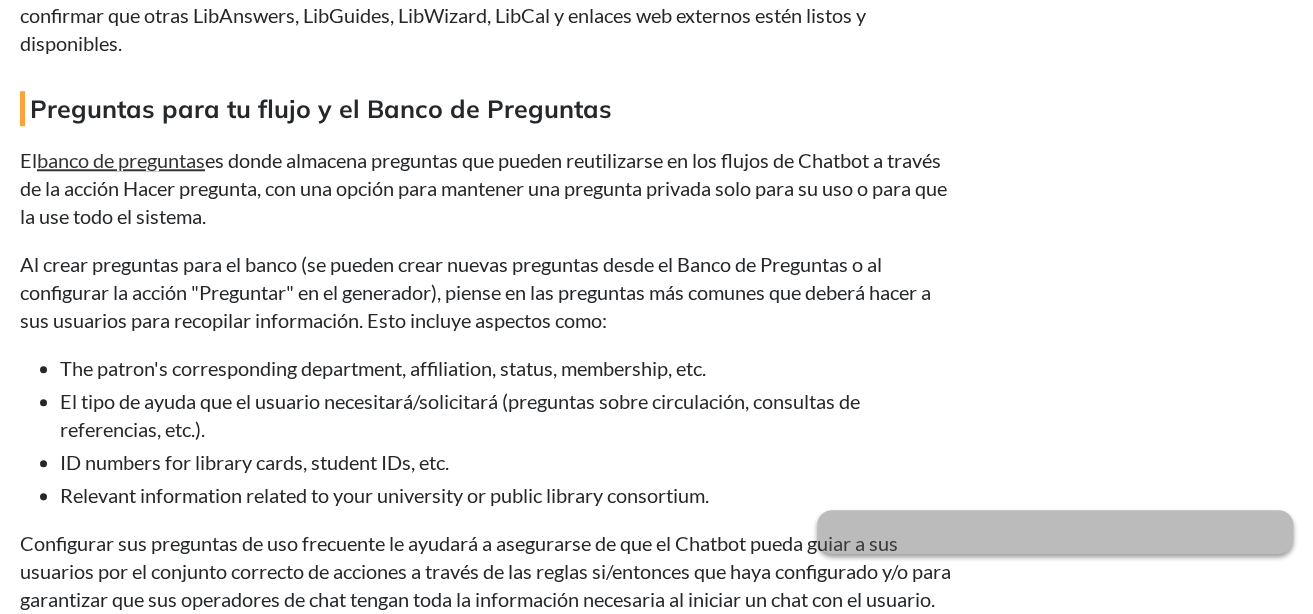 scroll, scrollTop: 7740, scrollLeft: 0, axis: vertical 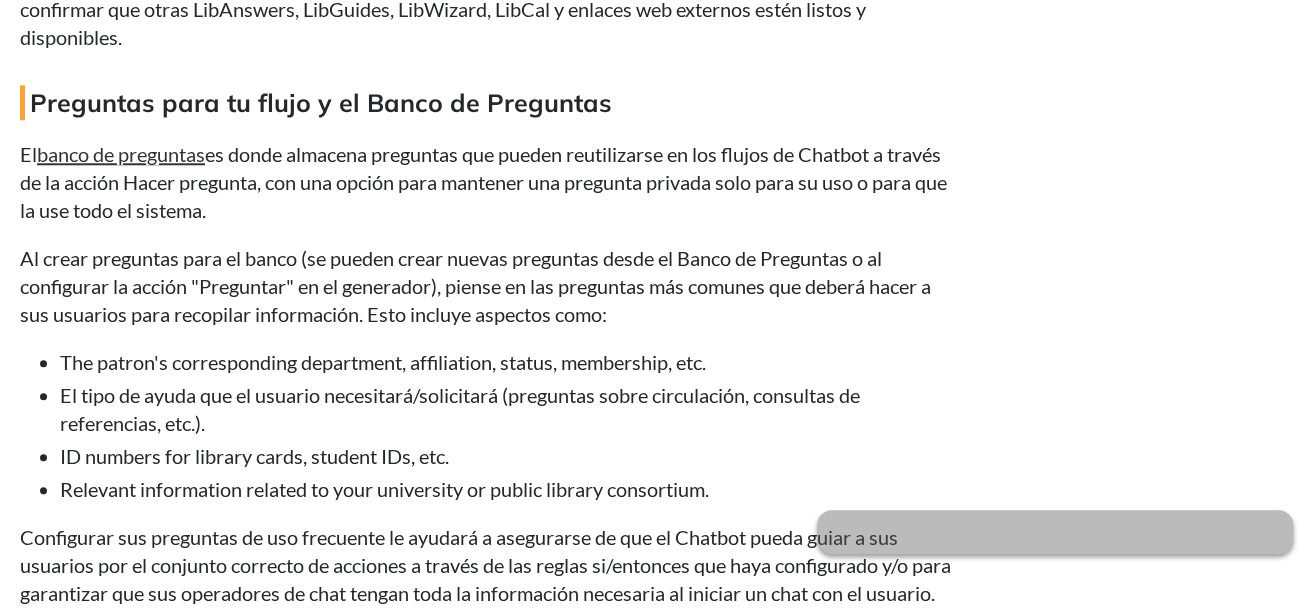 drag, startPoint x: 18, startPoint y: 203, endPoint x: 133, endPoint y: 323, distance: 166.2077 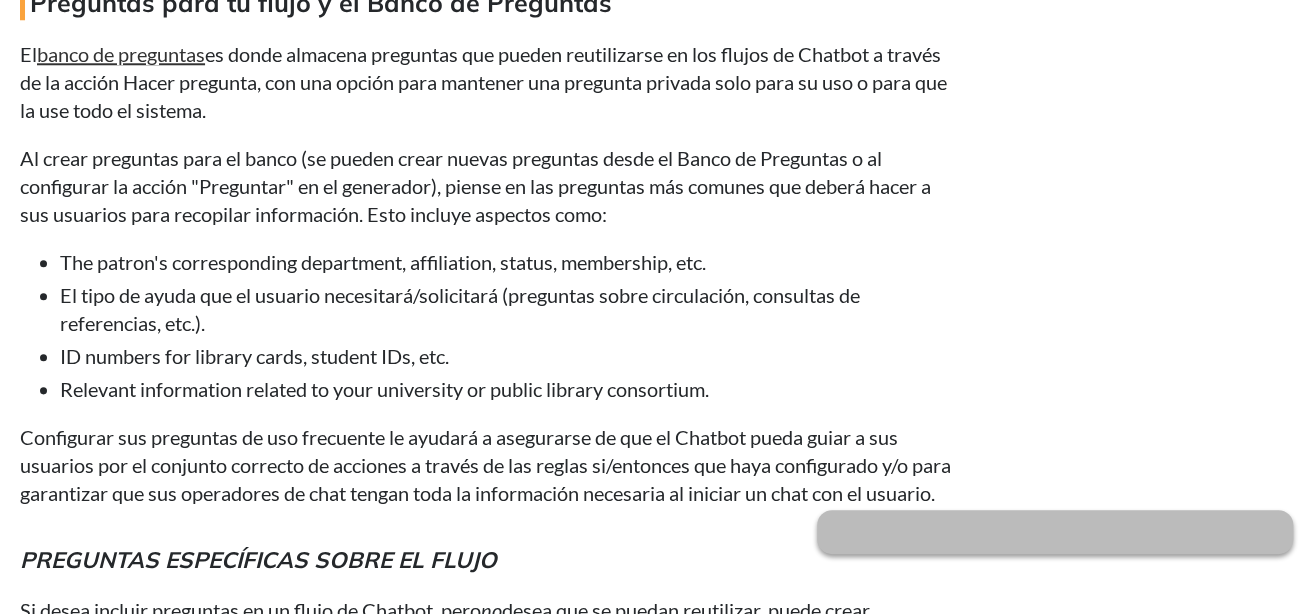 scroll, scrollTop: 7940, scrollLeft: 0, axis: vertical 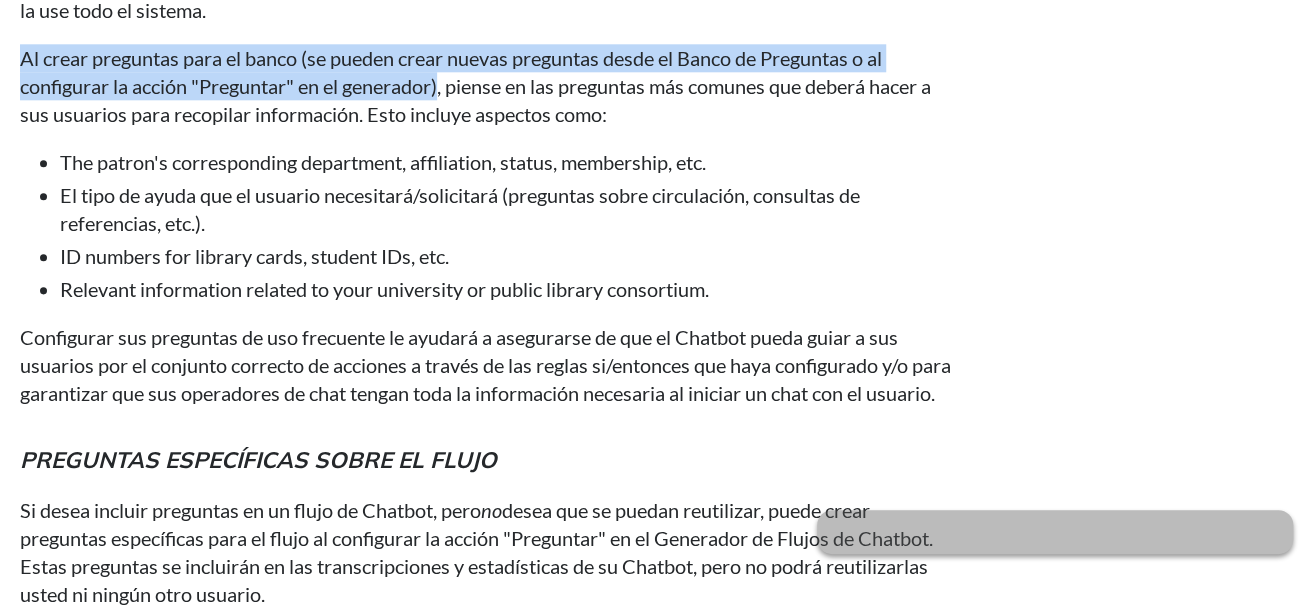 drag, startPoint x: 441, startPoint y: 362, endPoint x: 21, endPoint y: 329, distance: 421.29443 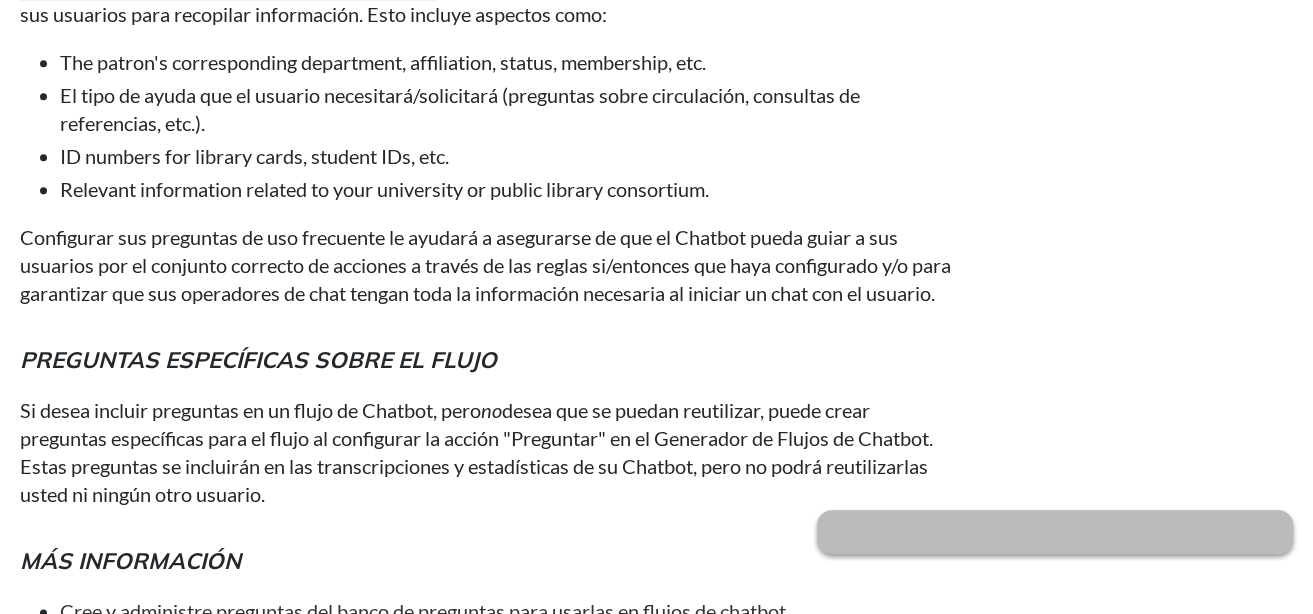 scroll, scrollTop: 8140, scrollLeft: 0, axis: vertical 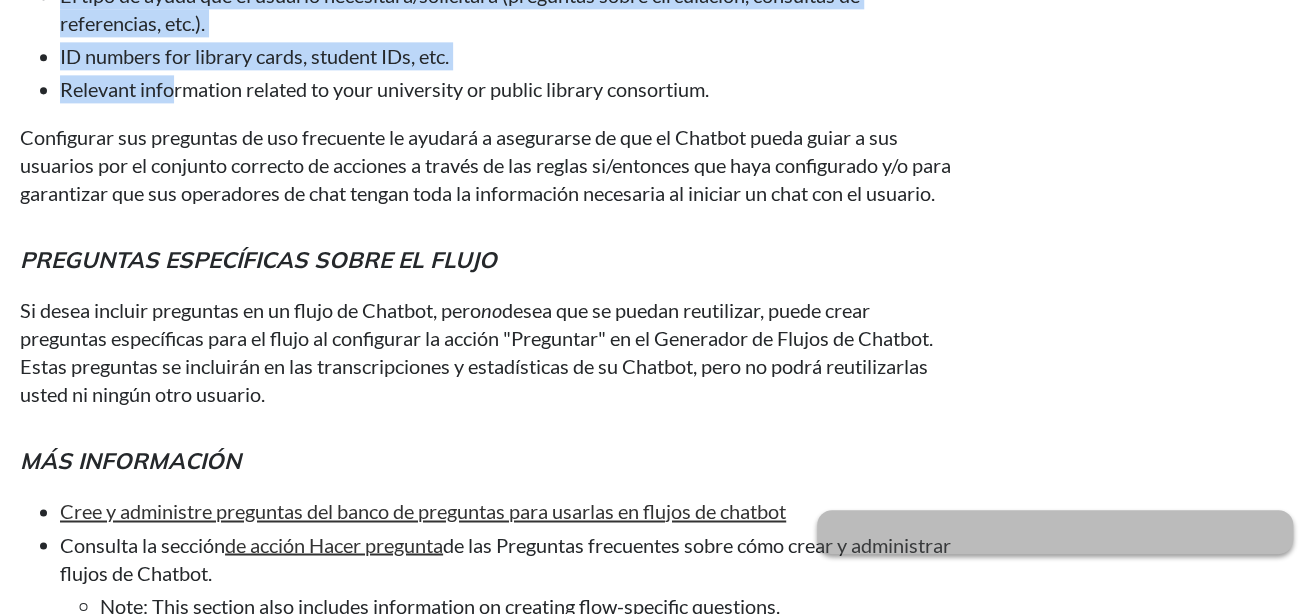 drag, startPoint x: 149, startPoint y: 272, endPoint x: 179, endPoint y: 369, distance: 101.53325 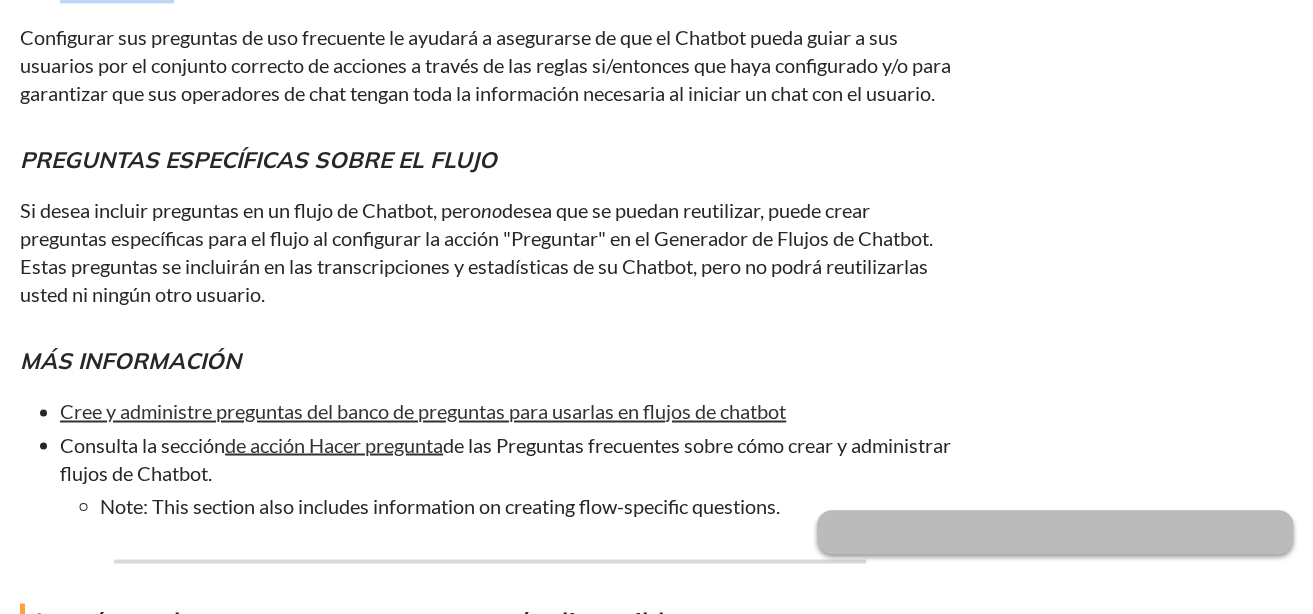 drag, startPoint x: 189, startPoint y: 327, endPoint x: 160, endPoint y: 362, distance: 45.453274 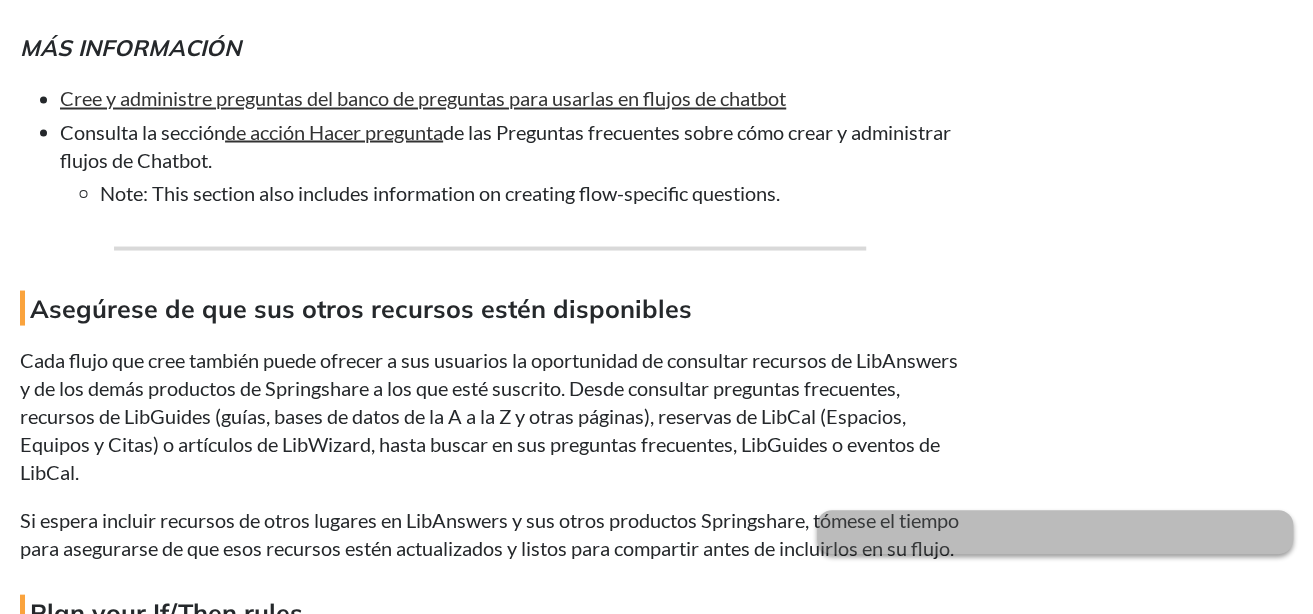 scroll, scrollTop: 8640, scrollLeft: 0, axis: vertical 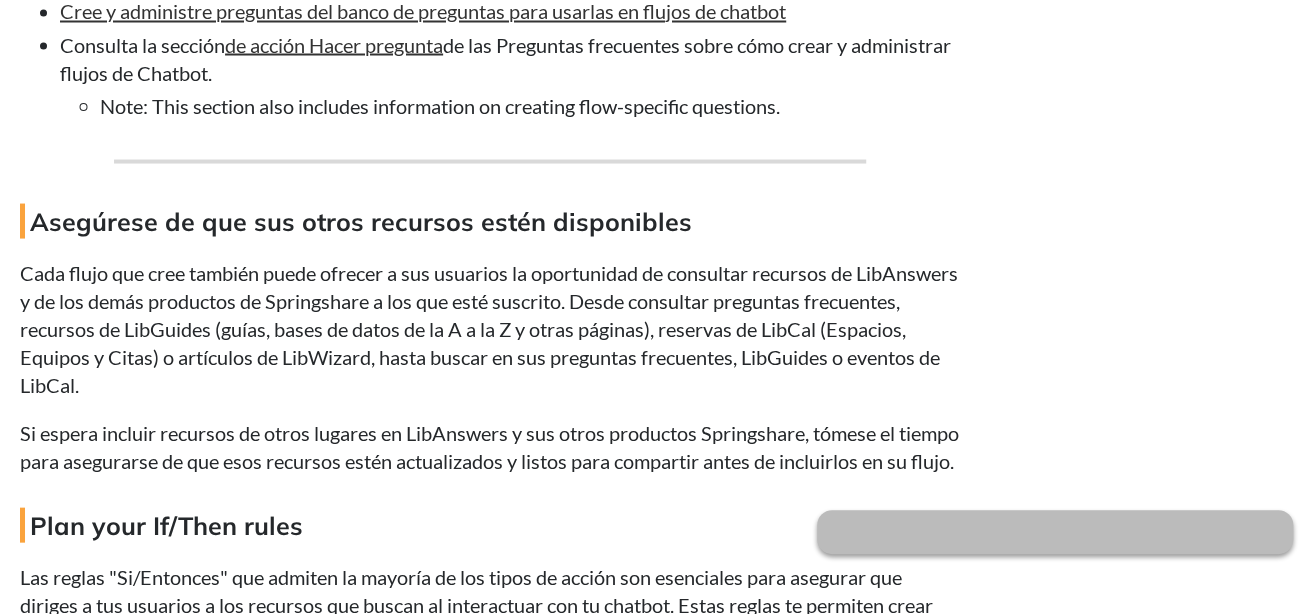 drag, startPoint x: 255, startPoint y: 122, endPoint x: 548, endPoint y: 179, distance: 298.4929 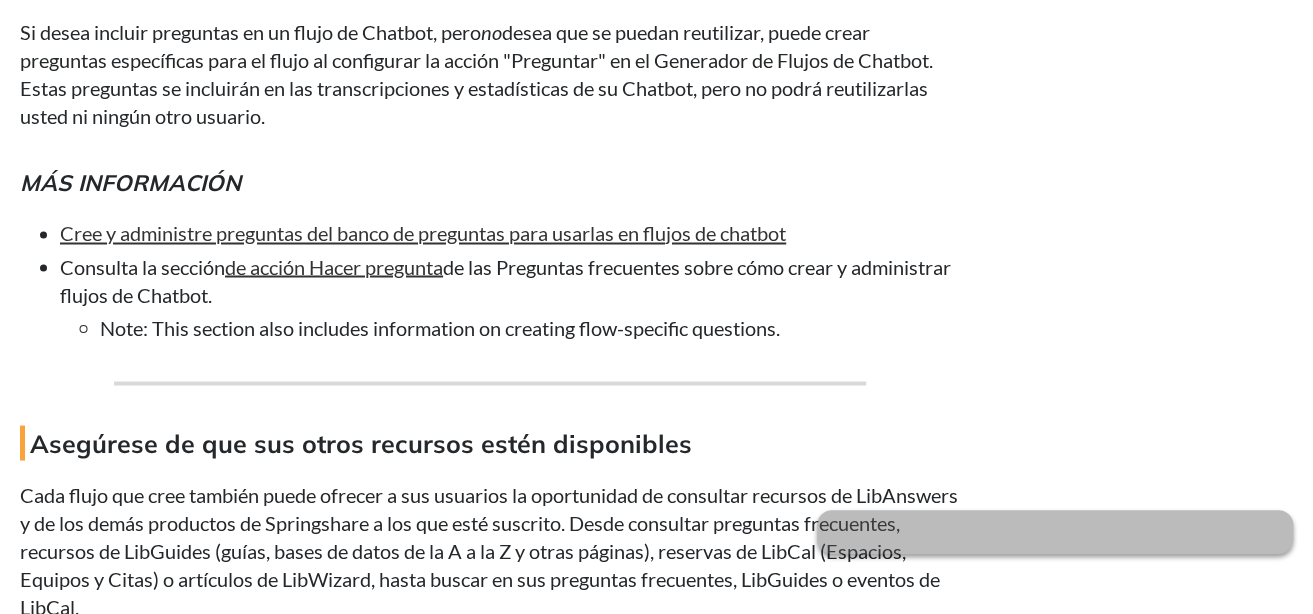 scroll, scrollTop: 8440, scrollLeft: 0, axis: vertical 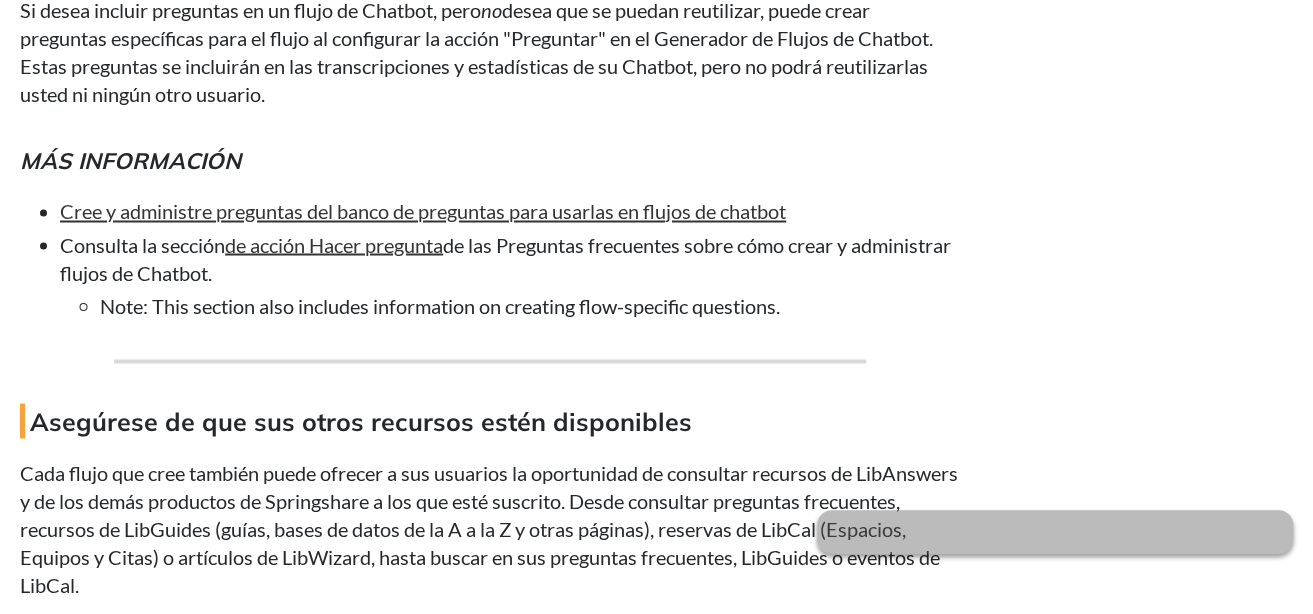 drag, startPoint x: 266, startPoint y: 359, endPoint x: 428, endPoint y: 408, distance: 169.24834 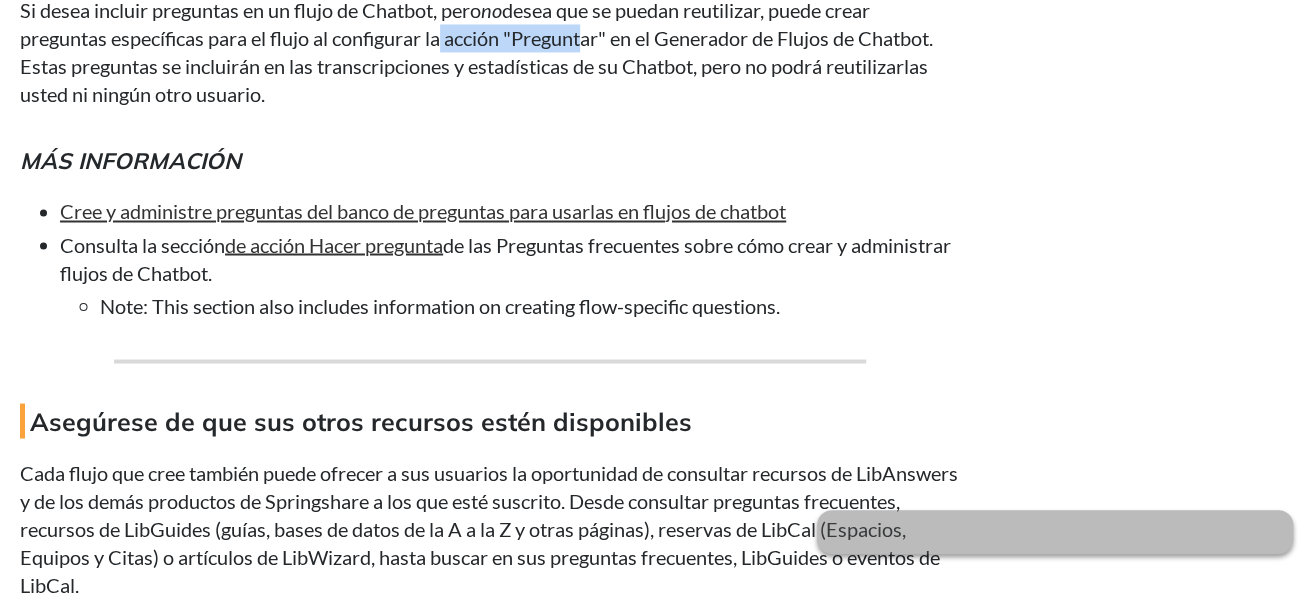 drag, startPoint x: 436, startPoint y: 346, endPoint x: 562, endPoint y: 343, distance: 126.035706 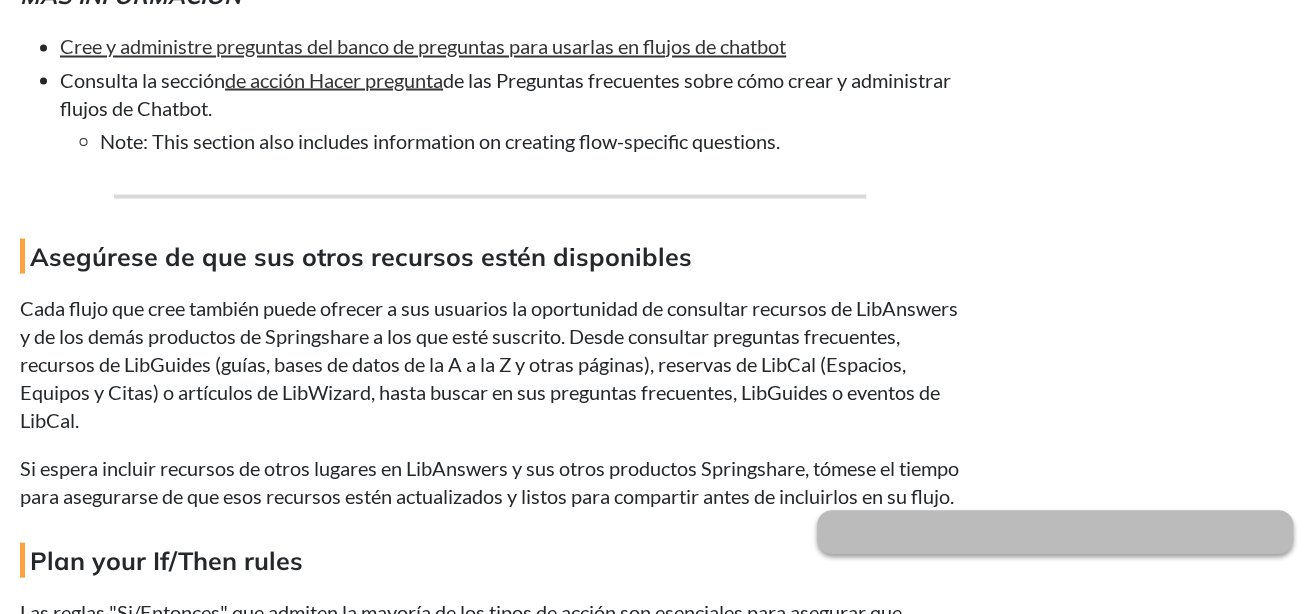 scroll, scrollTop: 8640, scrollLeft: 0, axis: vertical 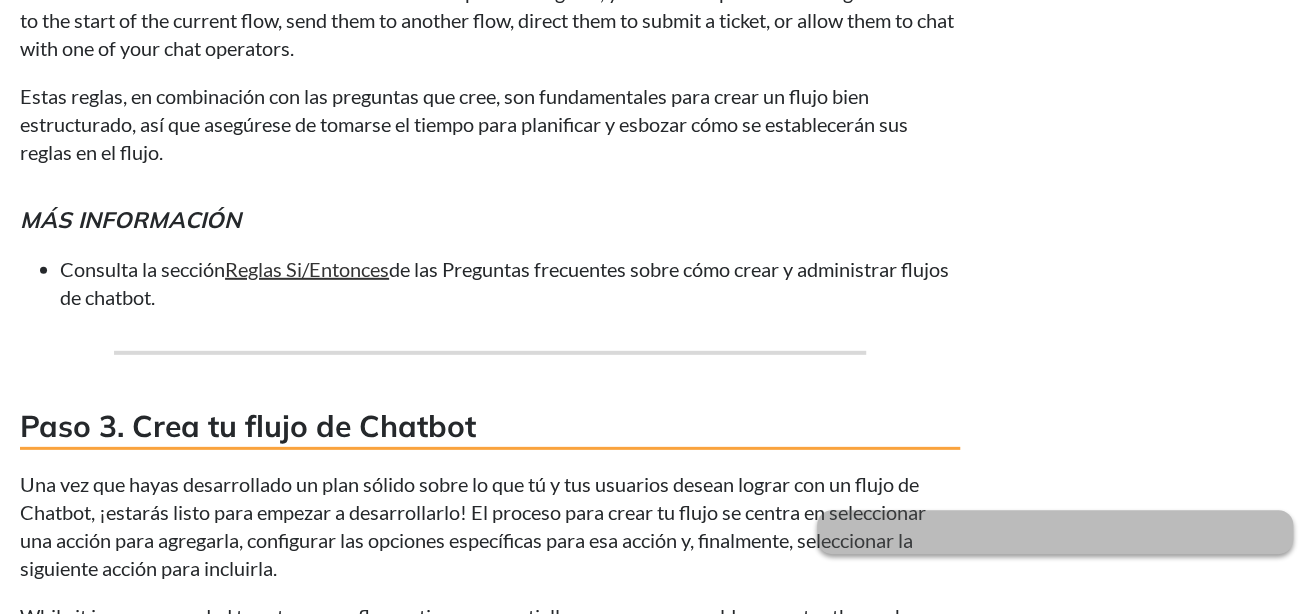 drag, startPoint x: 227, startPoint y: 203, endPoint x: 565, endPoint y: 254, distance: 341.826 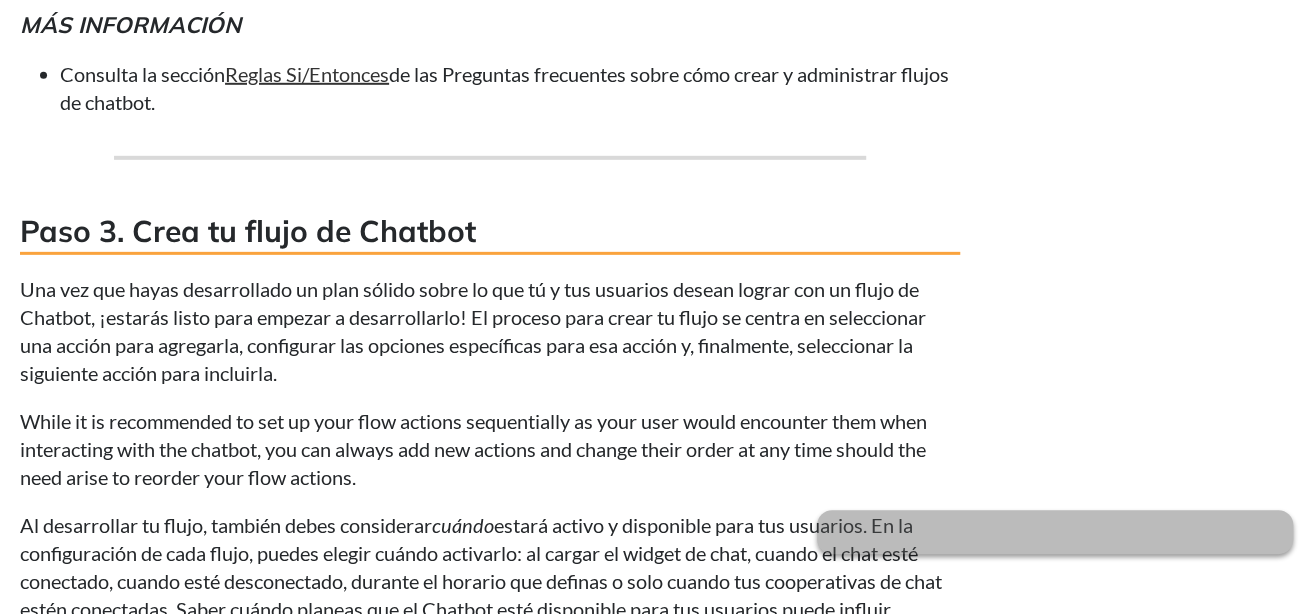 scroll, scrollTop: 9640, scrollLeft: 0, axis: vertical 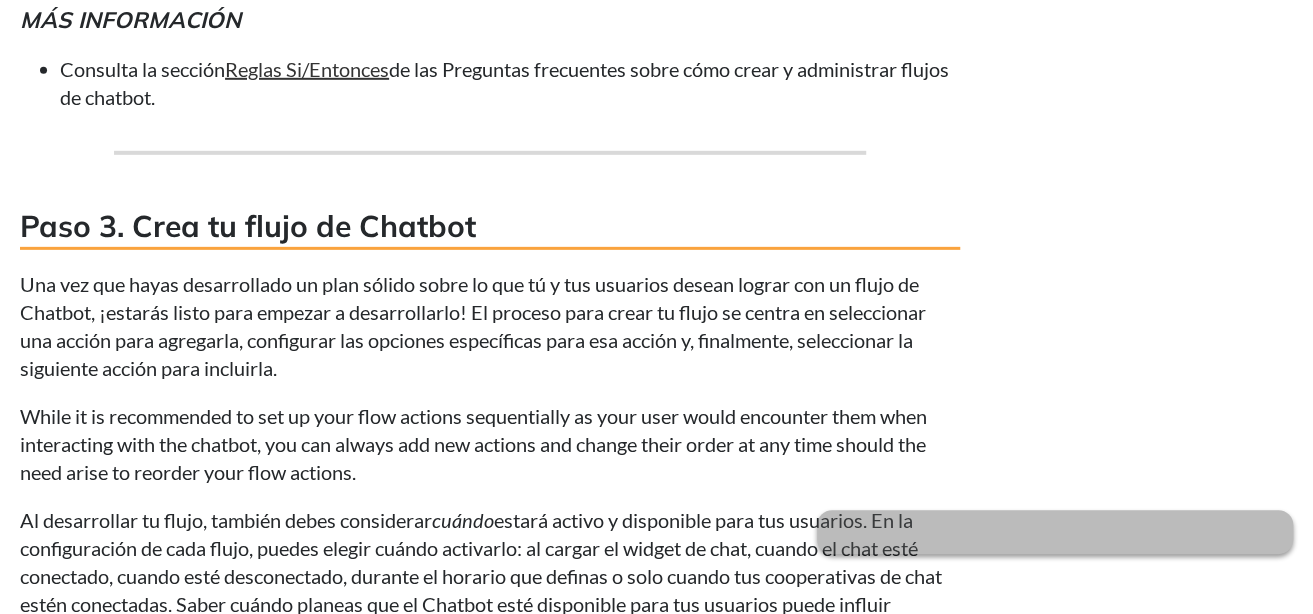 drag, startPoint x: 300, startPoint y: 133, endPoint x: 340, endPoint y: 301, distance: 172.69626 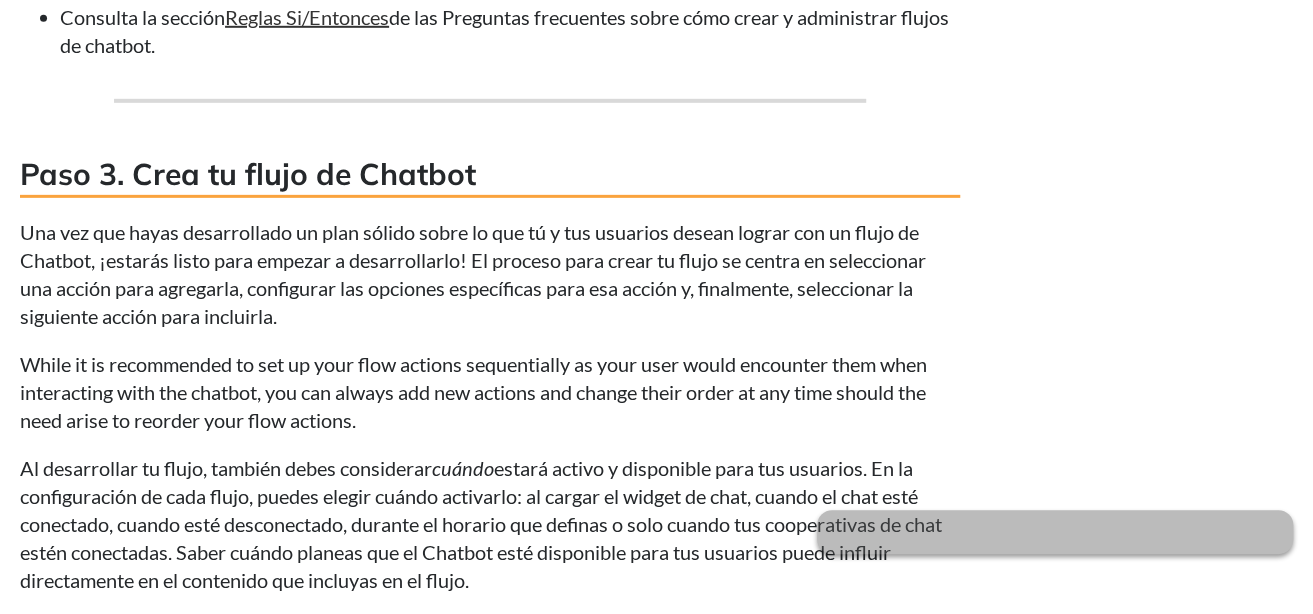 scroll, scrollTop: 9740, scrollLeft: 0, axis: vertical 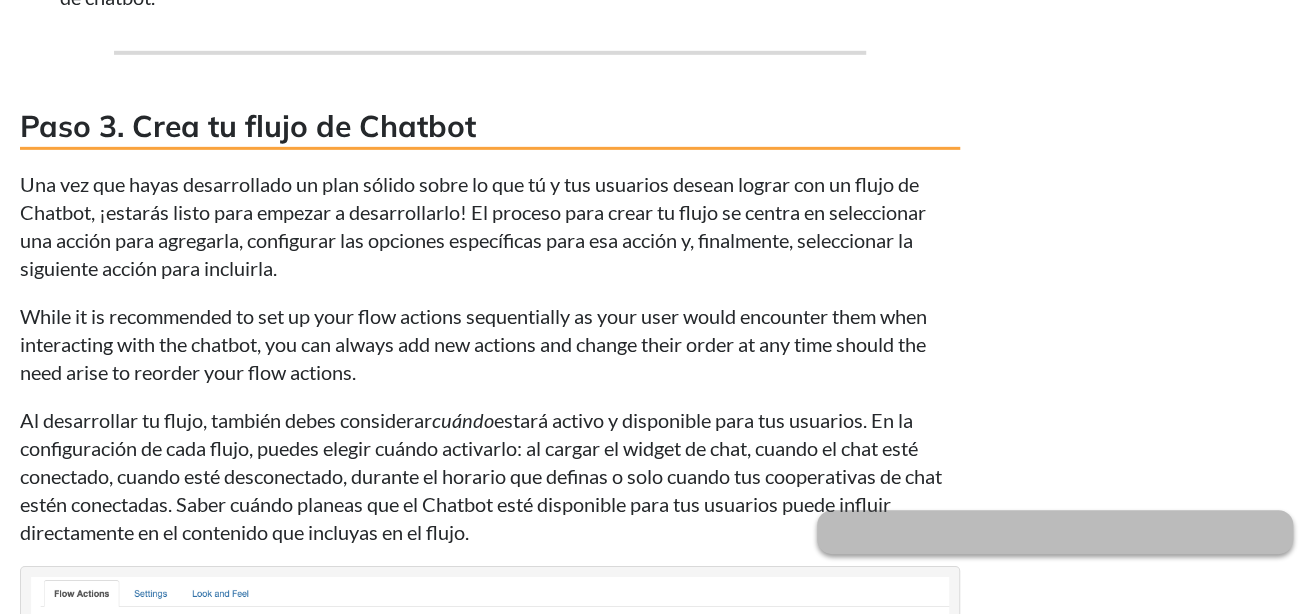drag, startPoint x: 435, startPoint y: 155, endPoint x: 643, endPoint y: 212, distance: 215.66873 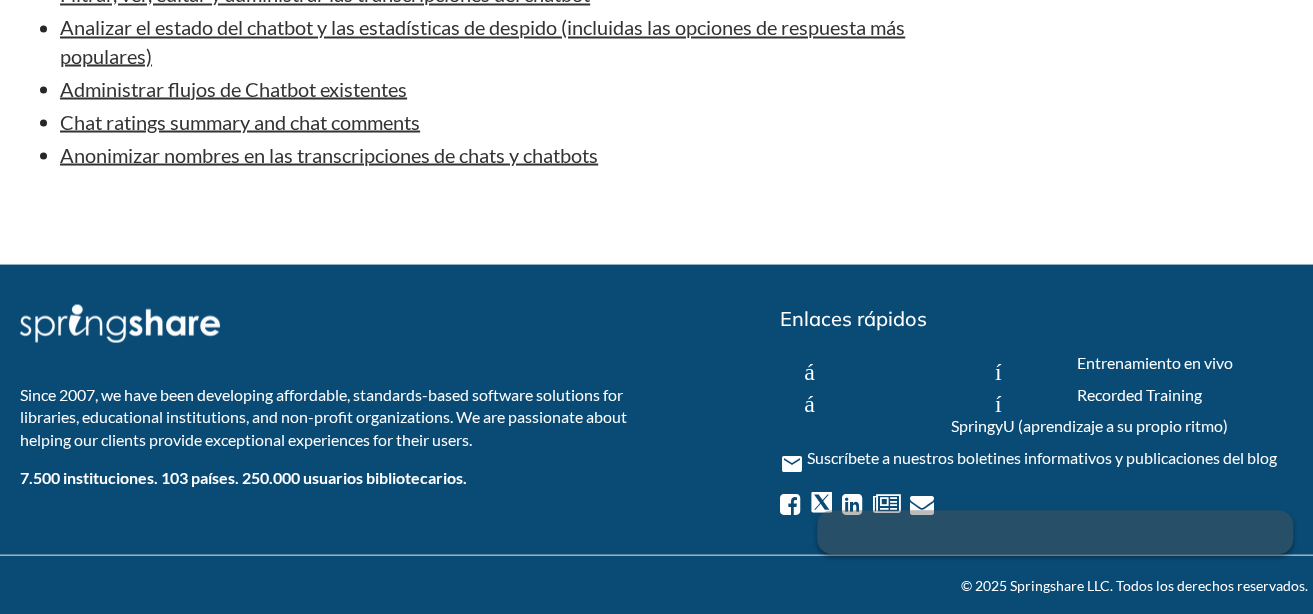 scroll, scrollTop: 12240, scrollLeft: 0, axis: vertical 